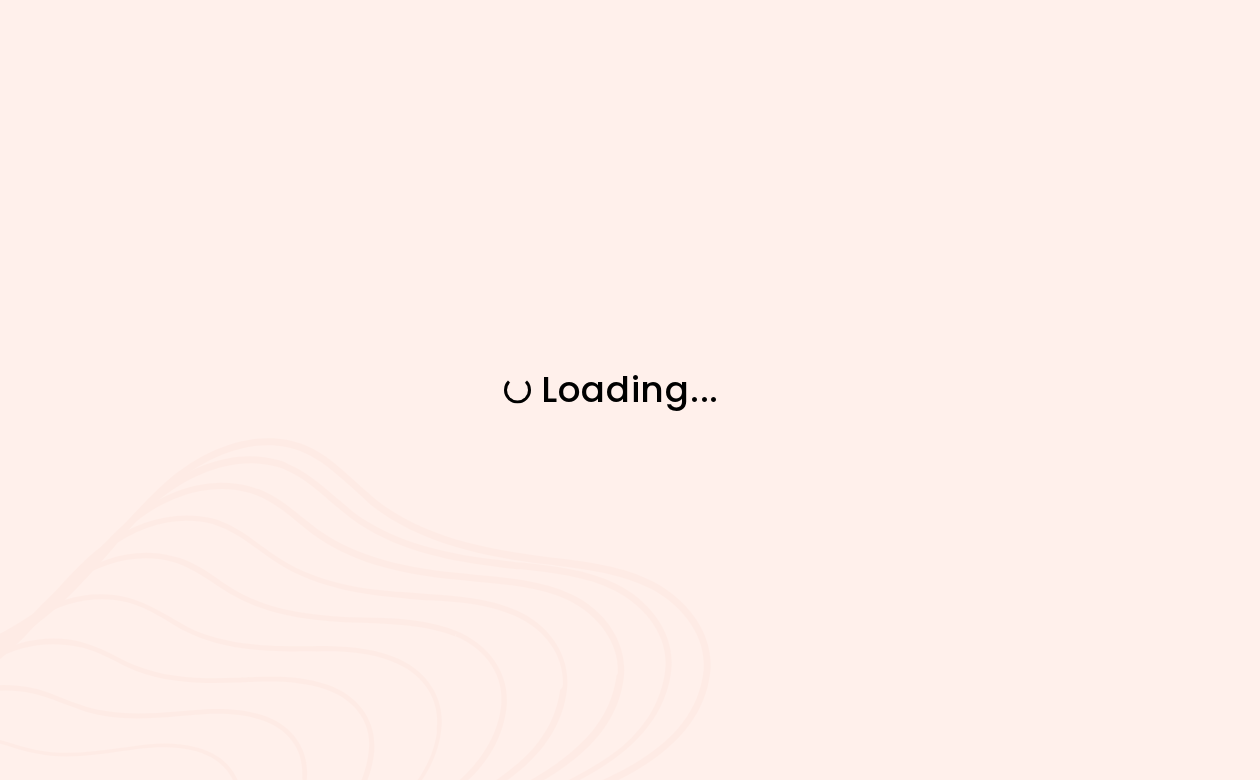 scroll, scrollTop: 0, scrollLeft: 0, axis: both 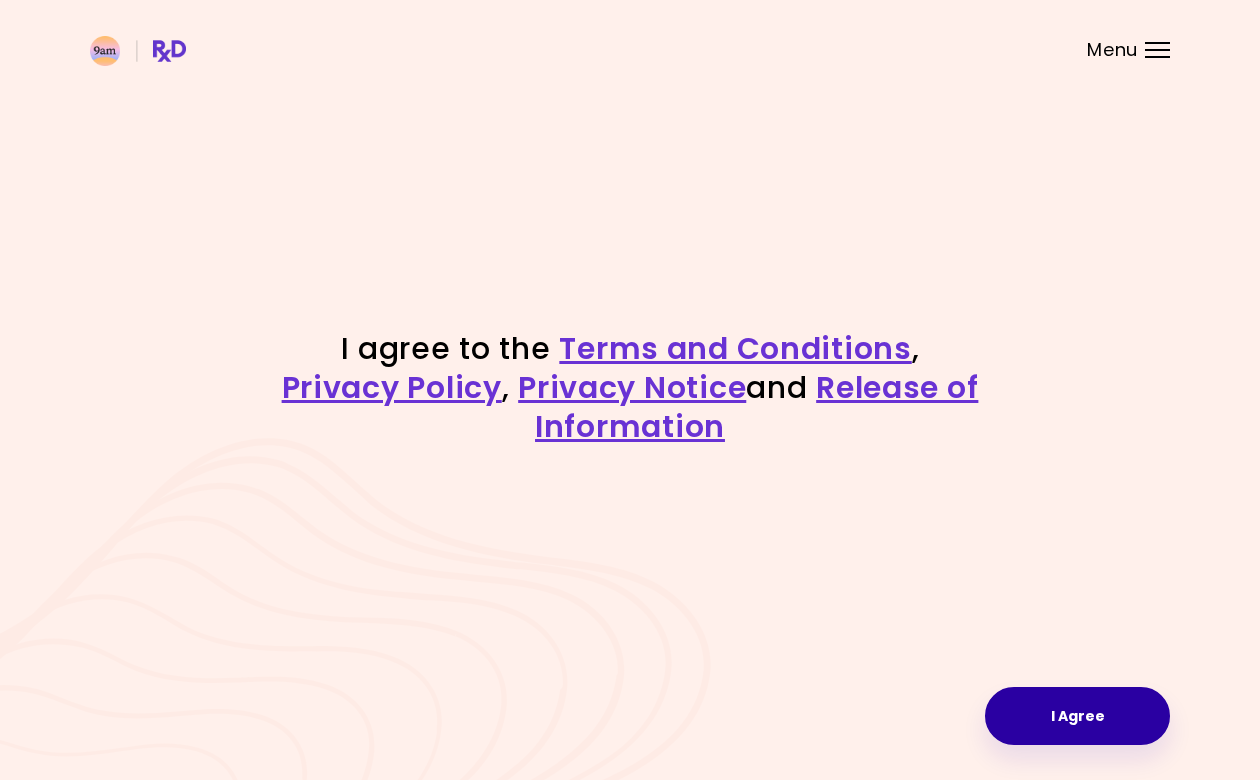 click on "I Agree" at bounding box center (1077, 716) 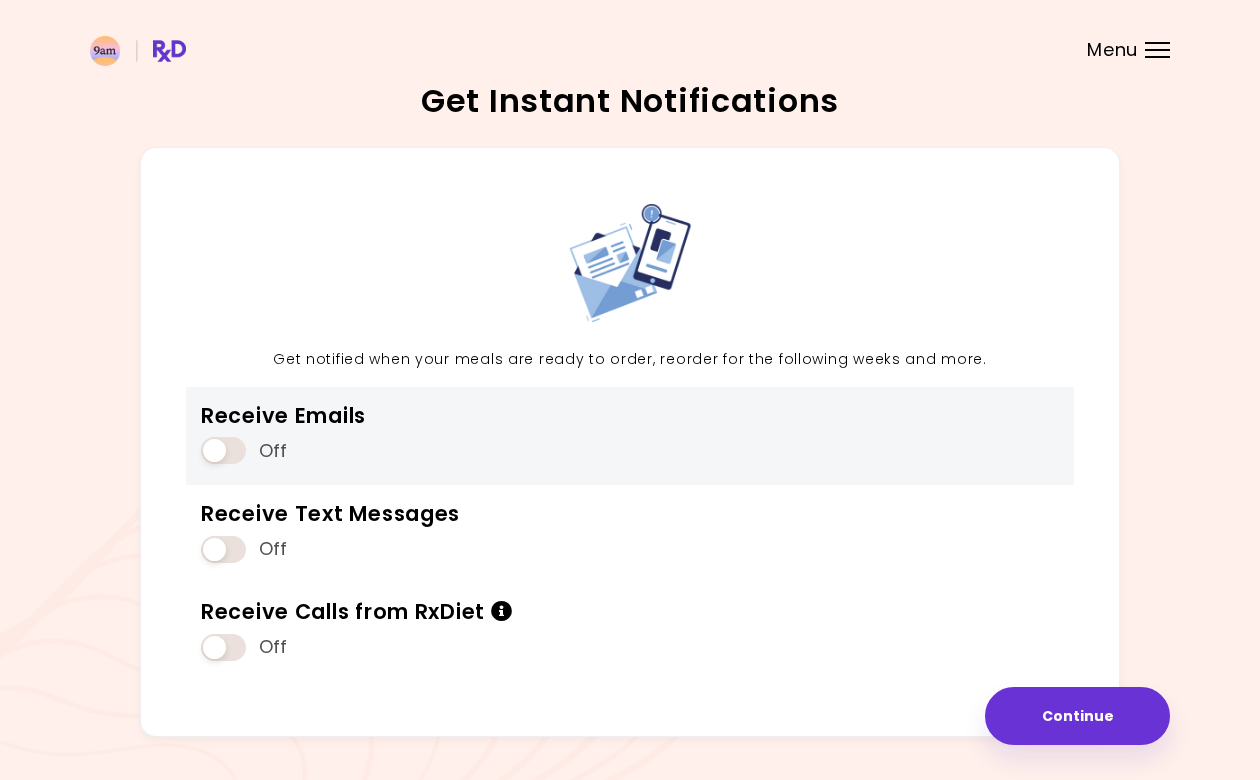 click at bounding box center [223, 450] 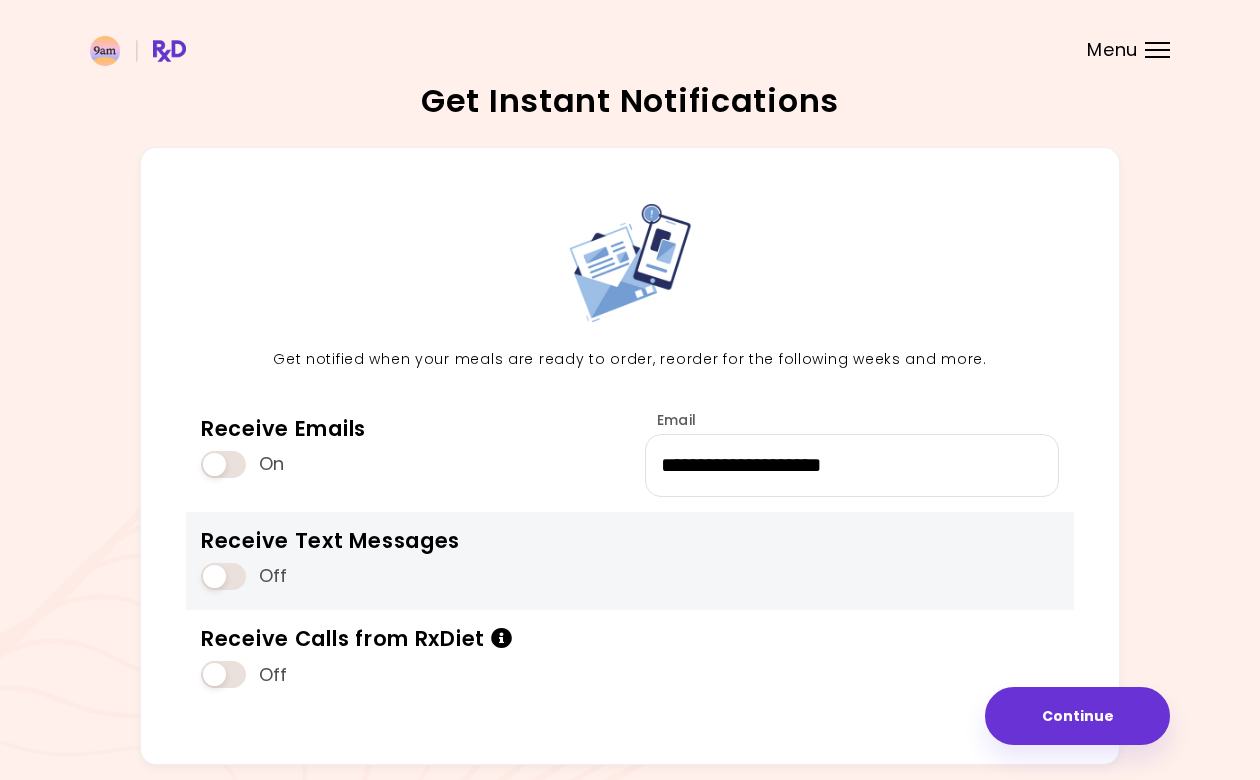 click on "Off" at bounding box center (330, 576) 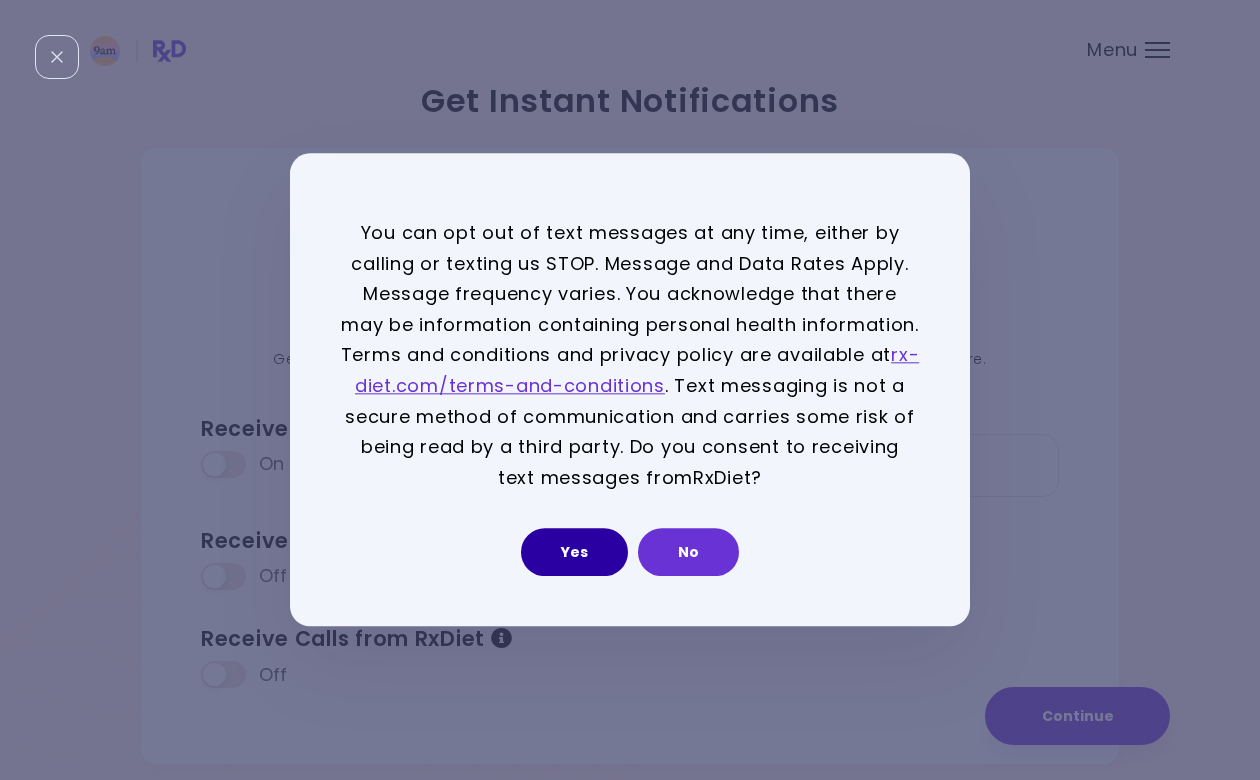 click on "Yes" at bounding box center [574, 553] 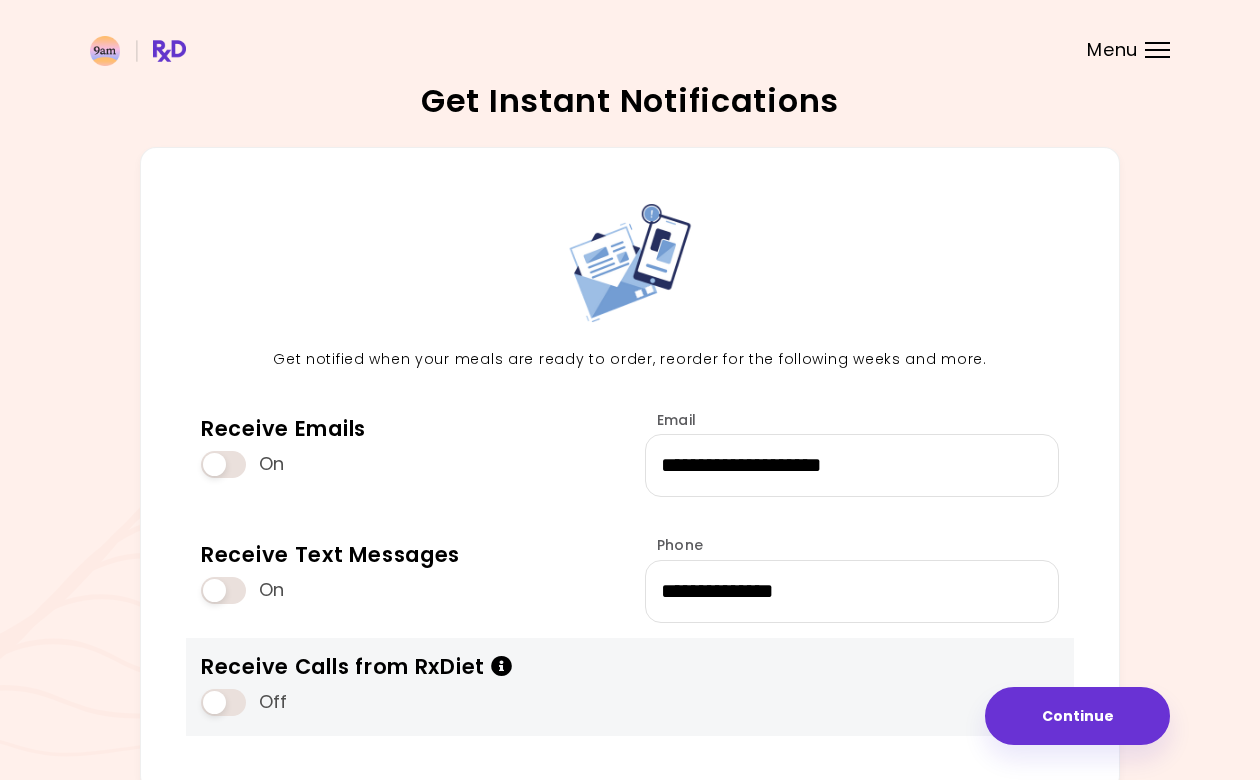 click at bounding box center [502, 666] 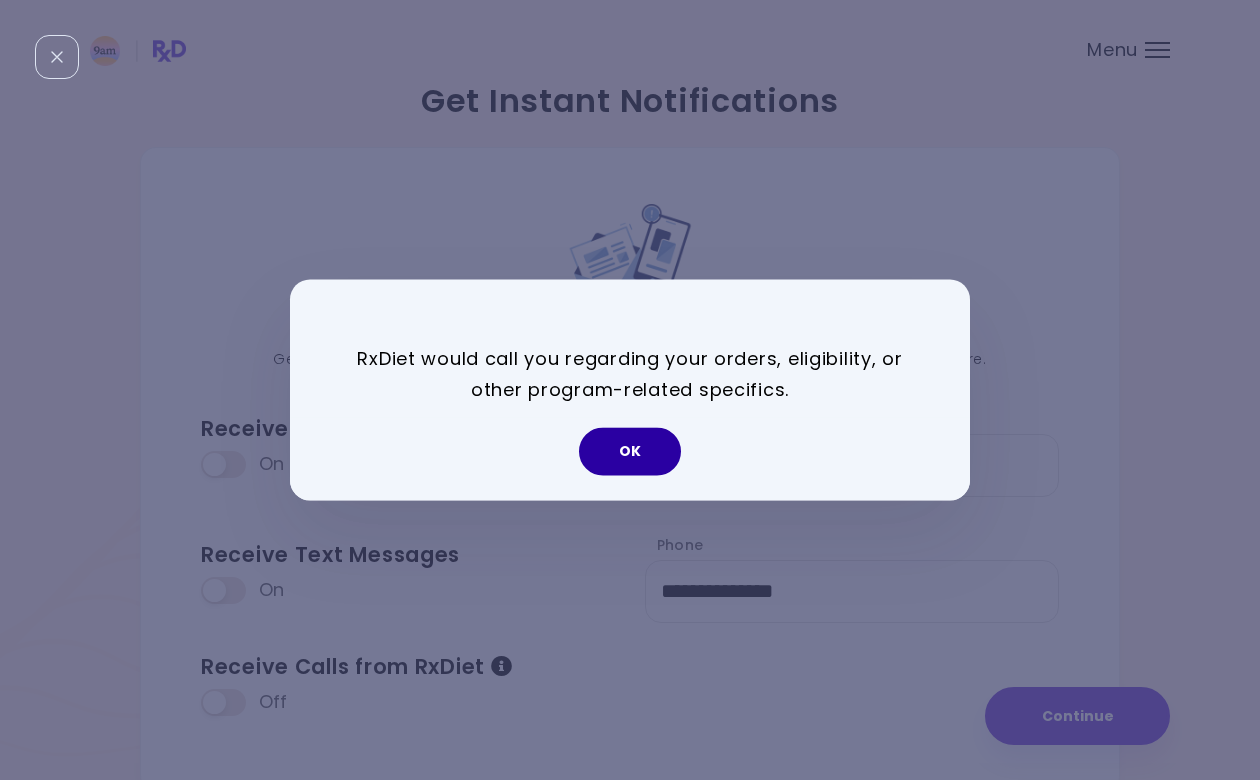 click on "OK" at bounding box center (630, 452) 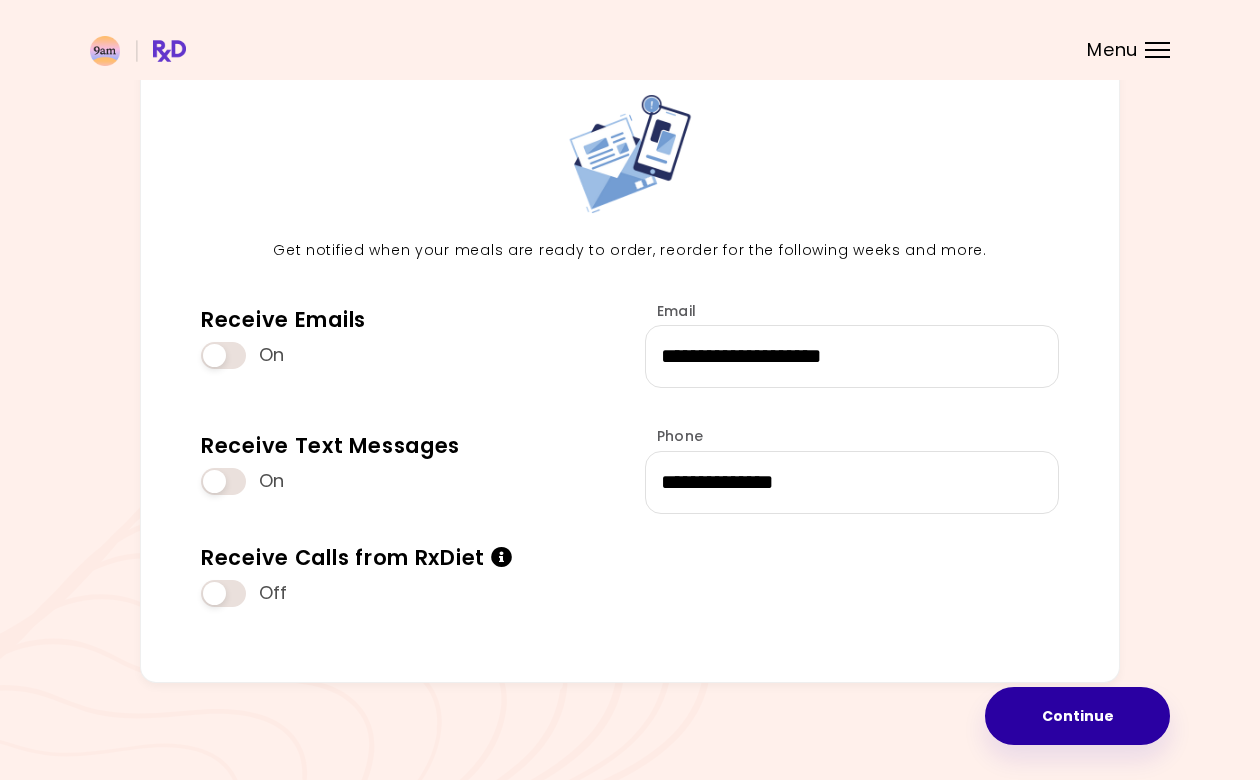 scroll, scrollTop: 108, scrollLeft: 0, axis: vertical 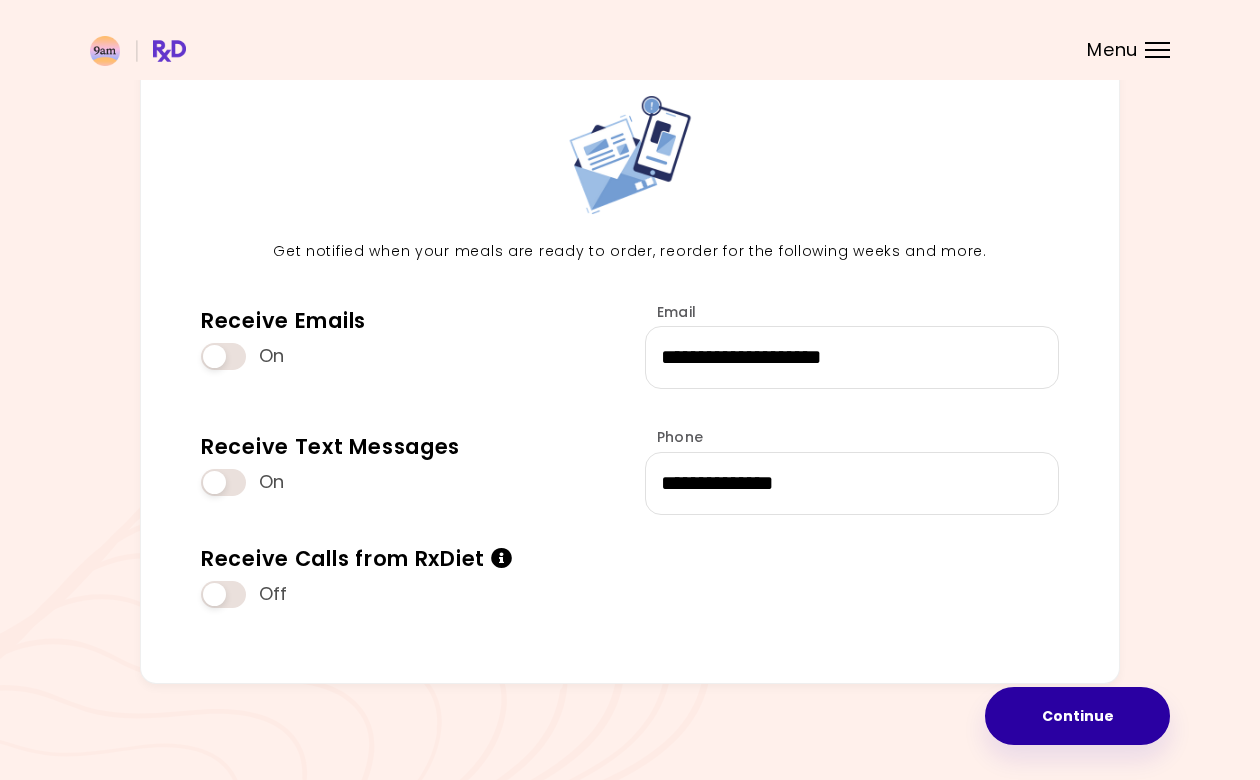 click on "Continue" at bounding box center (1077, 716) 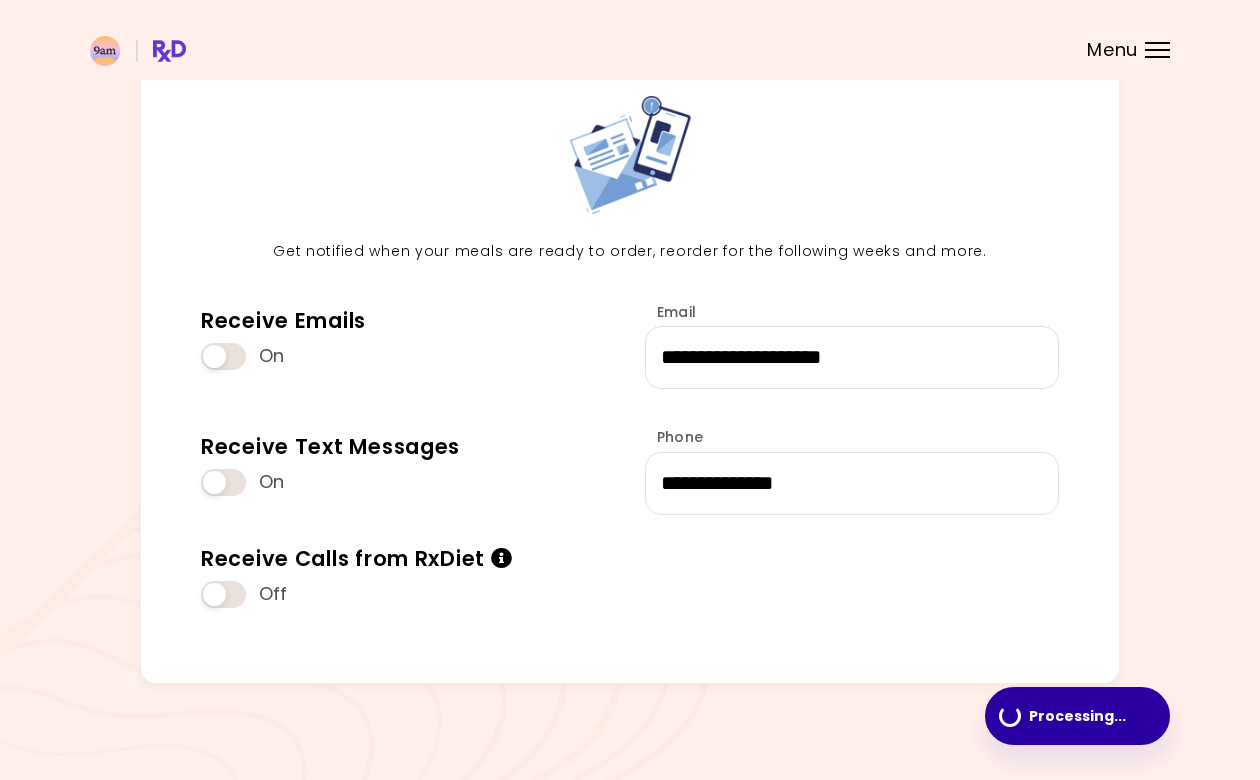 scroll, scrollTop: 0, scrollLeft: 0, axis: both 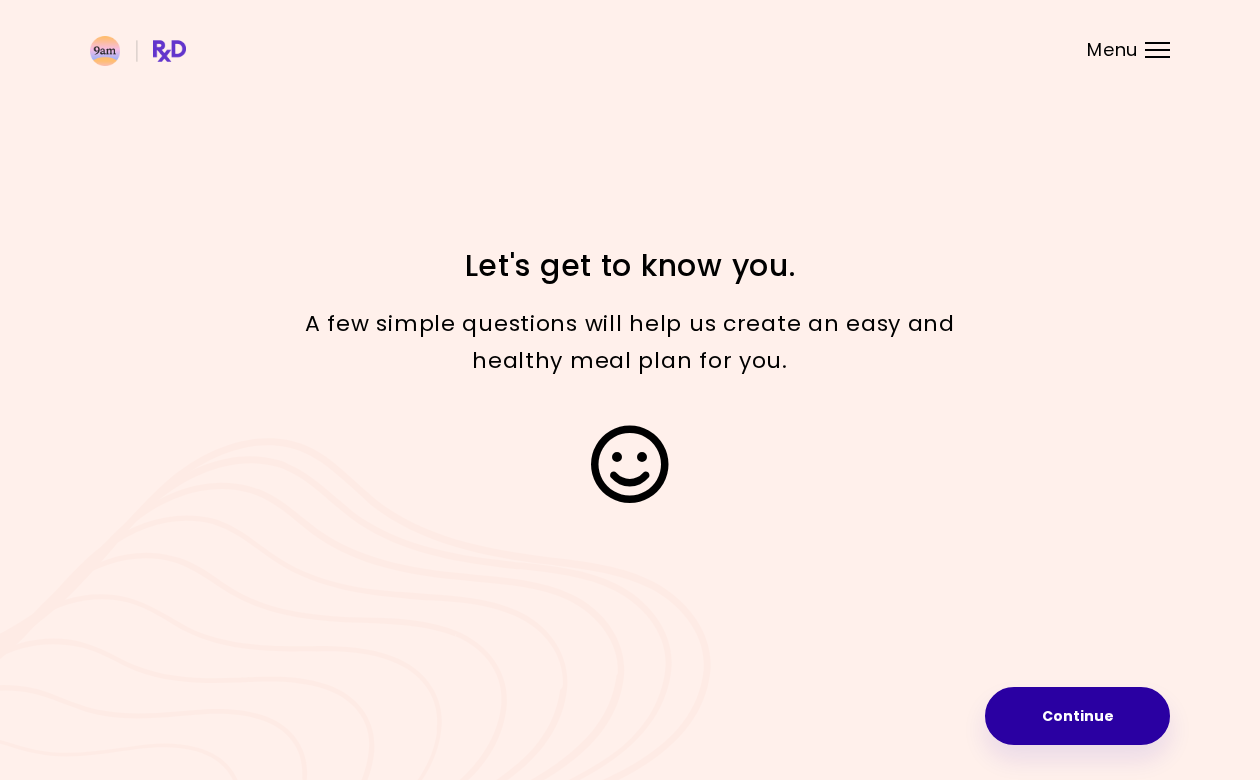 click on "Continue" at bounding box center (1077, 716) 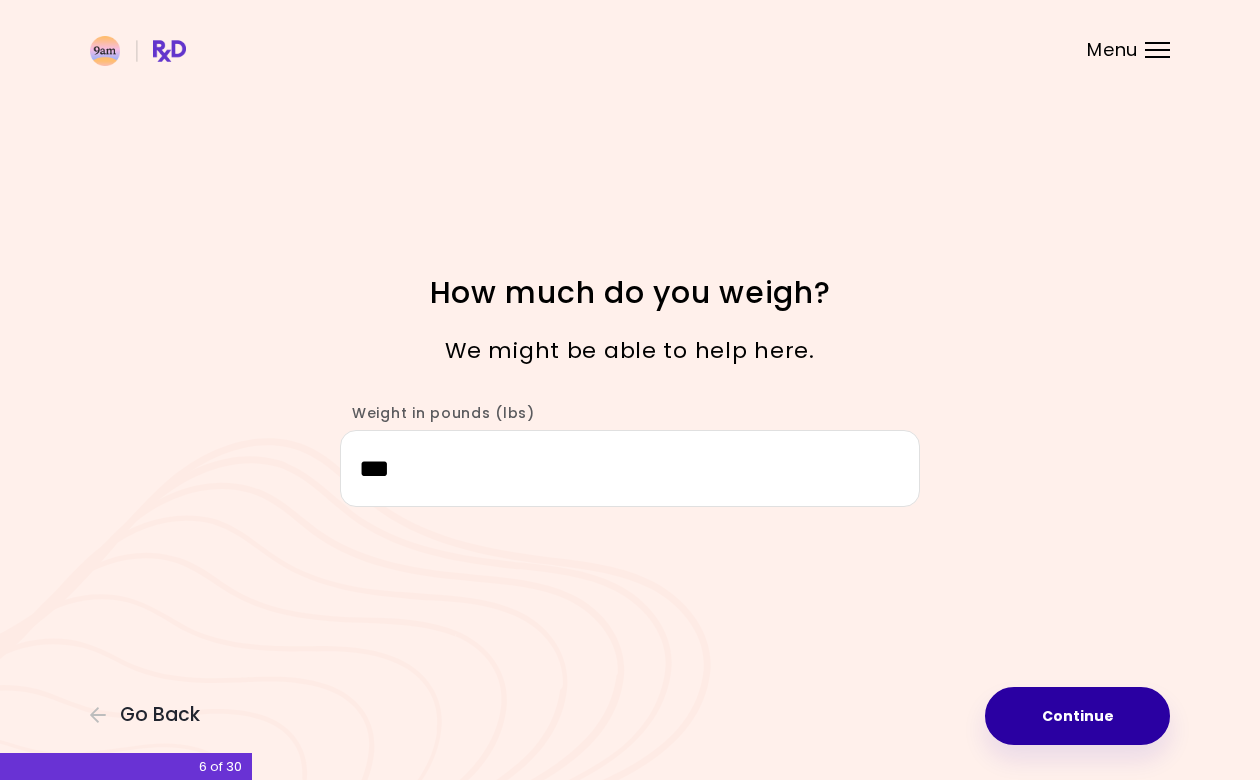 click on "Continue" at bounding box center [1077, 716] 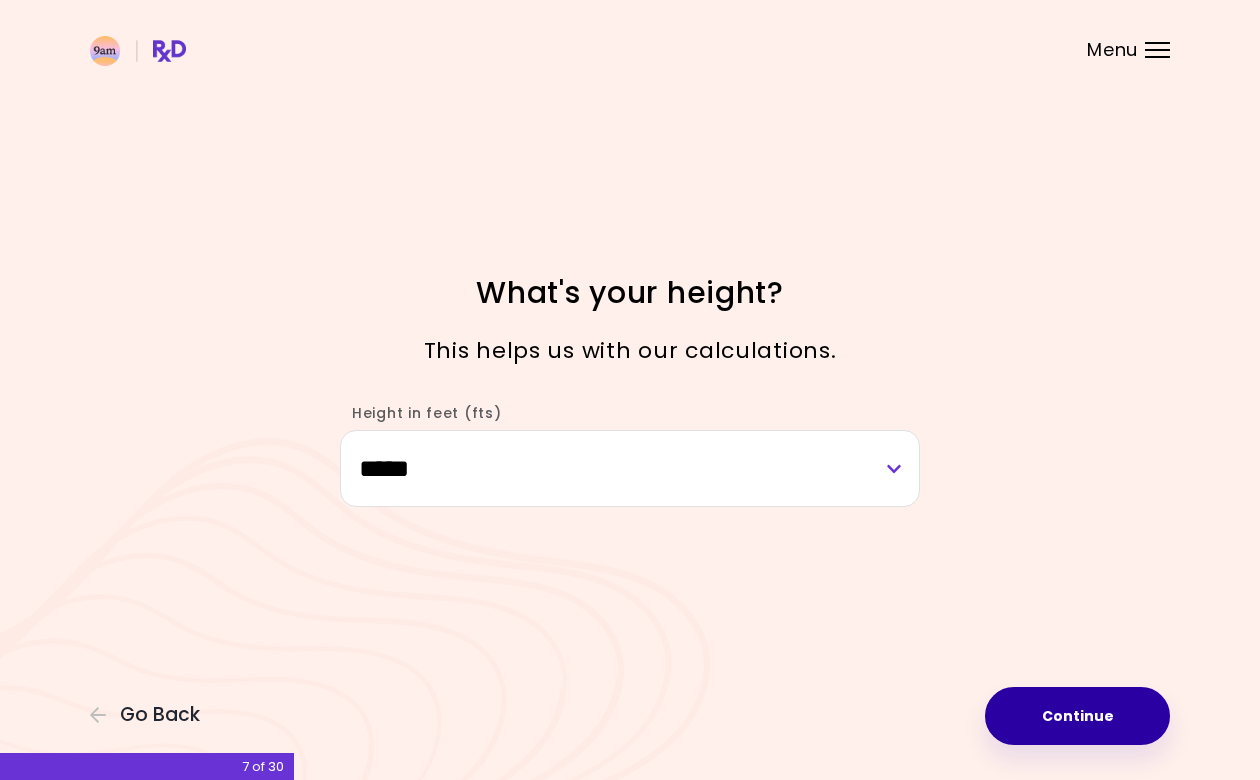 click on "Continue" at bounding box center (1077, 716) 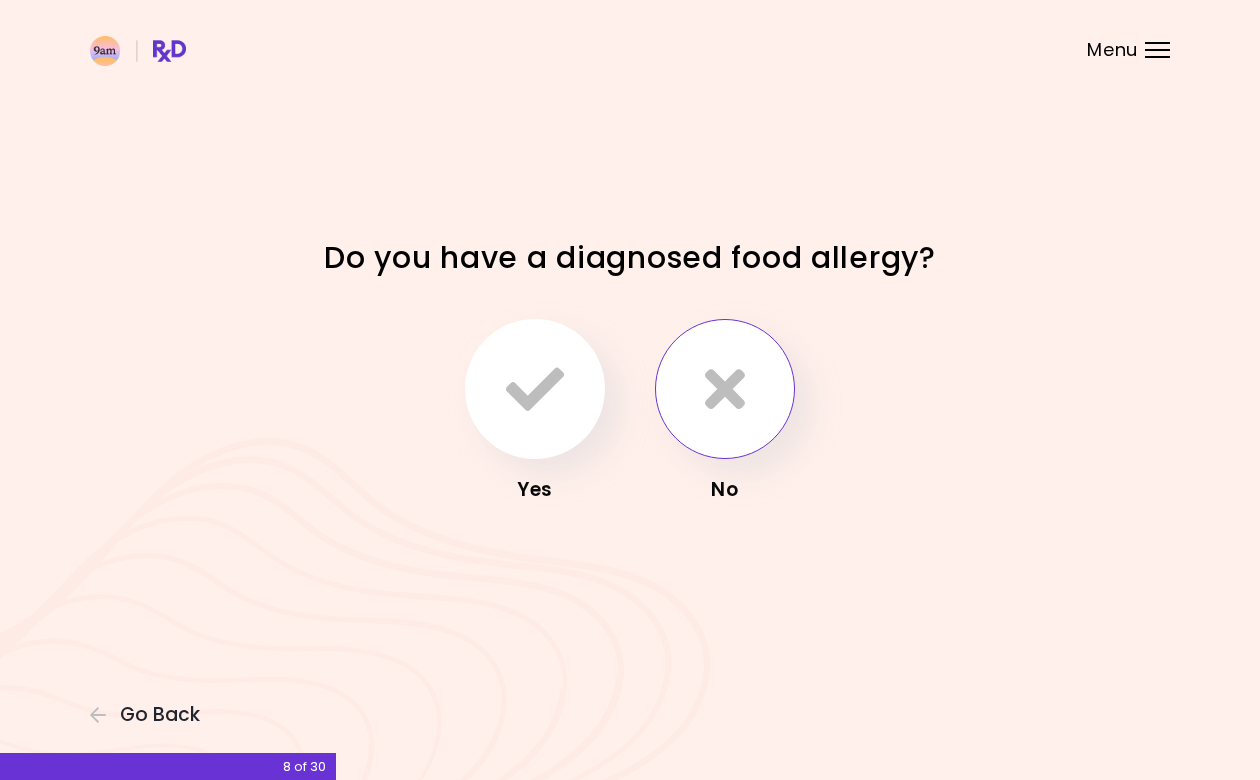 click at bounding box center (725, 389) 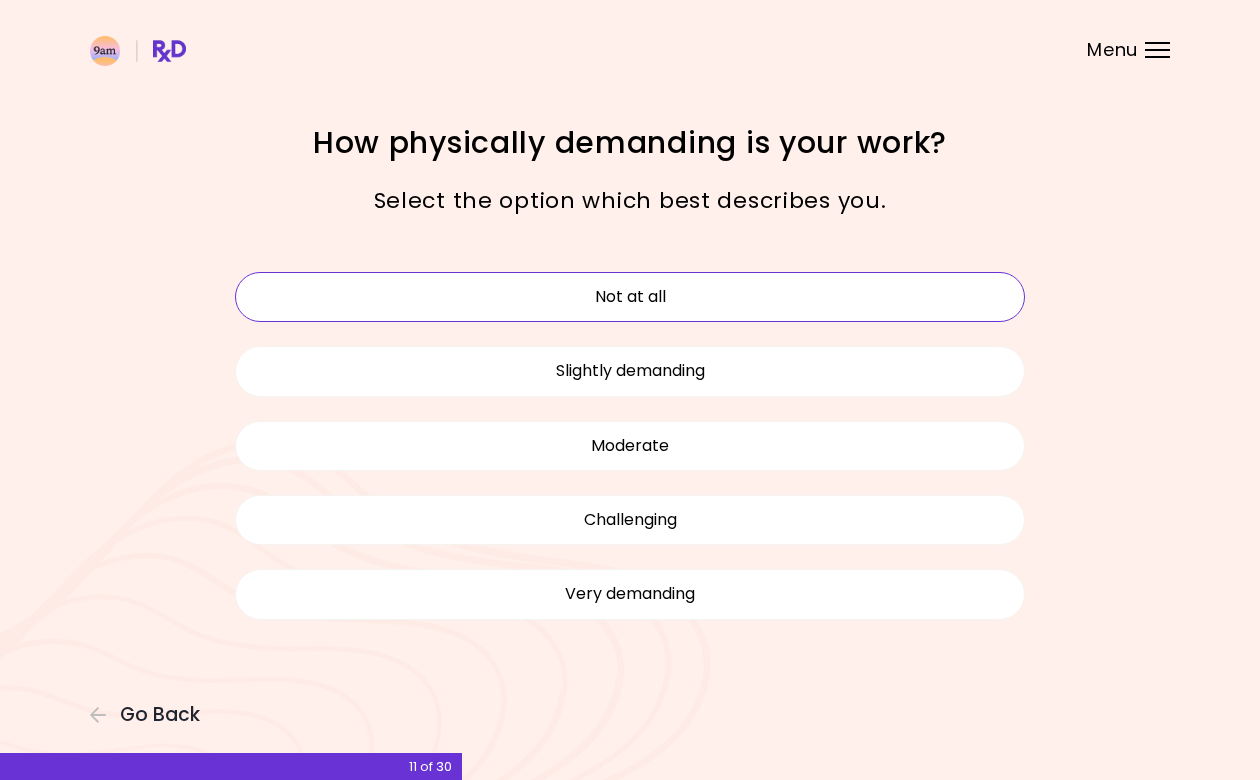 click on "Not at all" at bounding box center (630, 297) 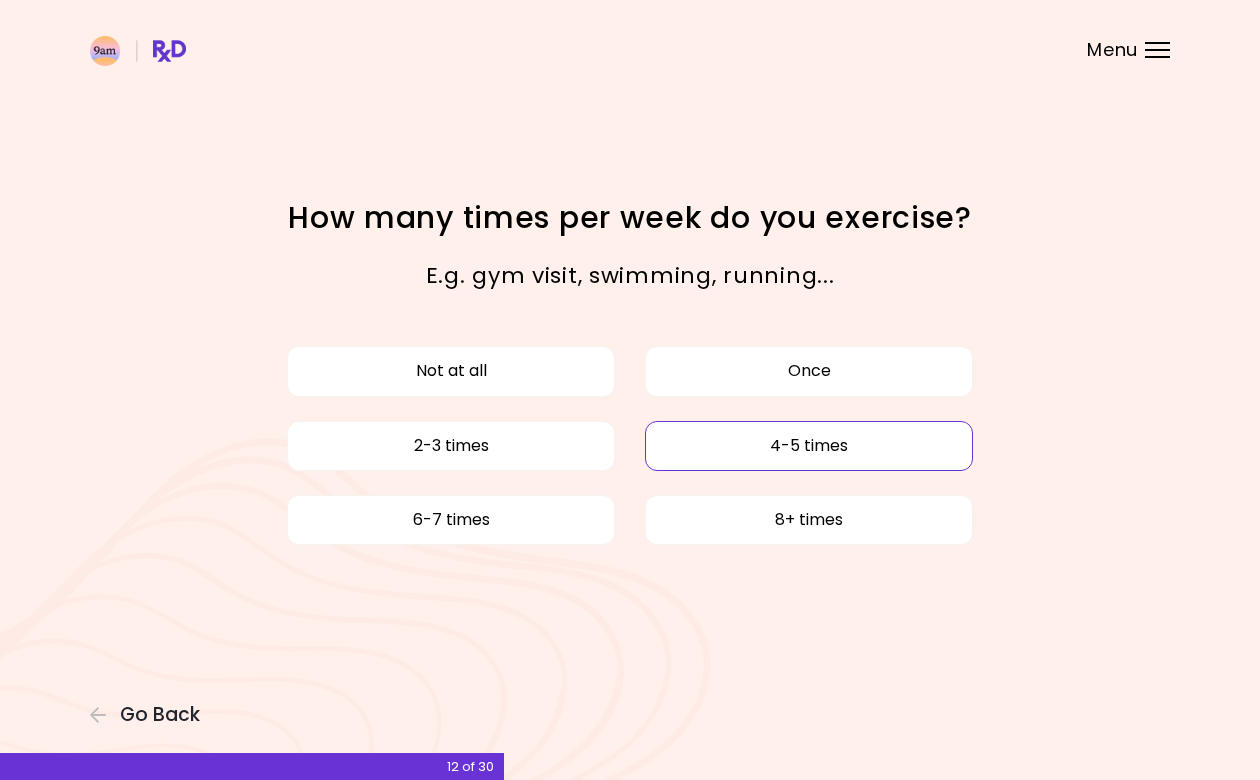 click on "4-5 times" at bounding box center (809, 446) 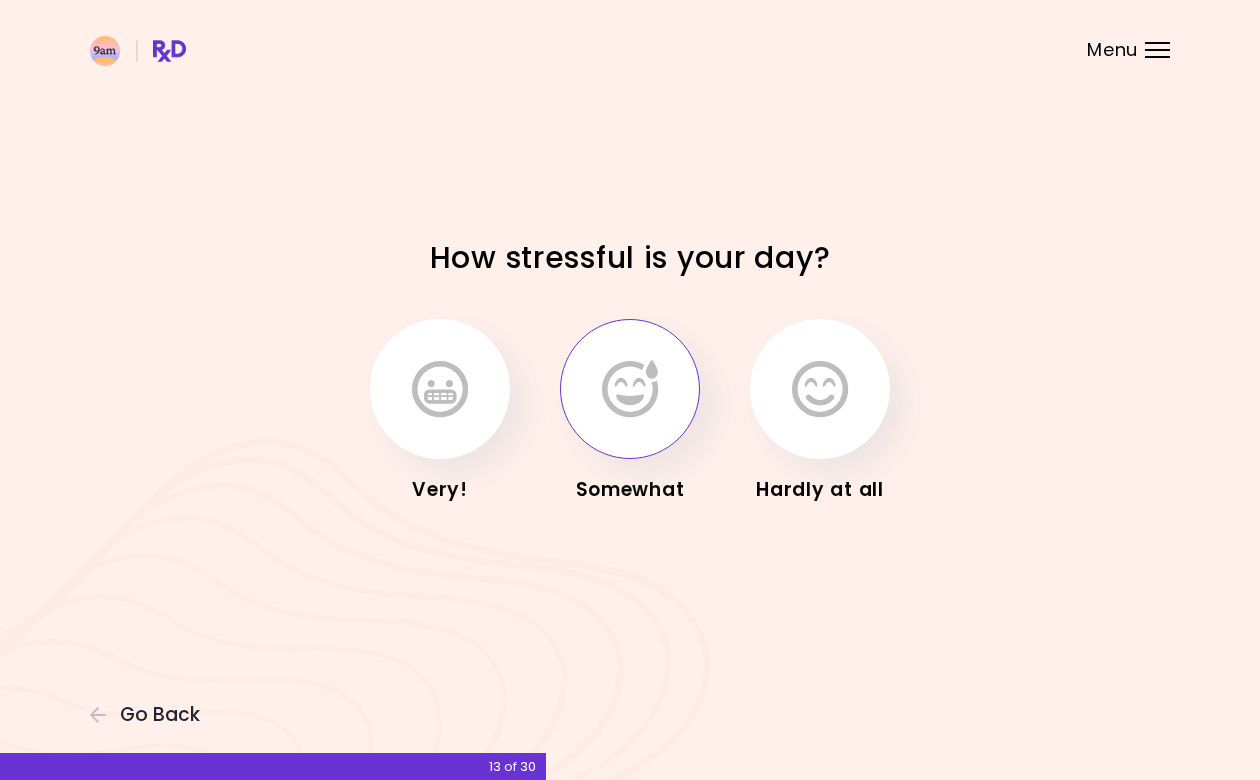 click at bounding box center (630, 389) 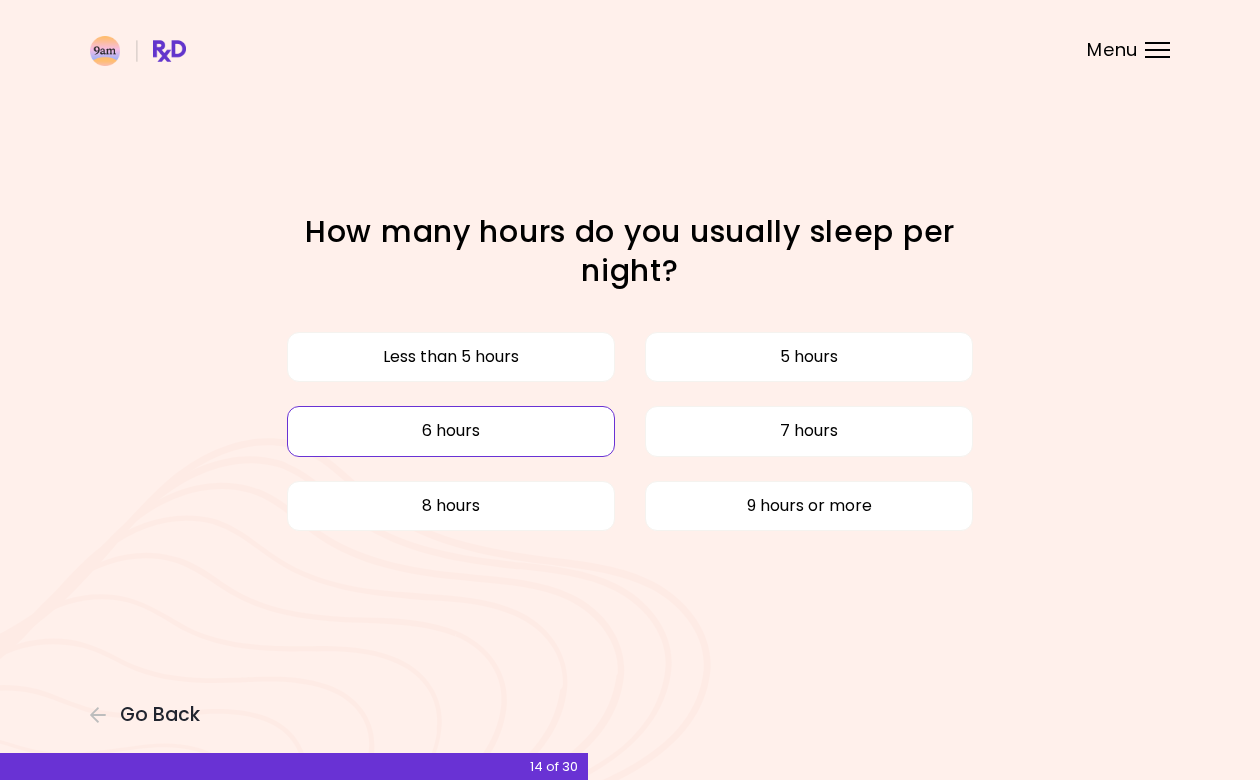 click on "6 hours" at bounding box center (451, 431) 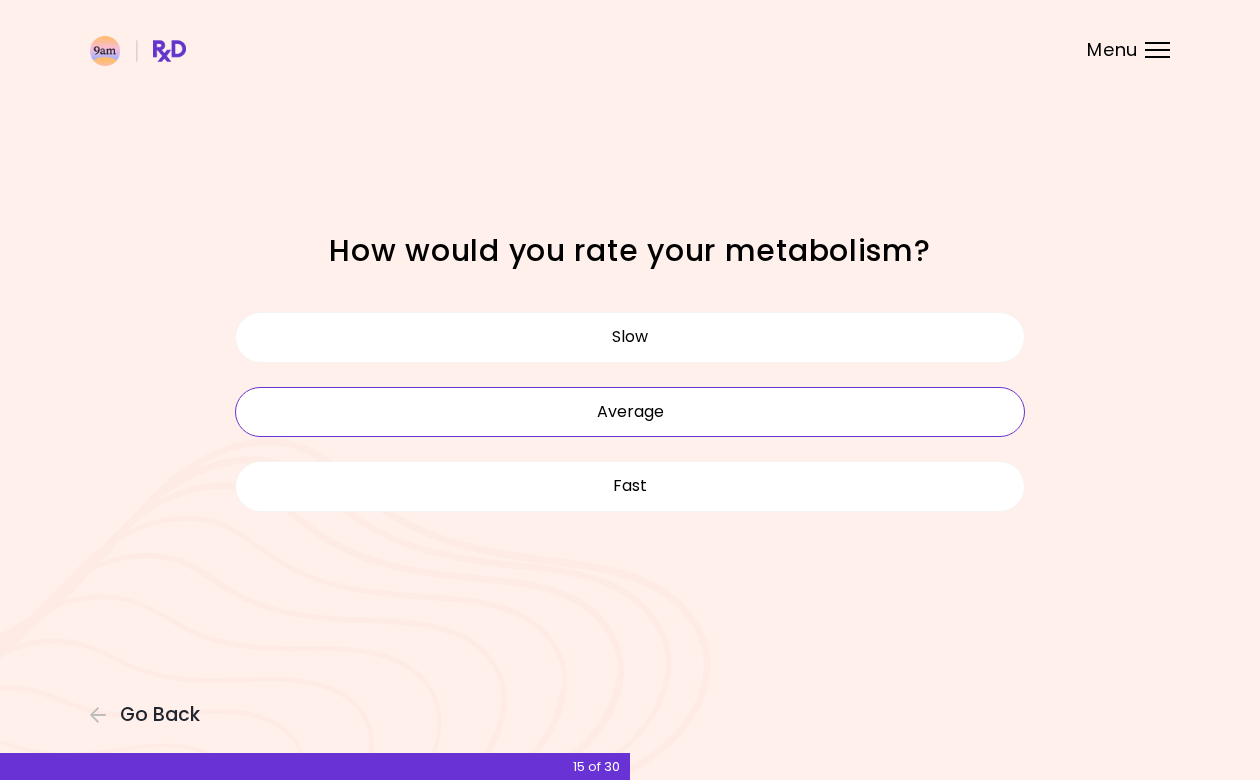 click on "Average" at bounding box center (630, 412) 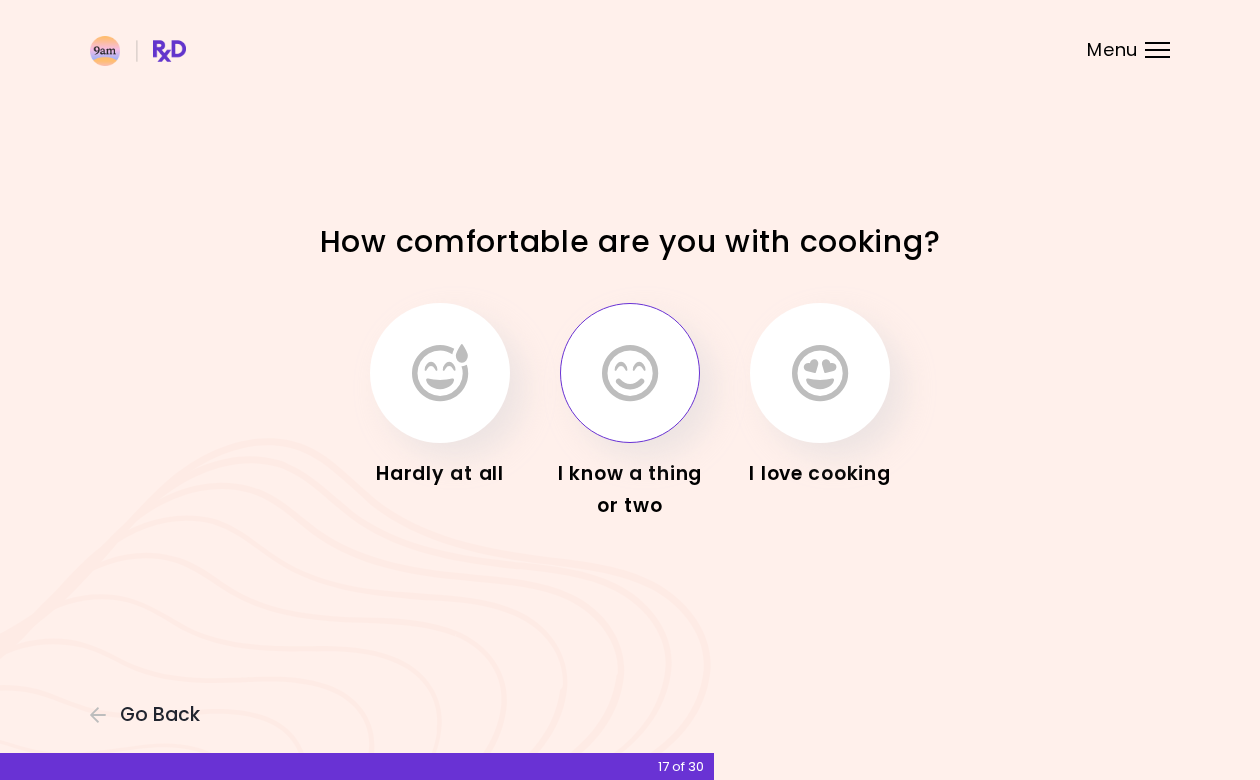 click at bounding box center (630, 373) 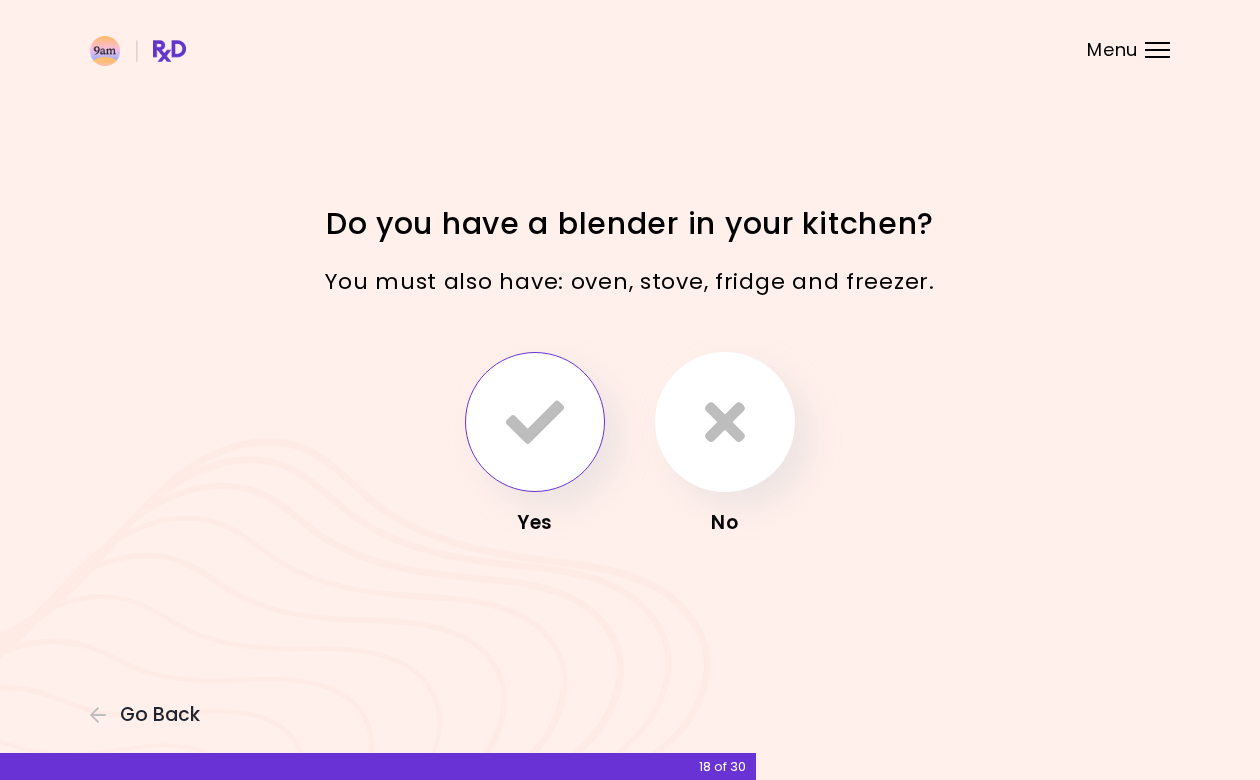 click at bounding box center (535, 422) 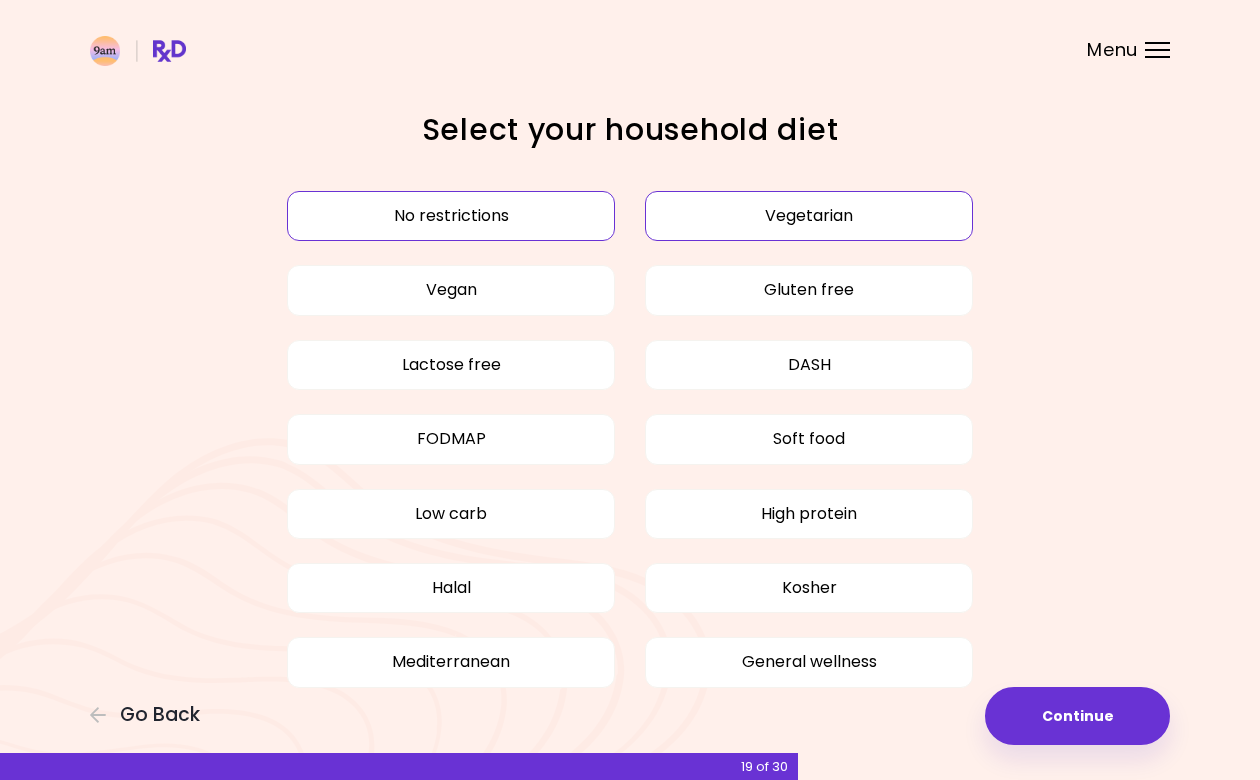click on "Vegetarian" at bounding box center [809, 216] 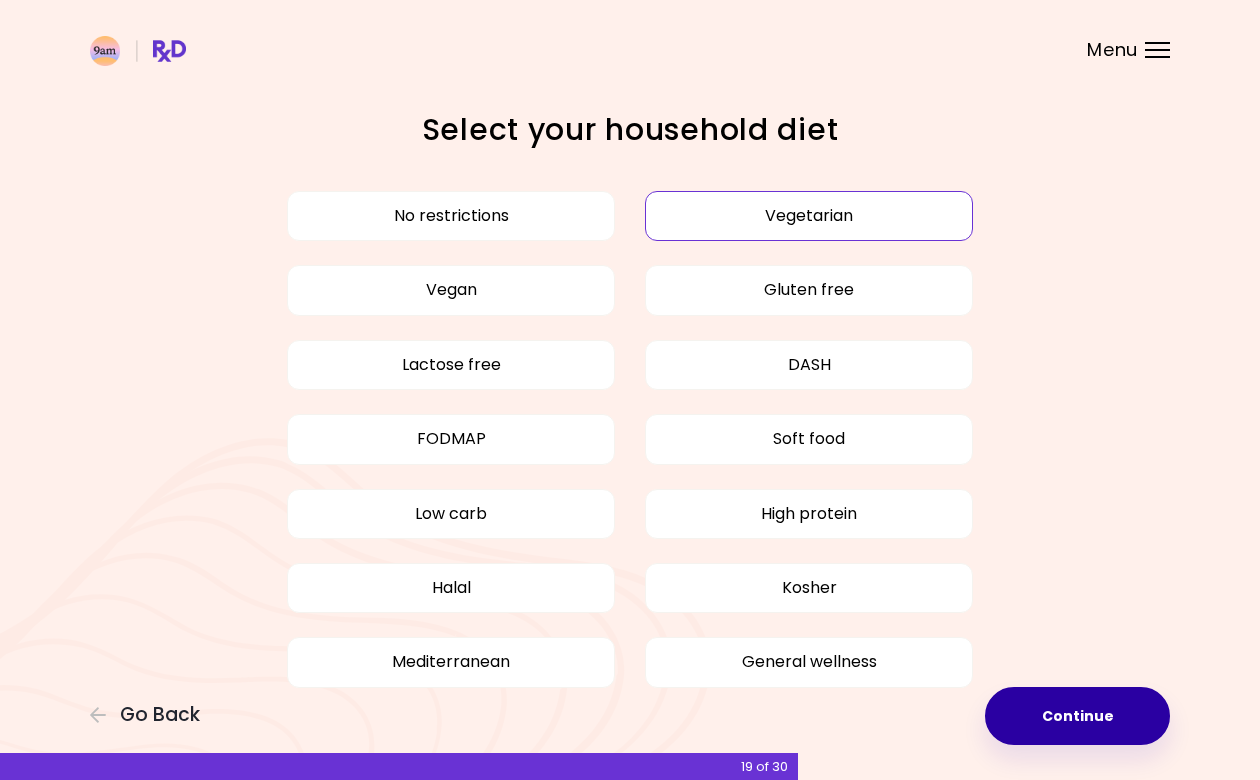 click on "Continue" at bounding box center (1077, 716) 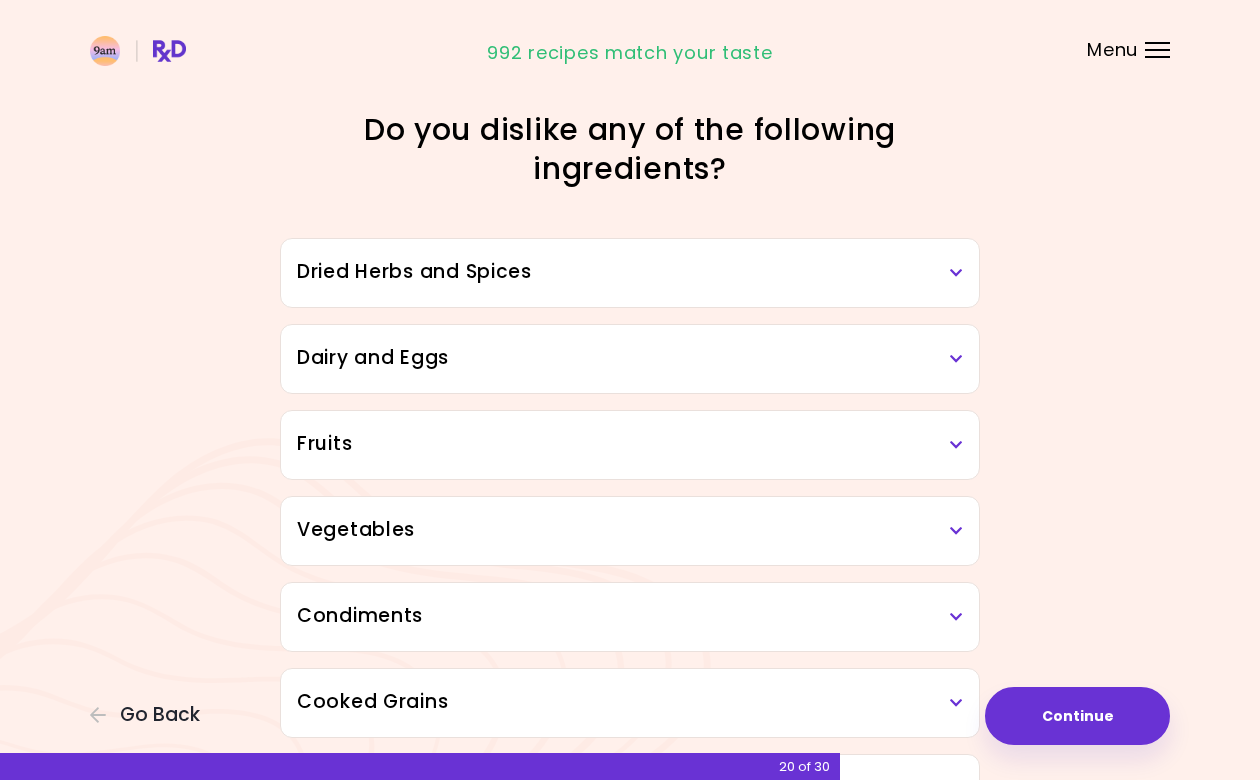 click on "Dried Herbs and Spices" at bounding box center [630, 272] 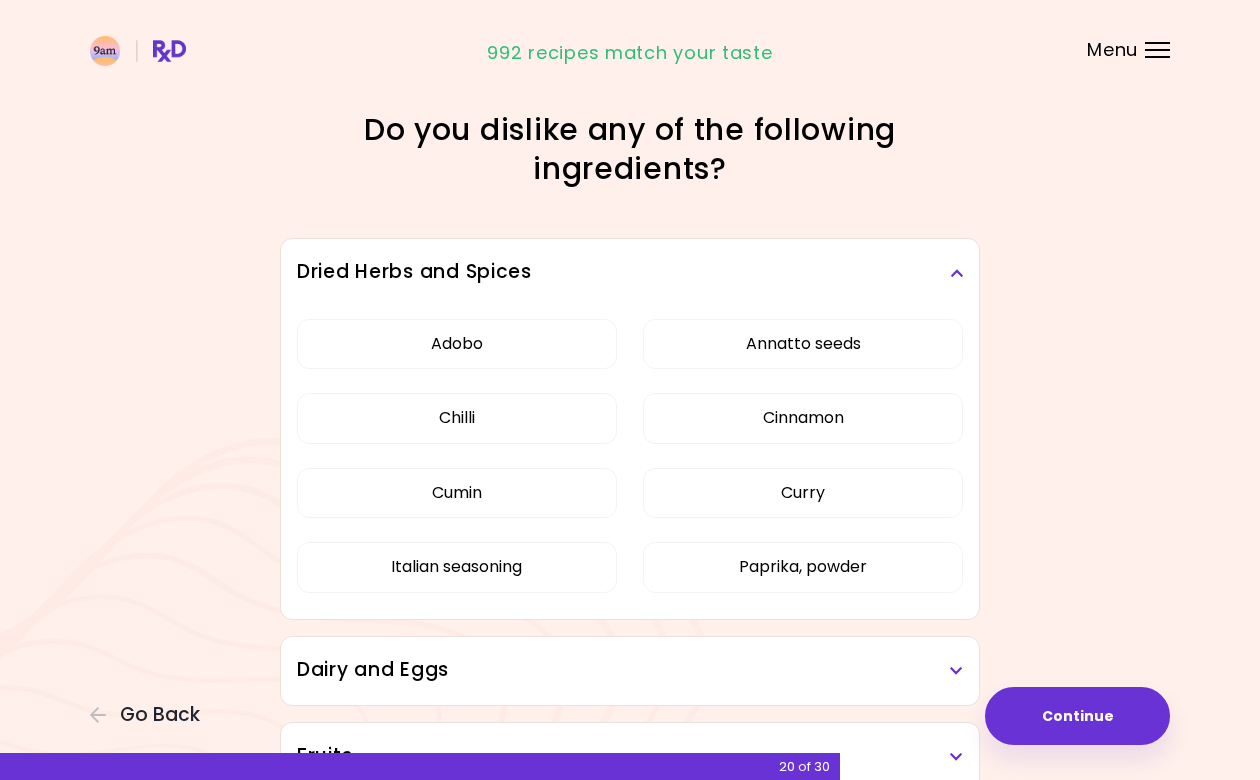 click on "Dried Herbs and Spices" at bounding box center [630, 272] 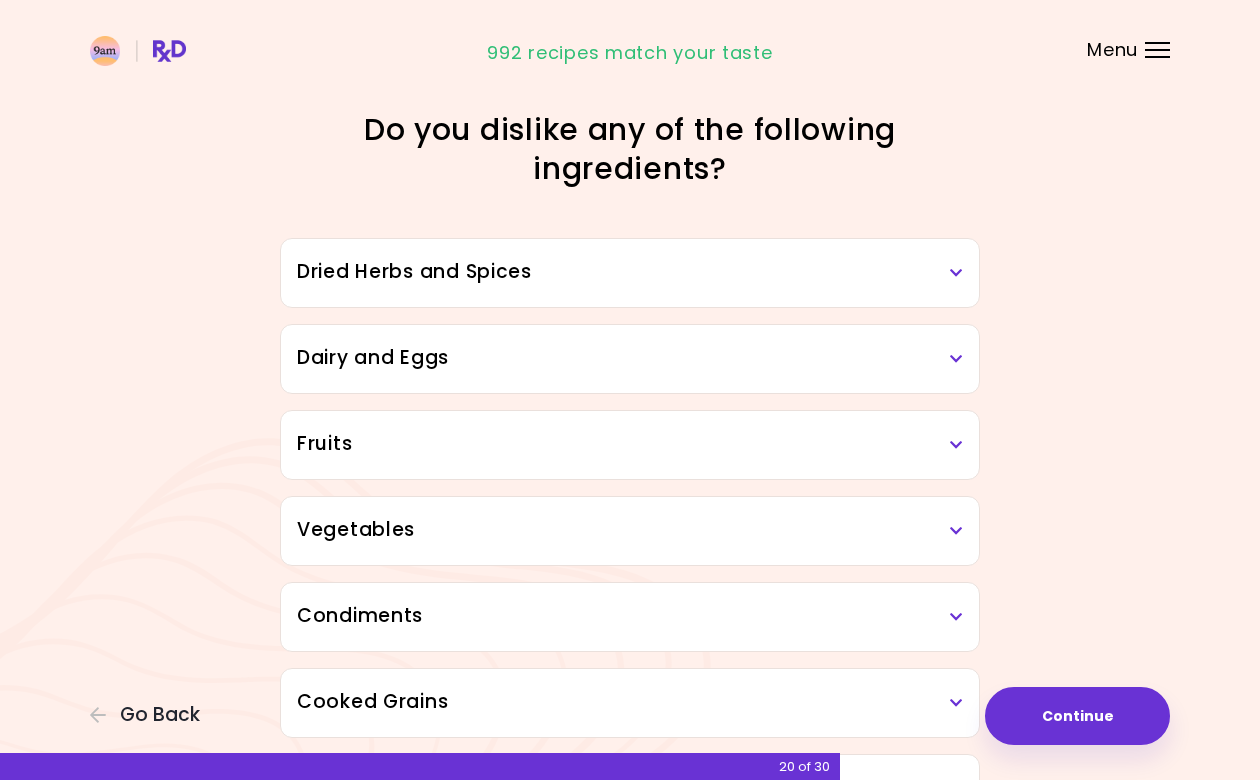 click on "Dairy and Eggs" at bounding box center (630, 358) 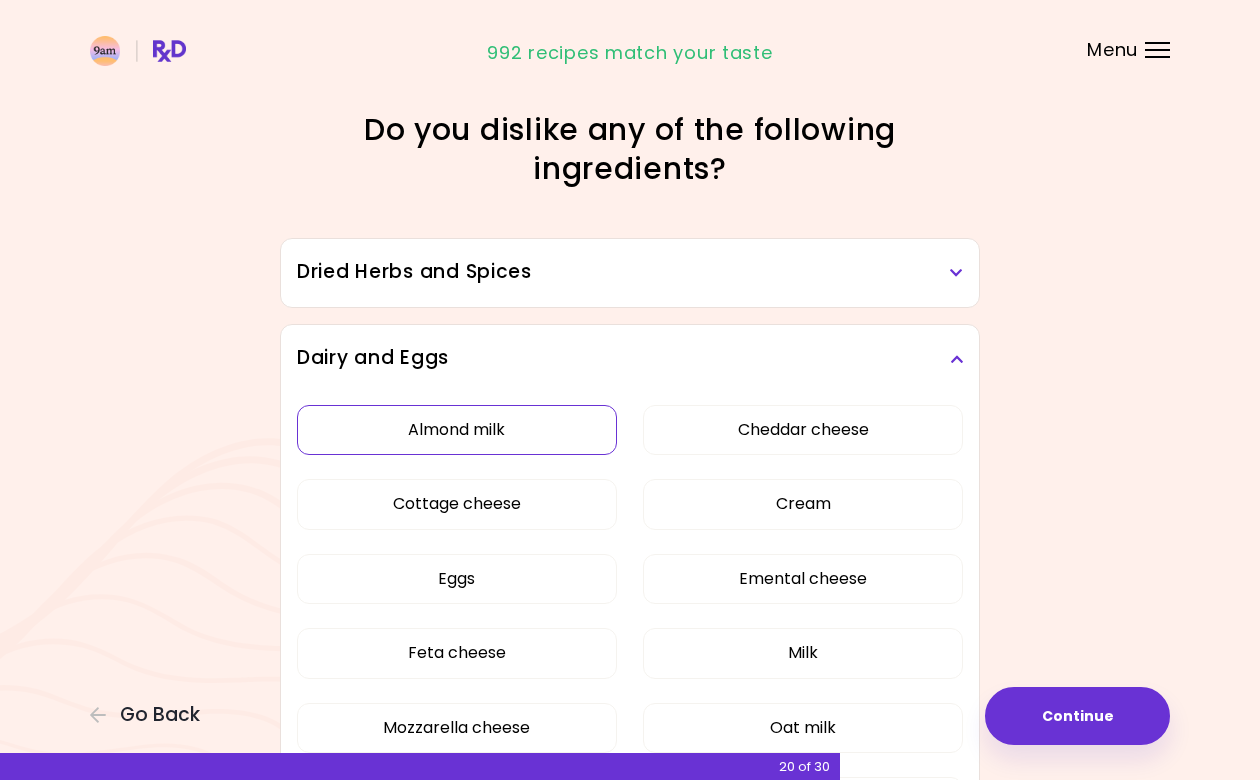 click on "Almond milk" at bounding box center (457, 430) 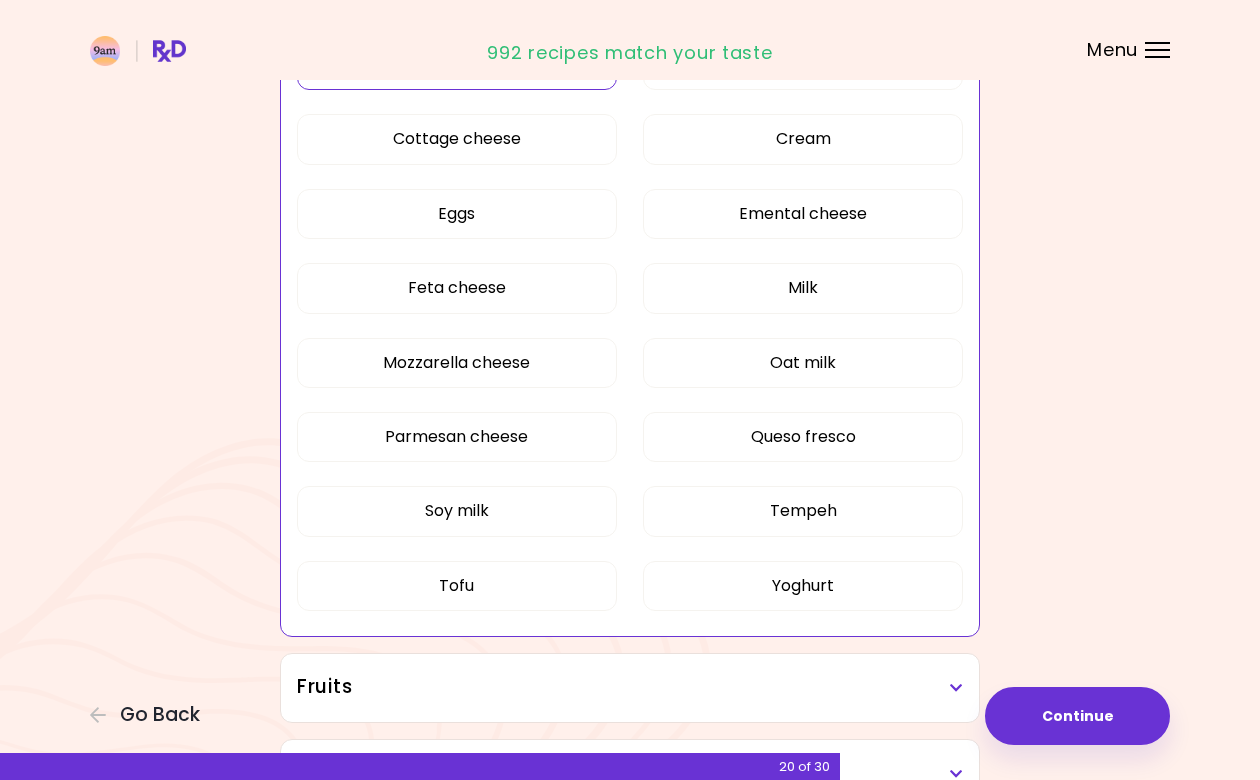 scroll, scrollTop: 366, scrollLeft: 0, axis: vertical 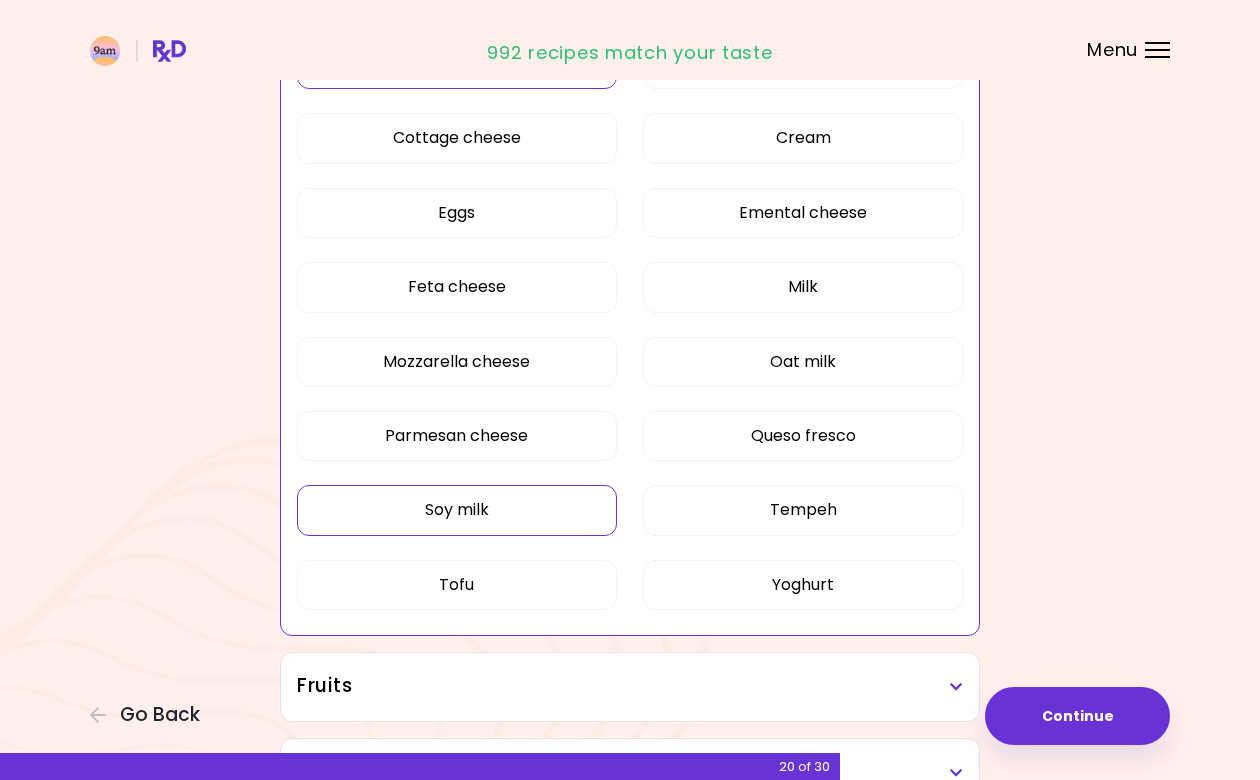 click on "Soy milk" at bounding box center [457, 510] 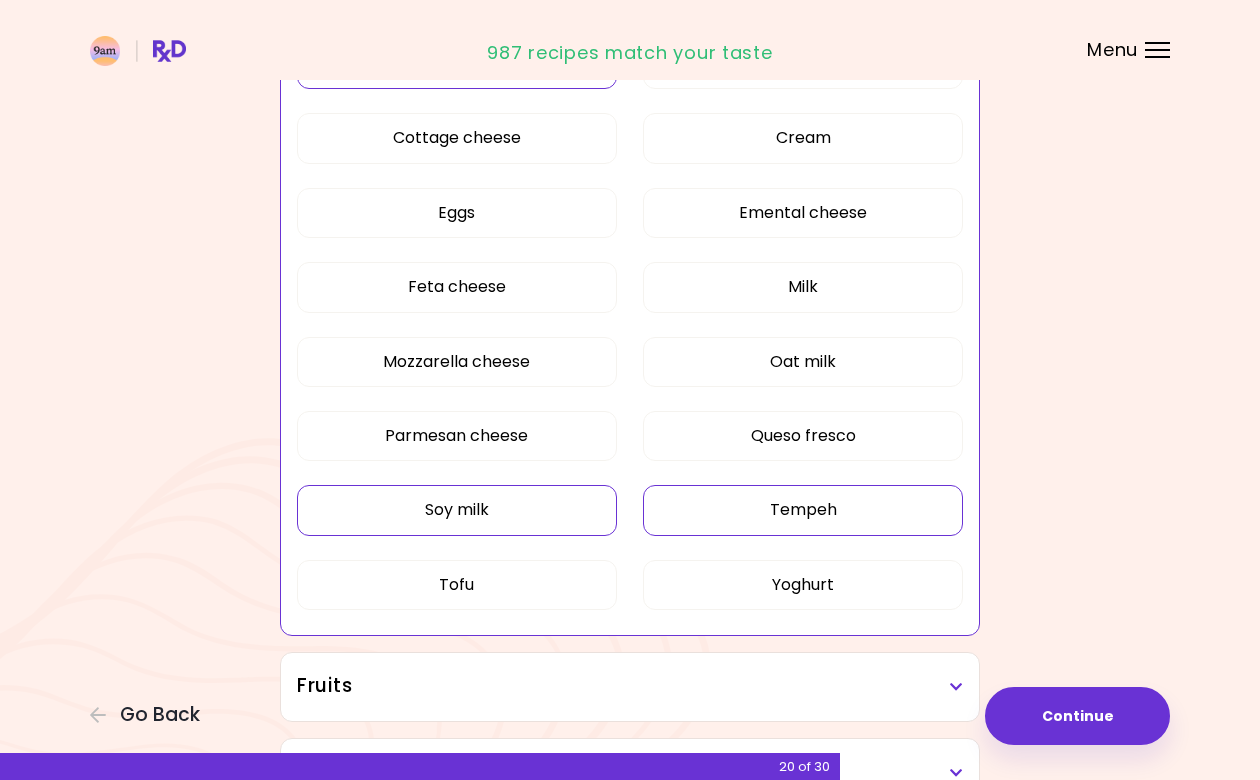 click on "Tempeh" at bounding box center (803, 510) 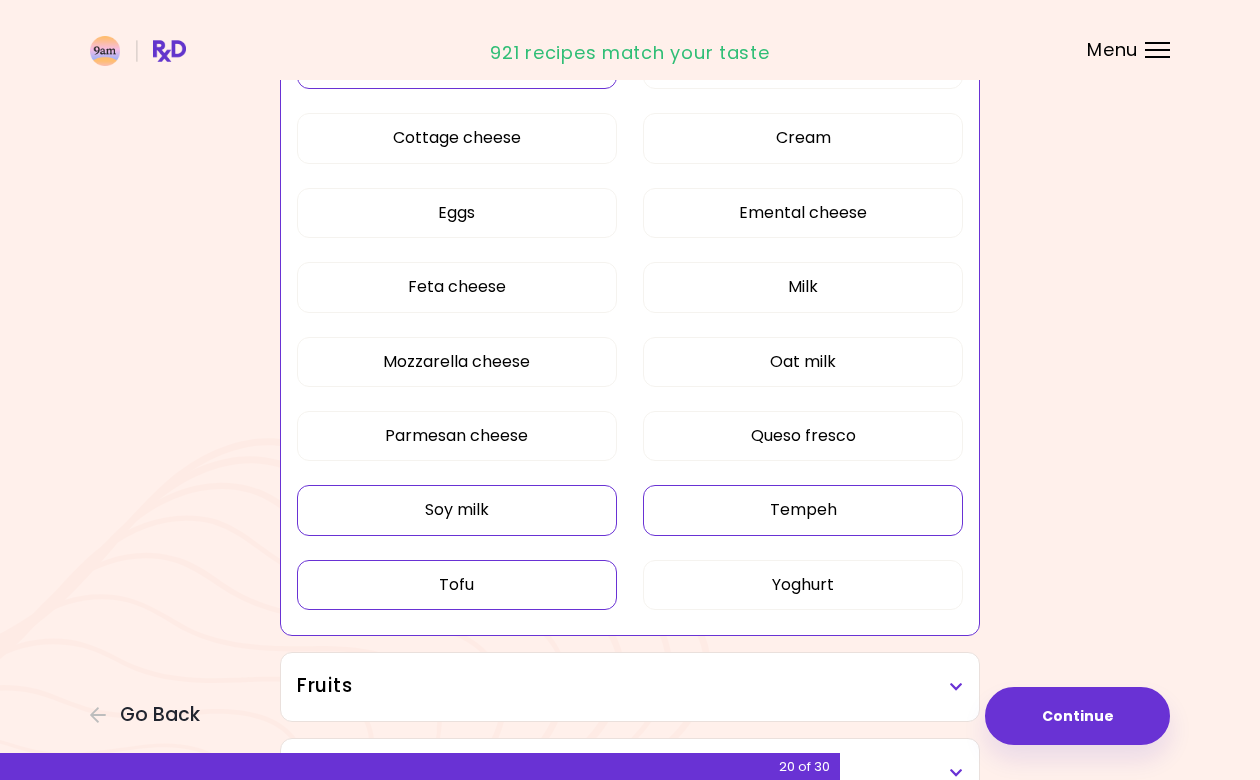 click on "Tofu" at bounding box center (457, 585) 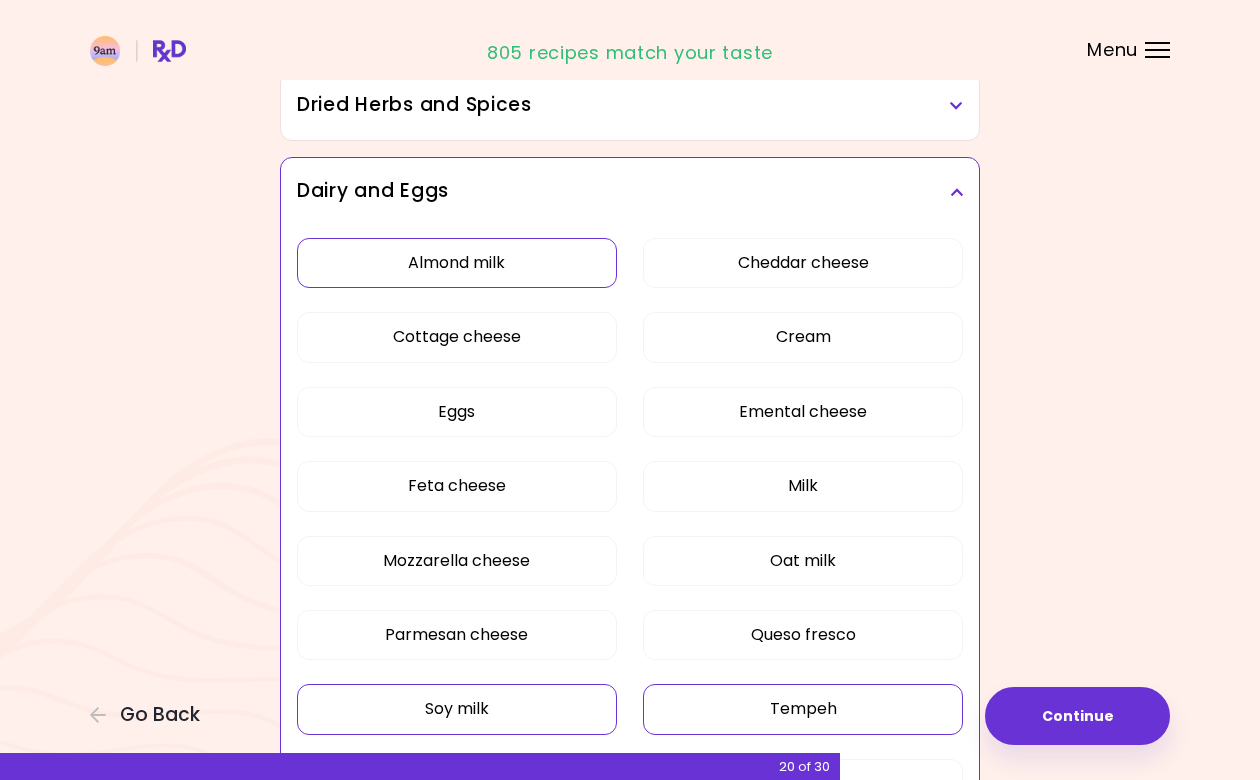 scroll, scrollTop: 119, scrollLeft: 0, axis: vertical 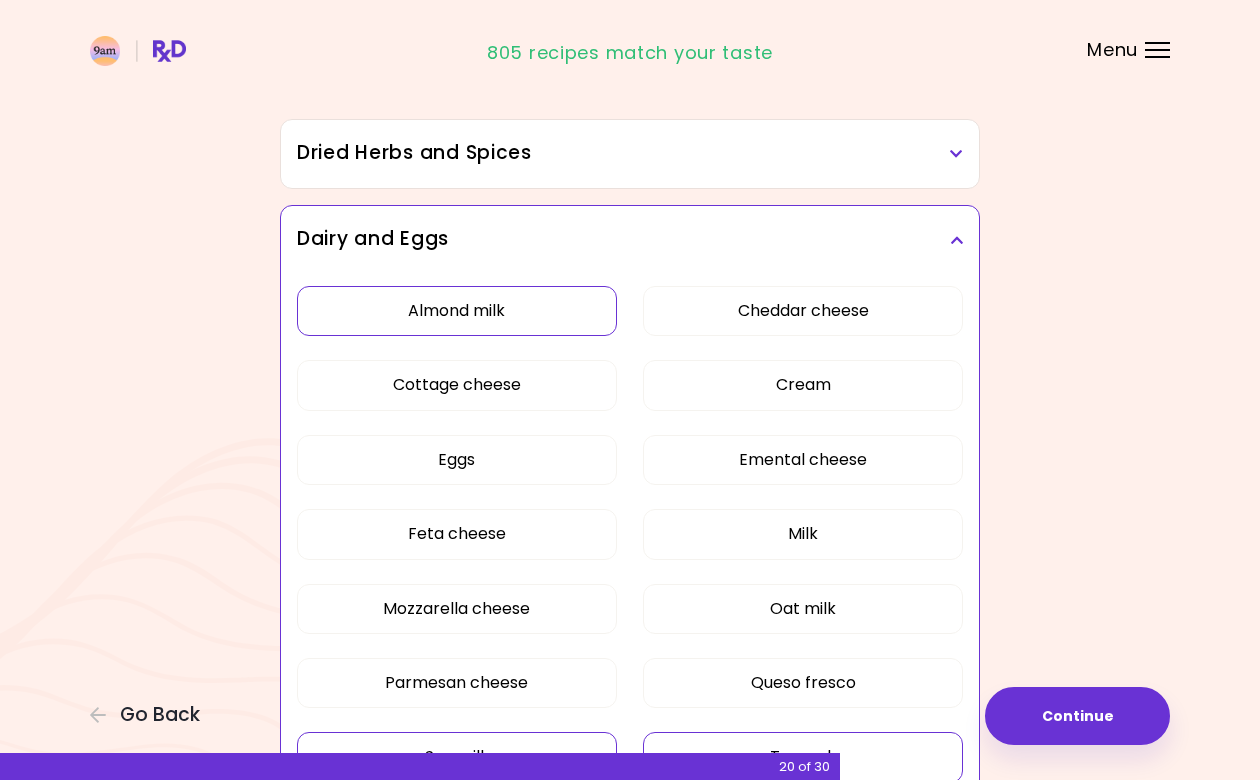 click at bounding box center (956, 240) 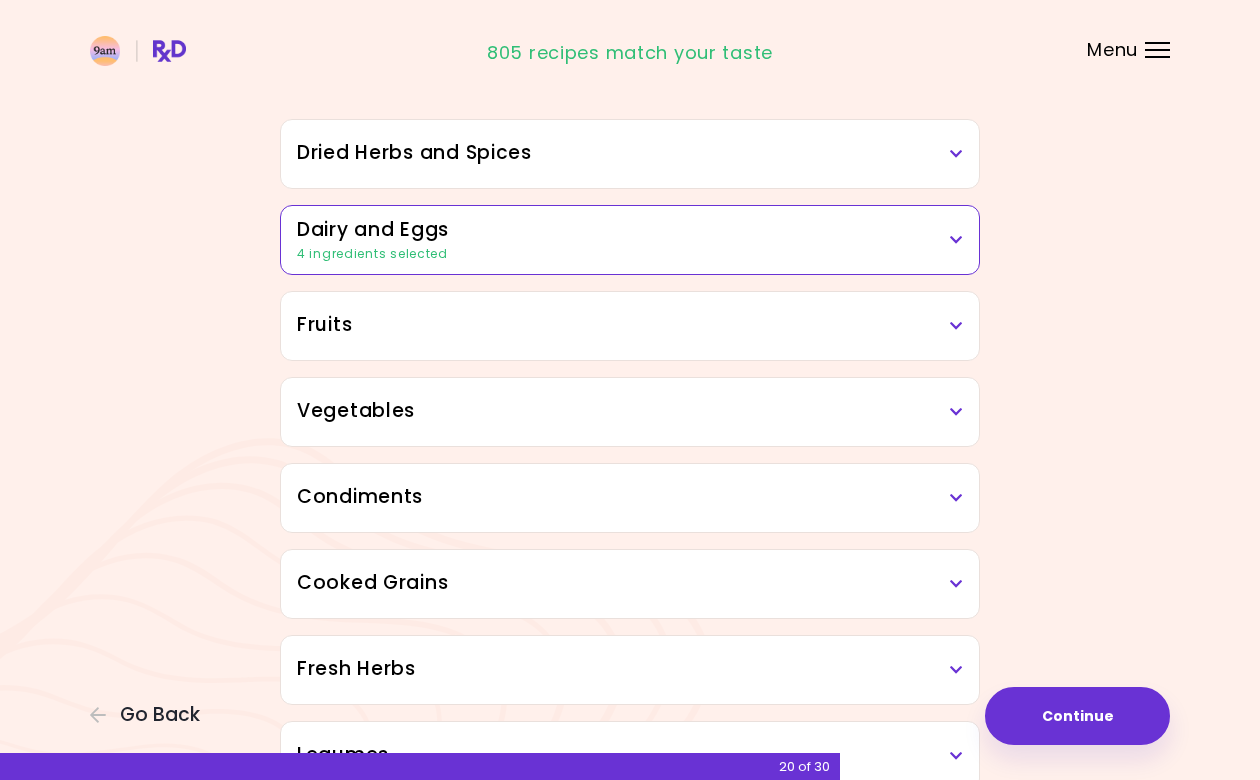click on "Fruits" at bounding box center (630, 325) 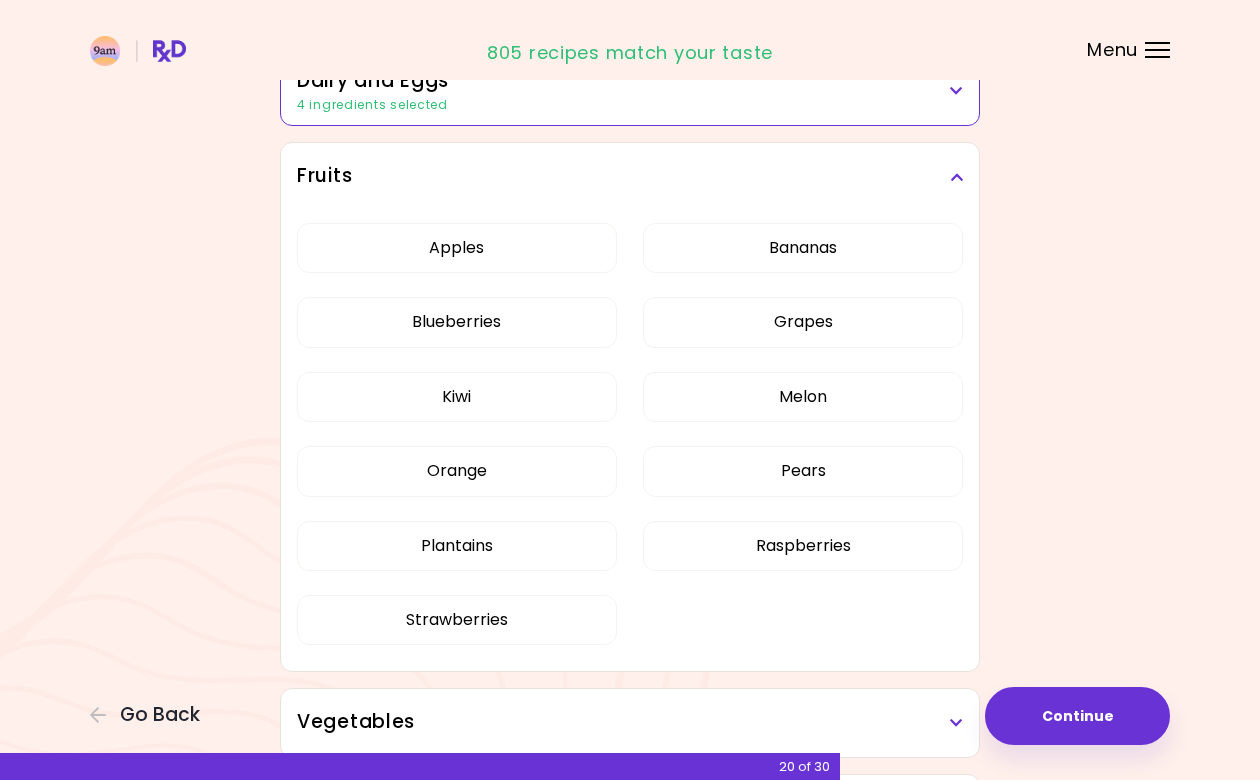 scroll, scrollTop: 274, scrollLeft: 0, axis: vertical 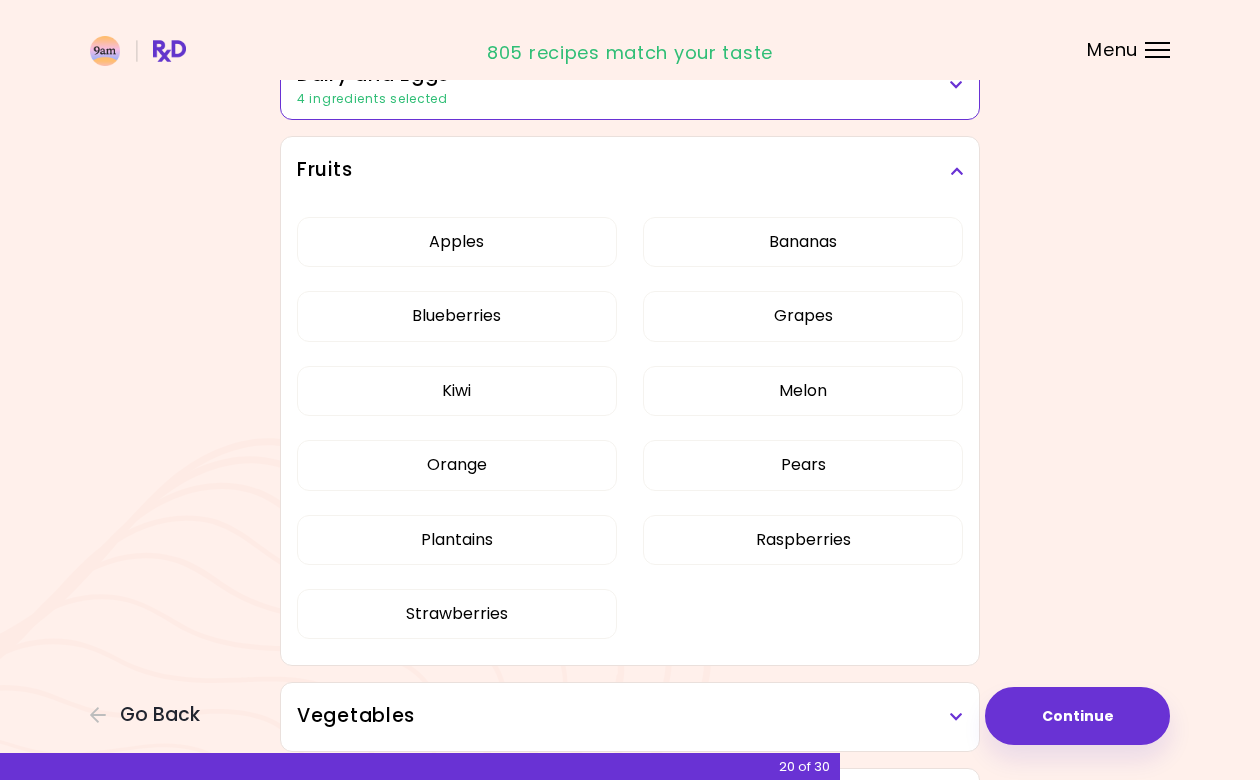 click on "Fruits" at bounding box center (630, 170) 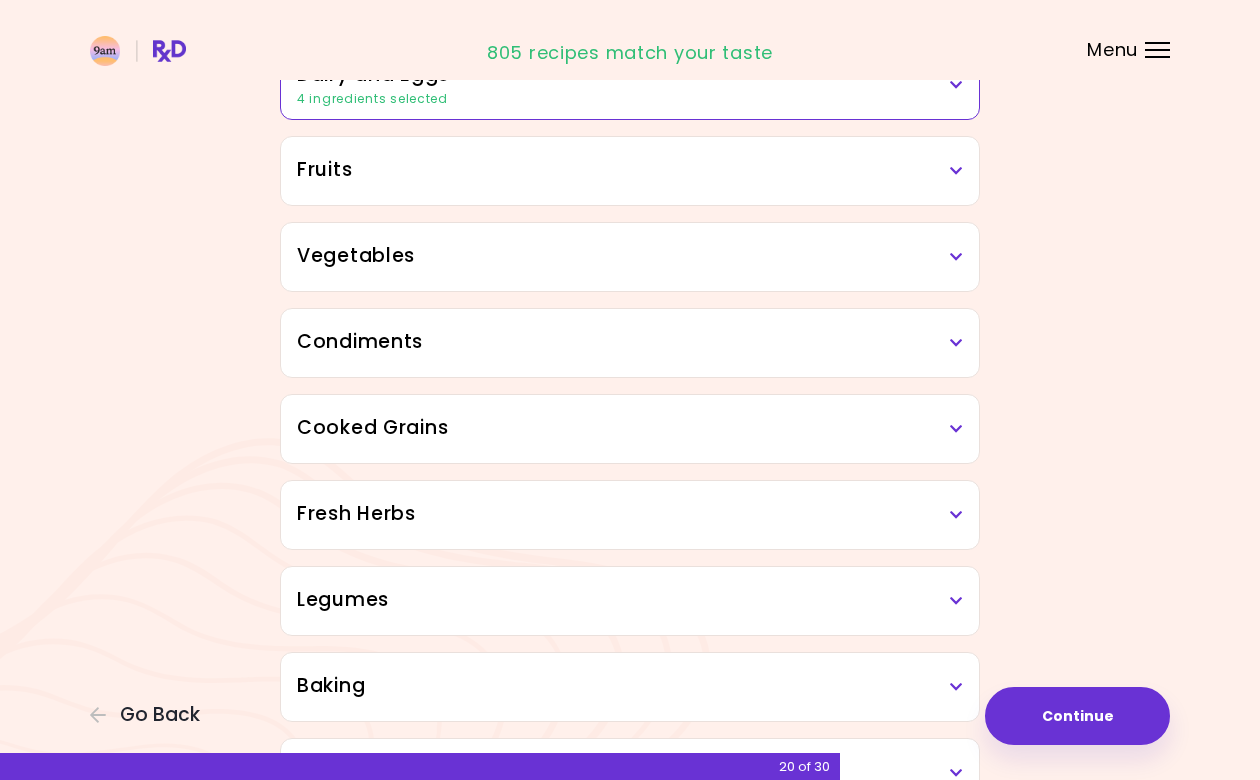 click on "Vegetables" at bounding box center (630, 256) 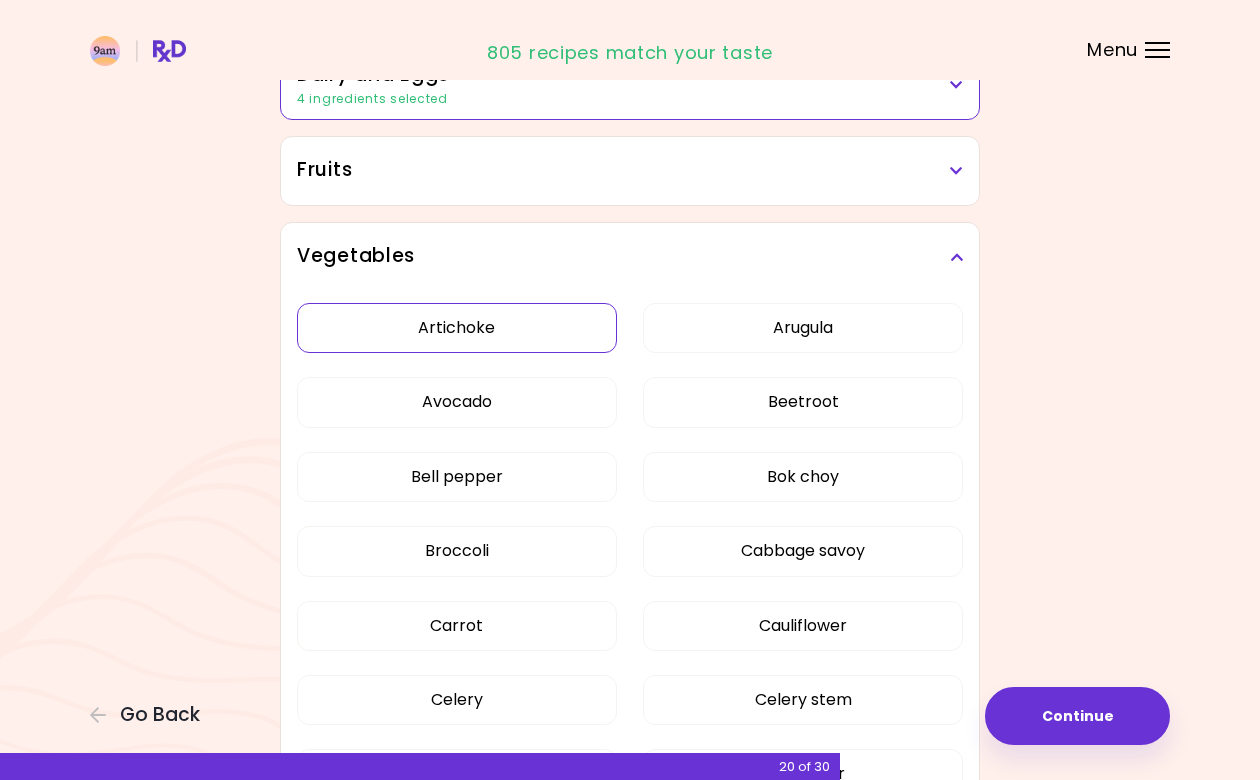 click on "Artichoke" at bounding box center [457, 328] 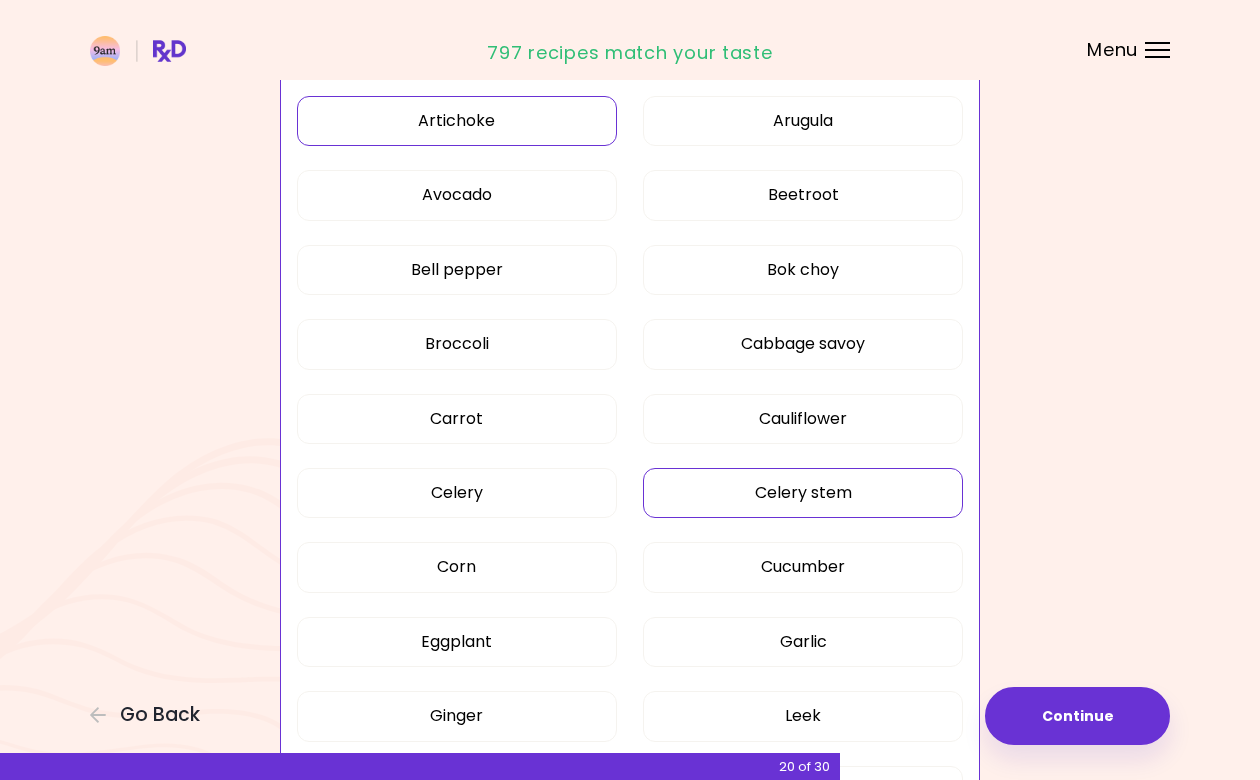 scroll, scrollTop: 487, scrollLeft: 0, axis: vertical 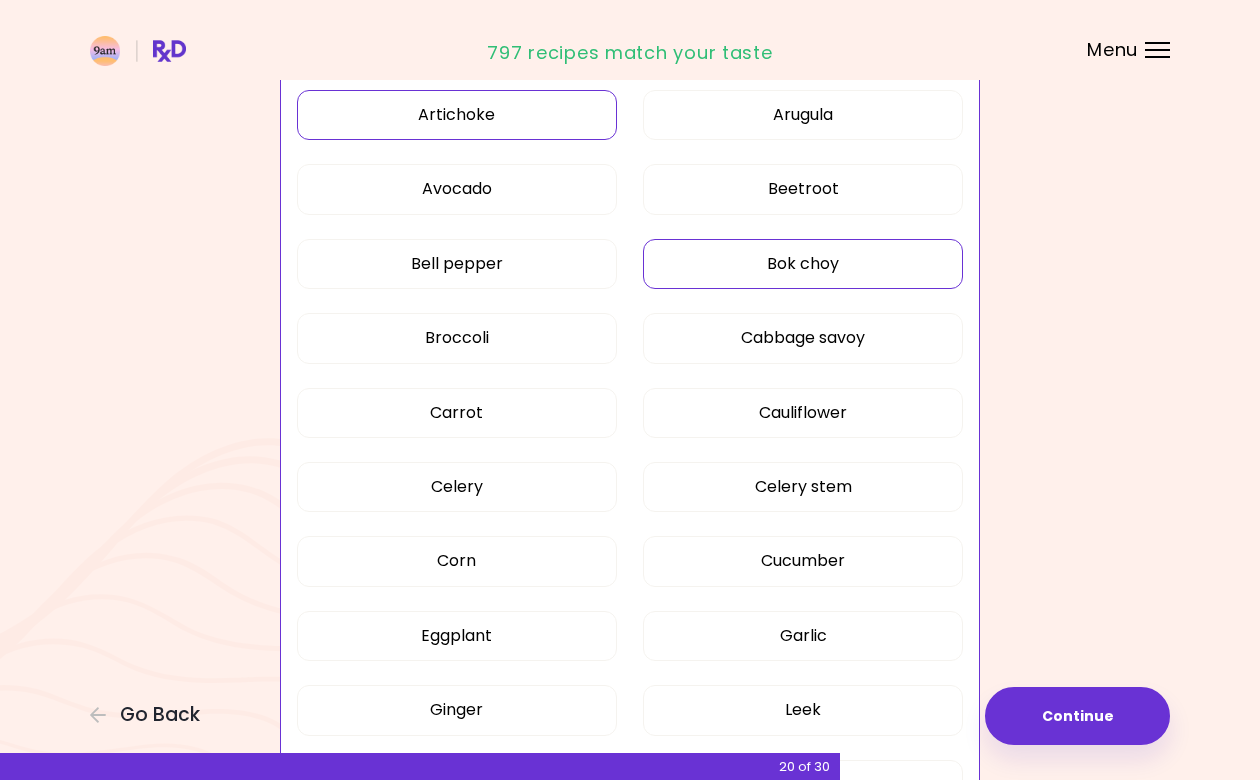 click on "Bok choy" at bounding box center (803, 264) 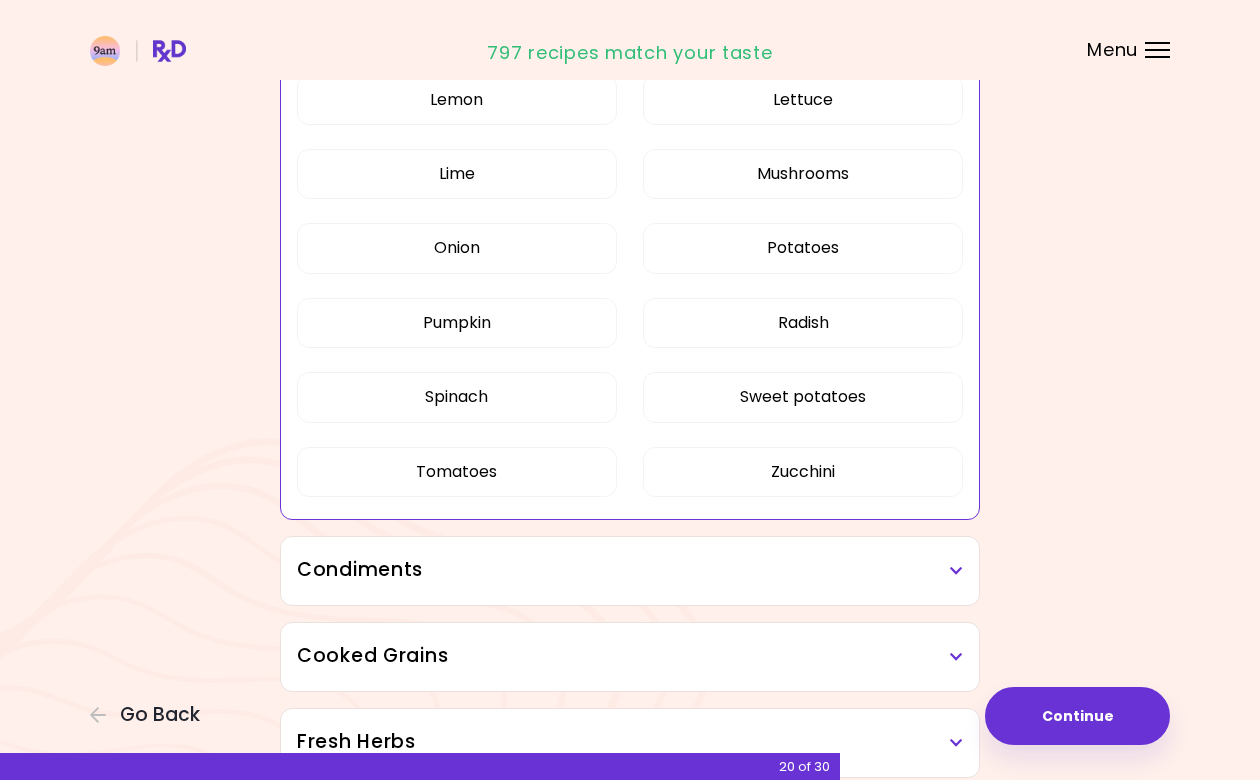 scroll, scrollTop: 1200, scrollLeft: 0, axis: vertical 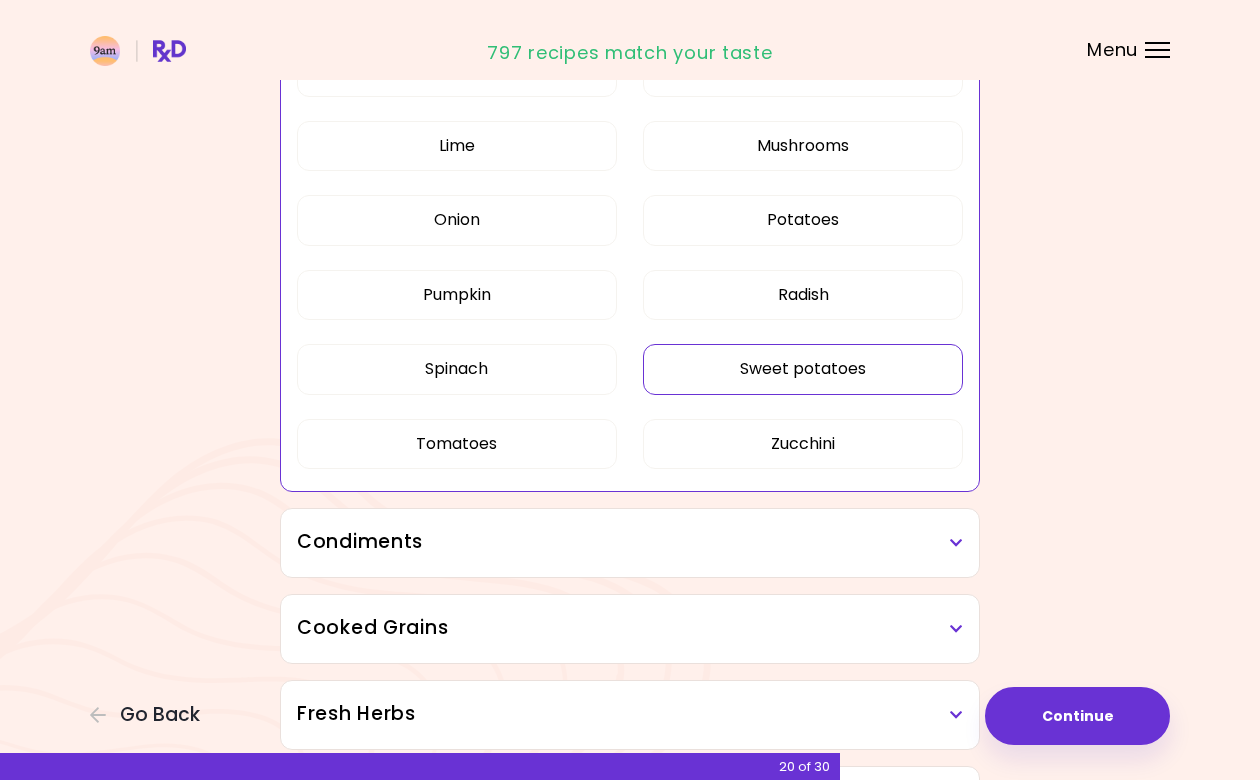 click on "Sweet potatoes" at bounding box center [803, 369] 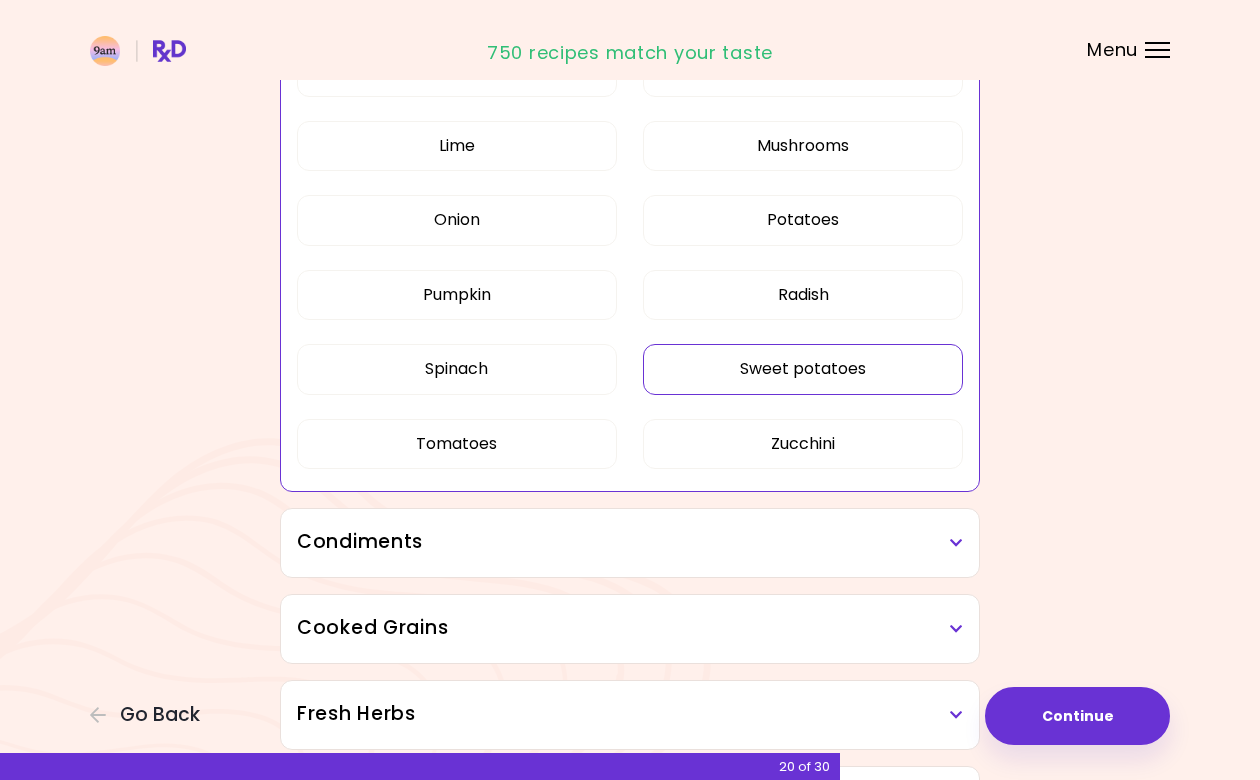 click on "Condiments" at bounding box center [630, 543] 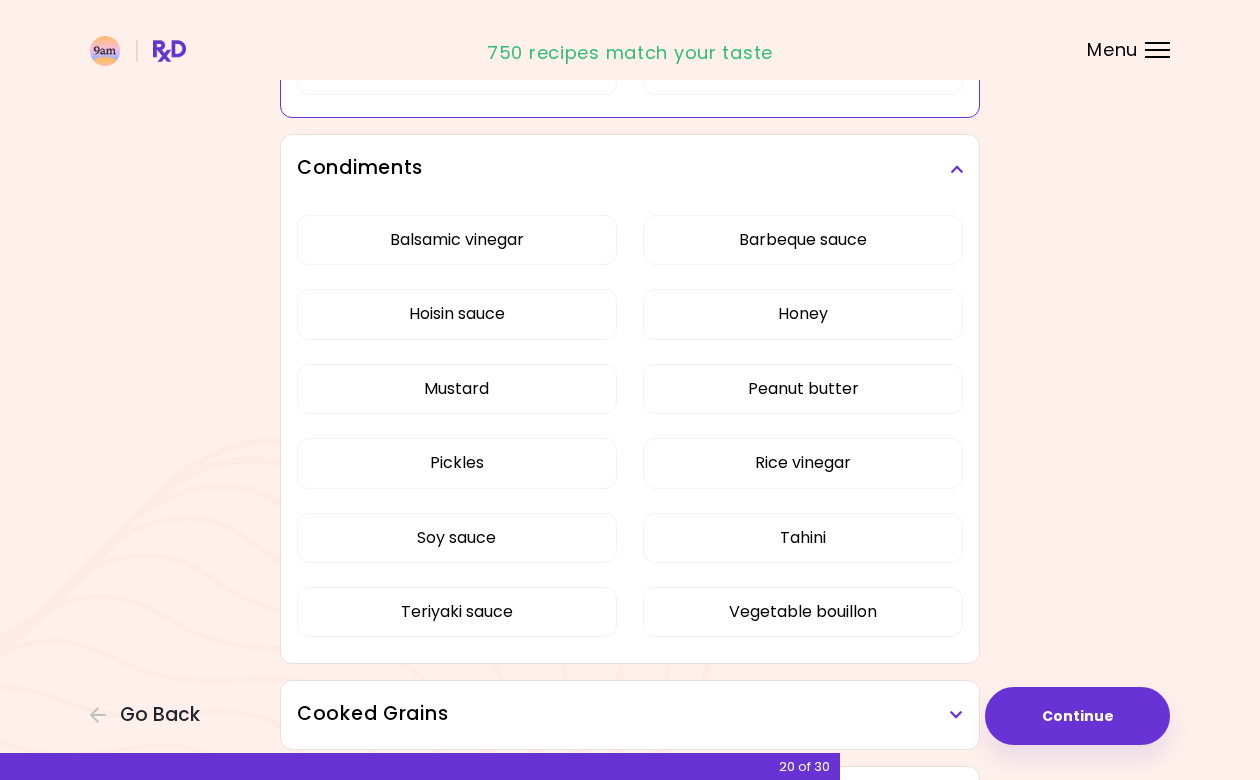 scroll, scrollTop: 1587, scrollLeft: 0, axis: vertical 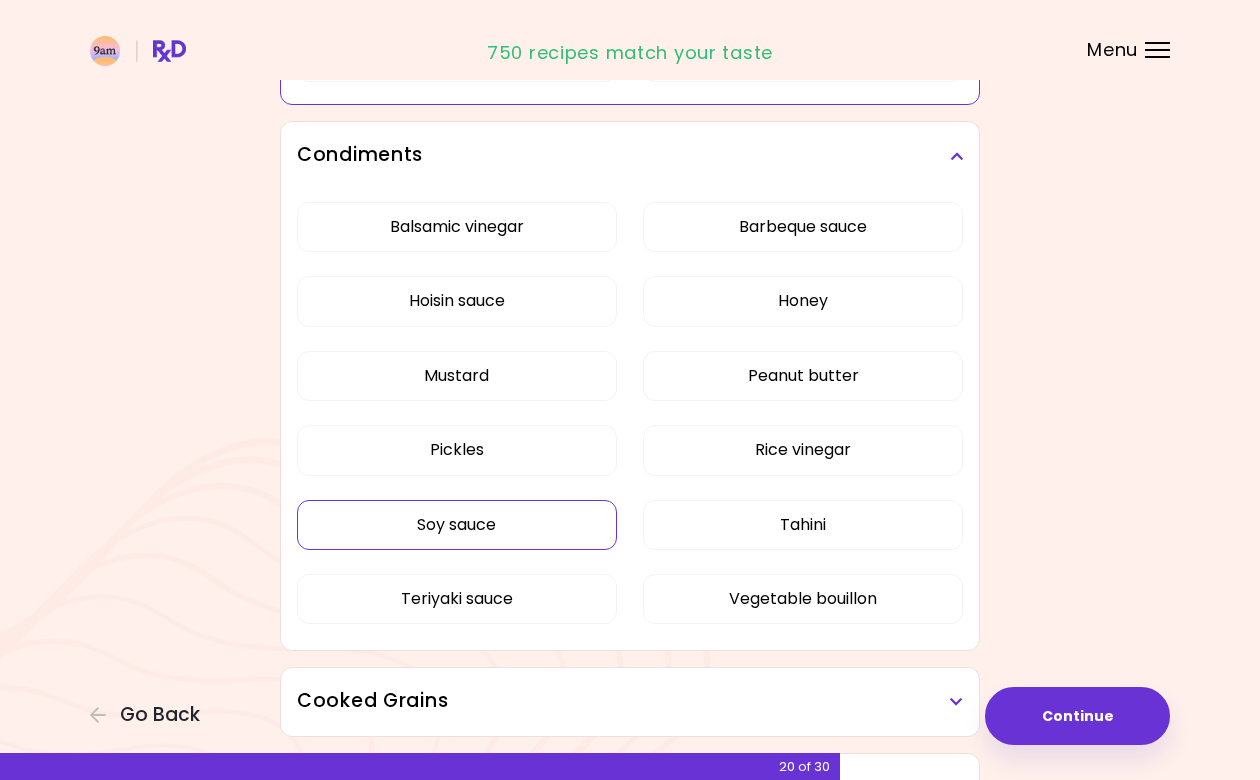 click on "Soy sauce" at bounding box center [457, 525] 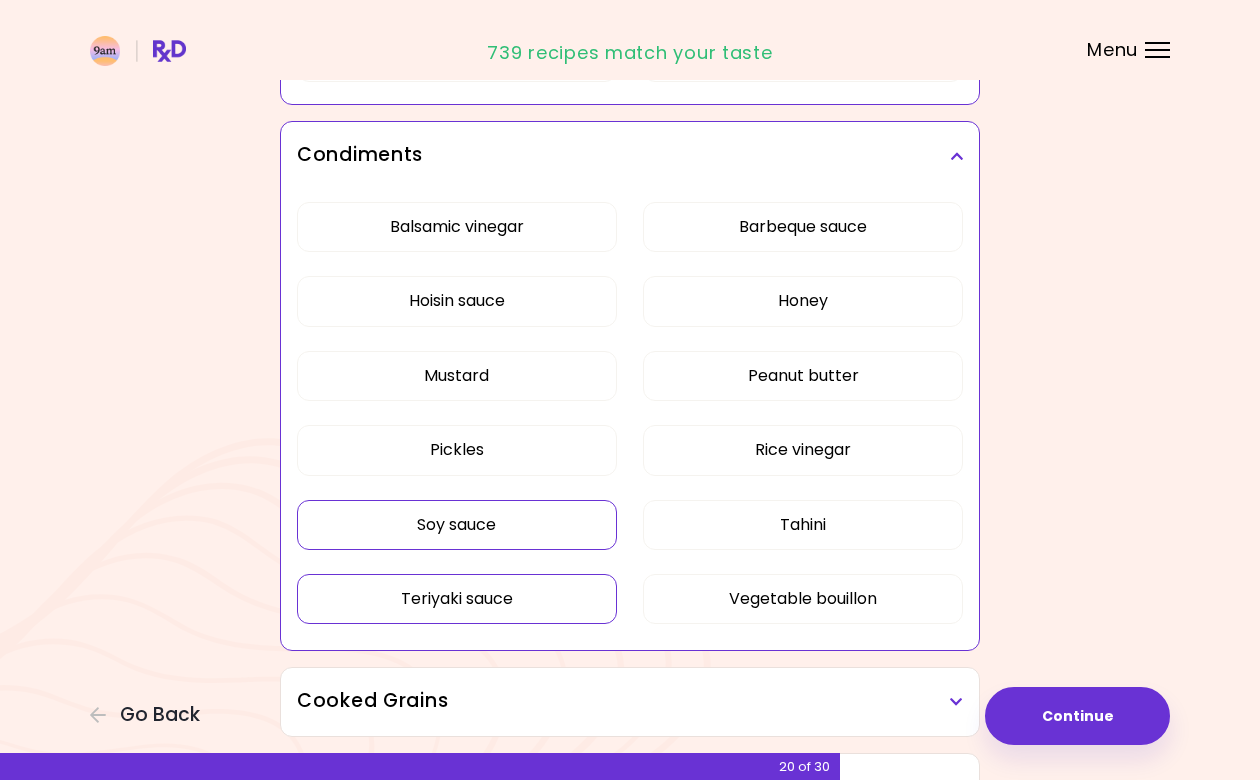click on "Teriyaki sauce" at bounding box center [457, 599] 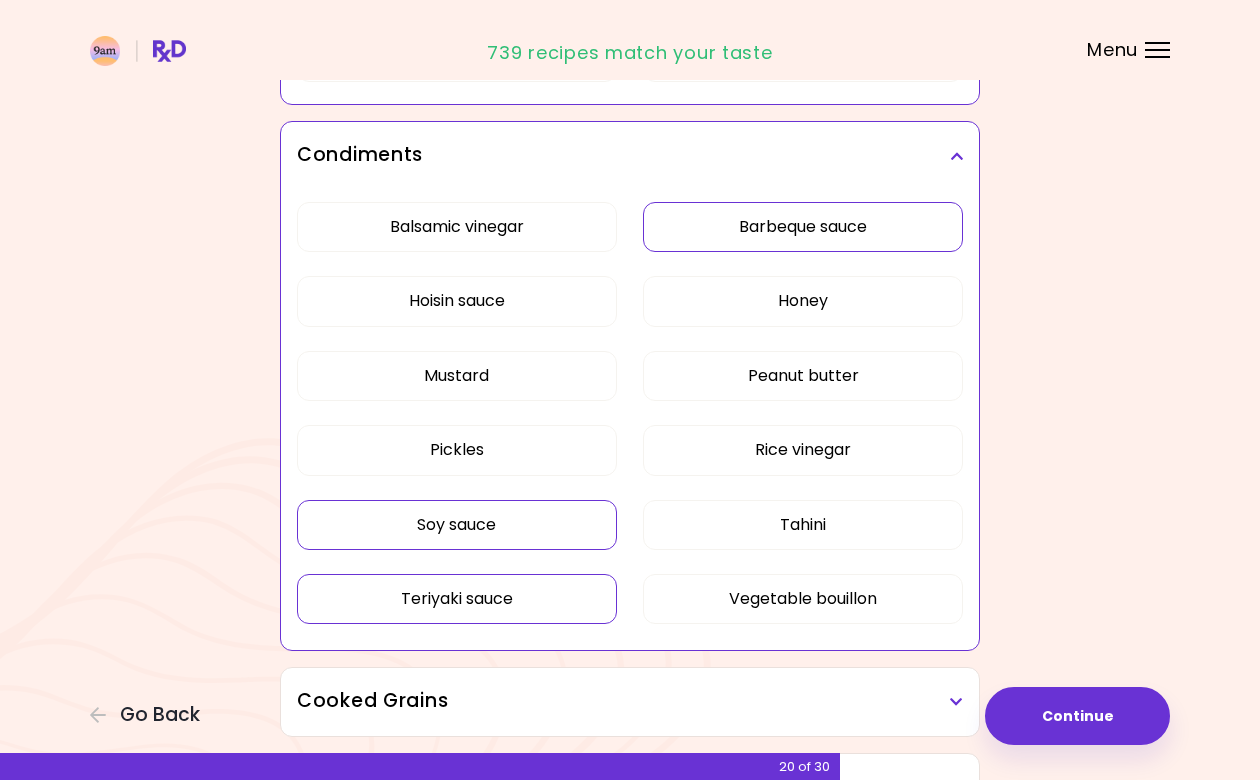 click on "Barbeque sauce" at bounding box center (803, 227) 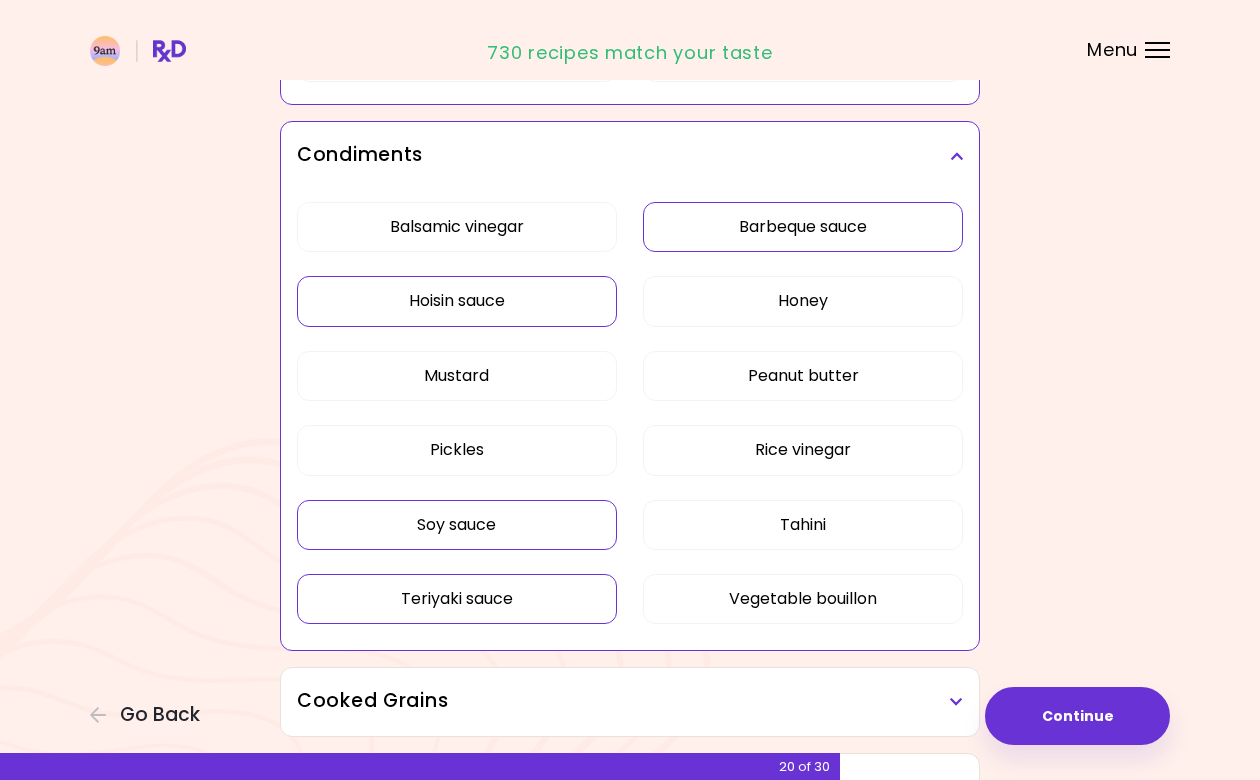 click on "Hoisin sauce" at bounding box center [457, 301] 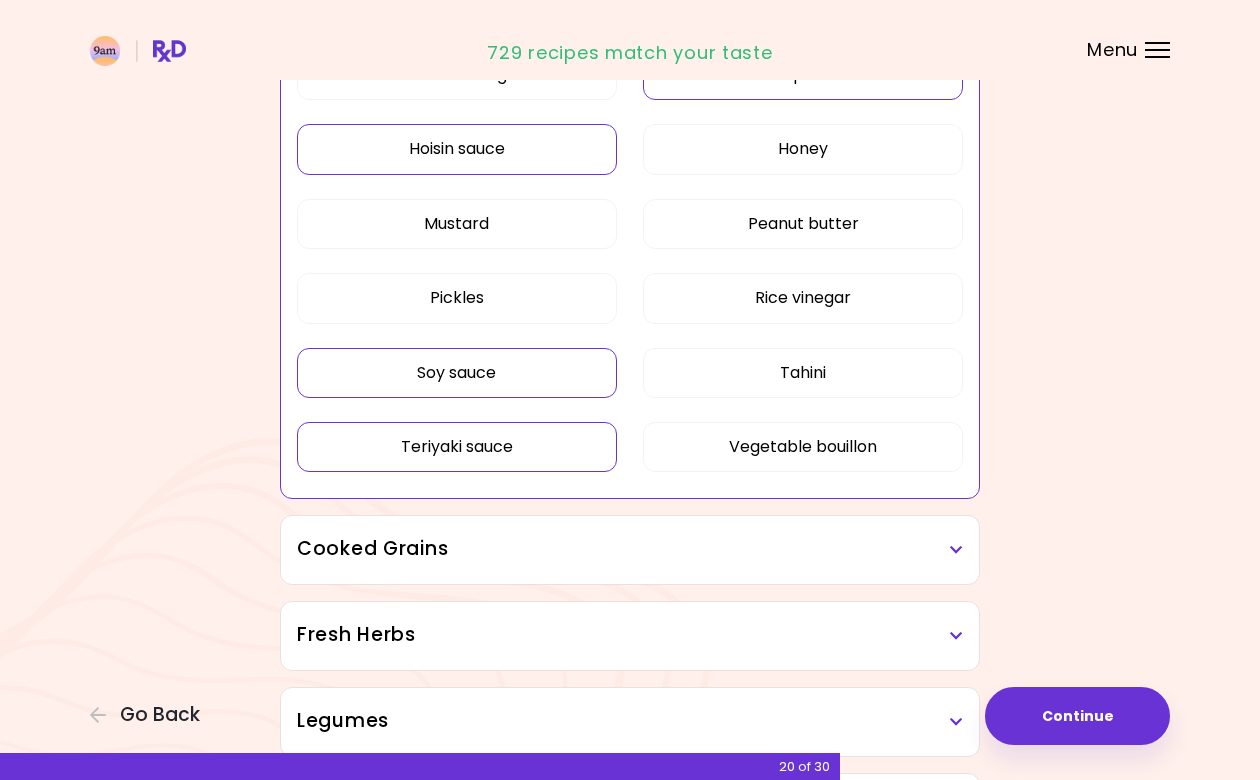 scroll, scrollTop: 1741, scrollLeft: 0, axis: vertical 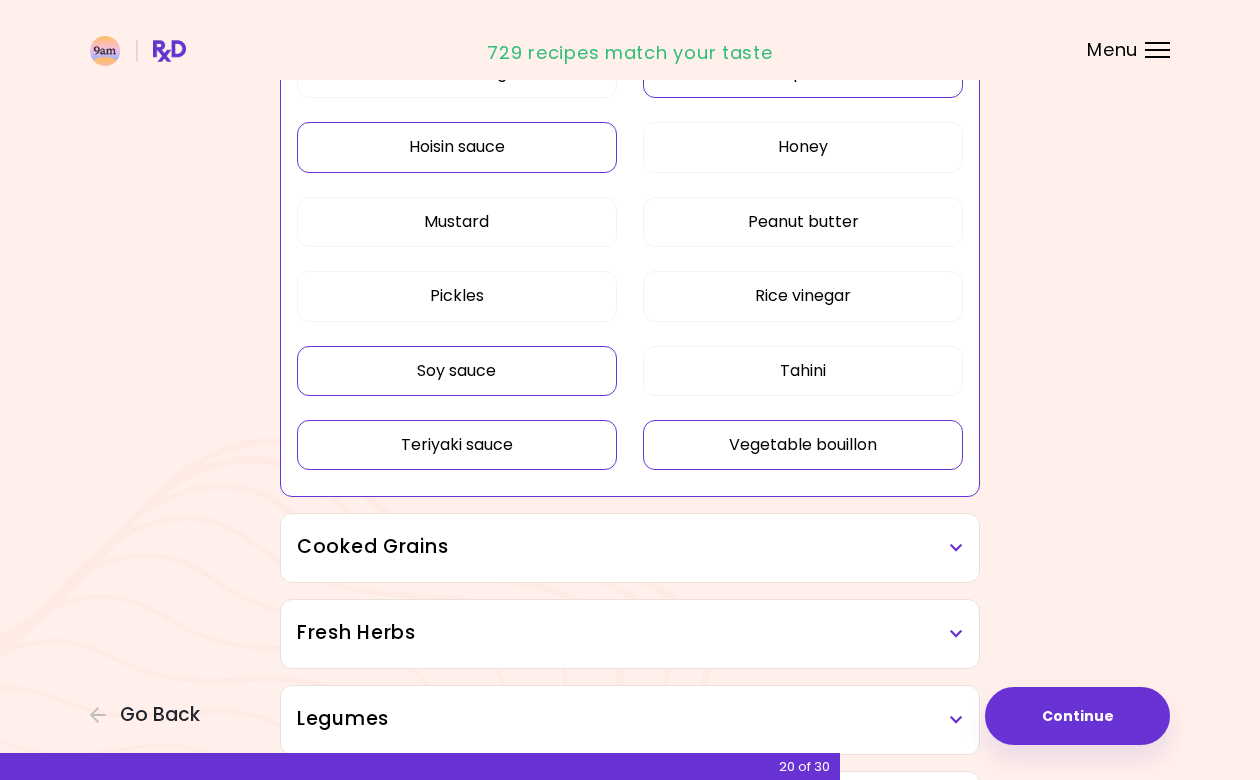 click on "Vegetable bouillon" at bounding box center (803, 445) 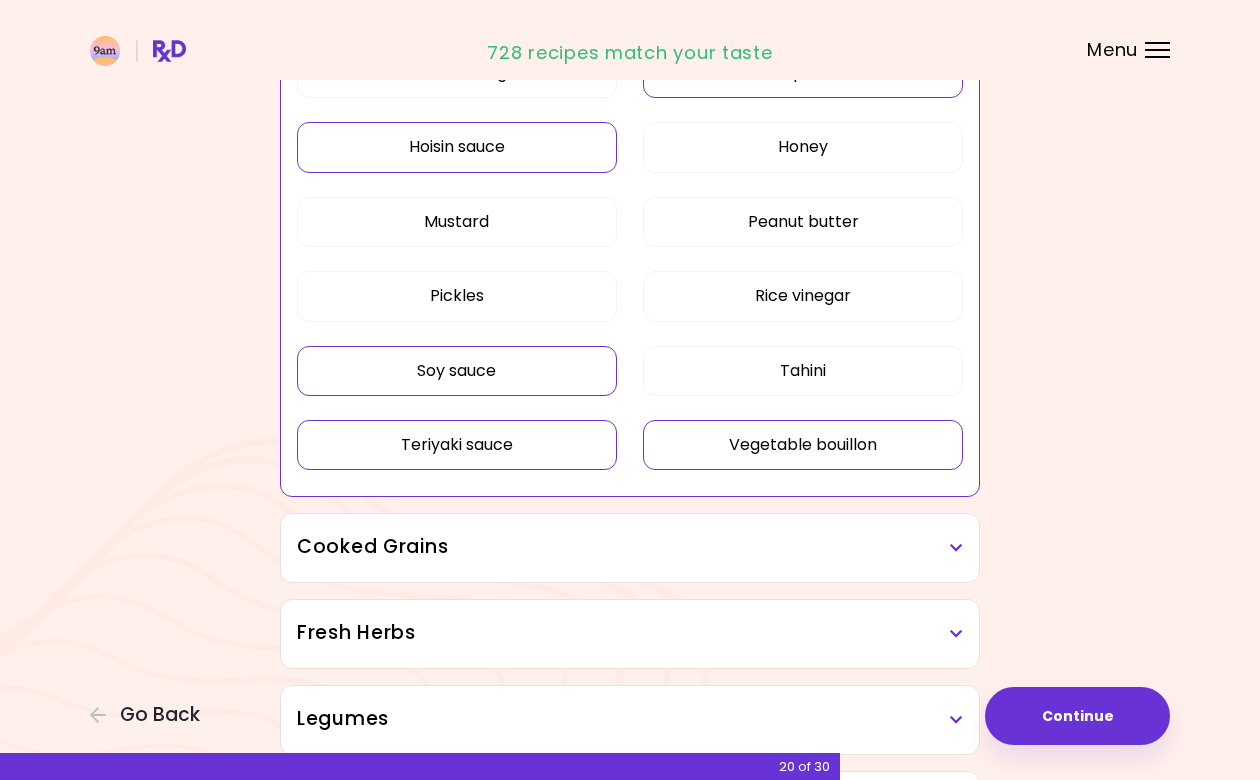click on "Cooked Grains" at bounding box center (630, 547) 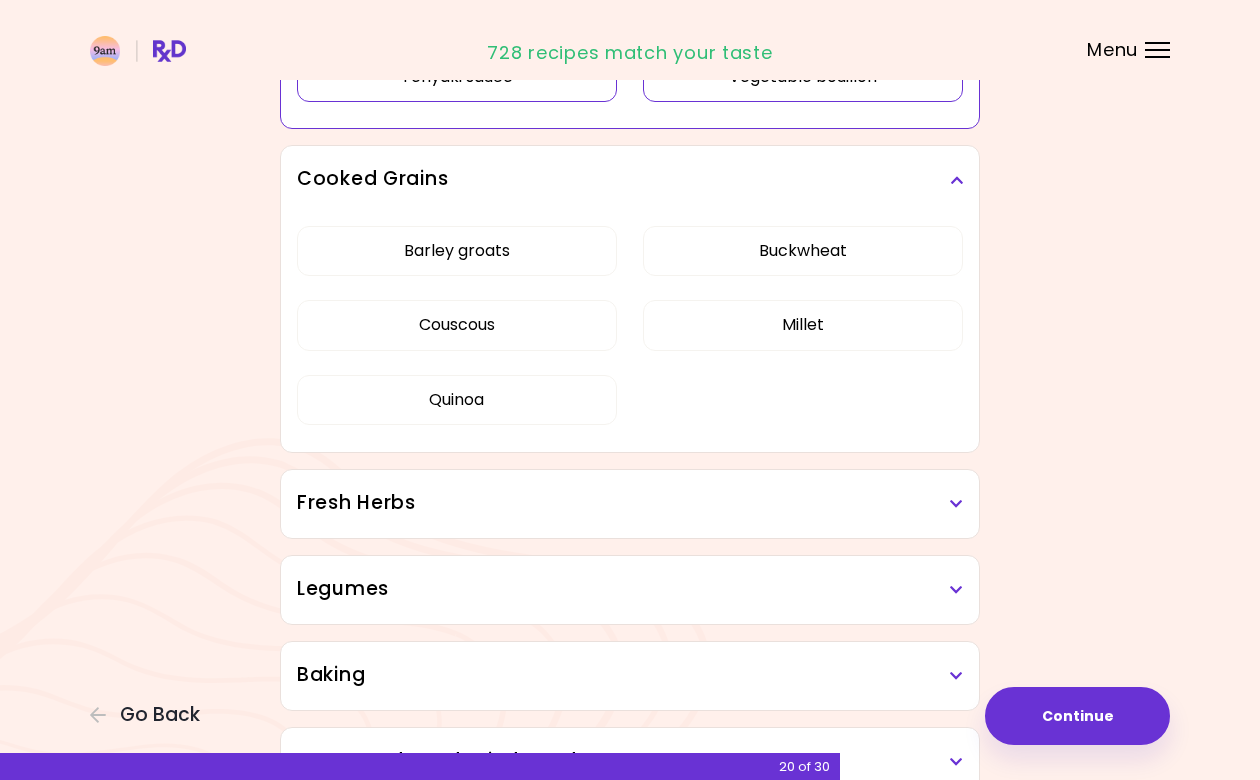 scroll, scrollTop: 2110, scrollLeft: 0, axis: vertical 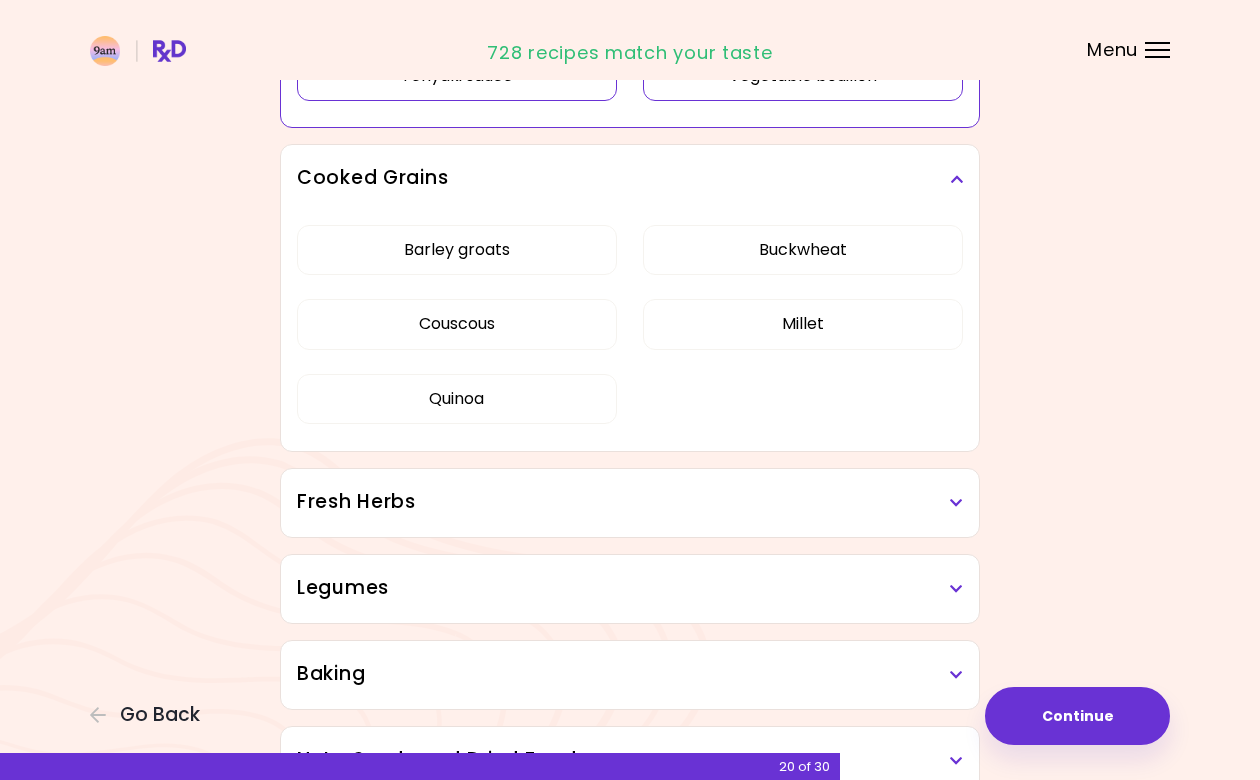 click on "Fresh Herbs" at bounding box center (630, 502) 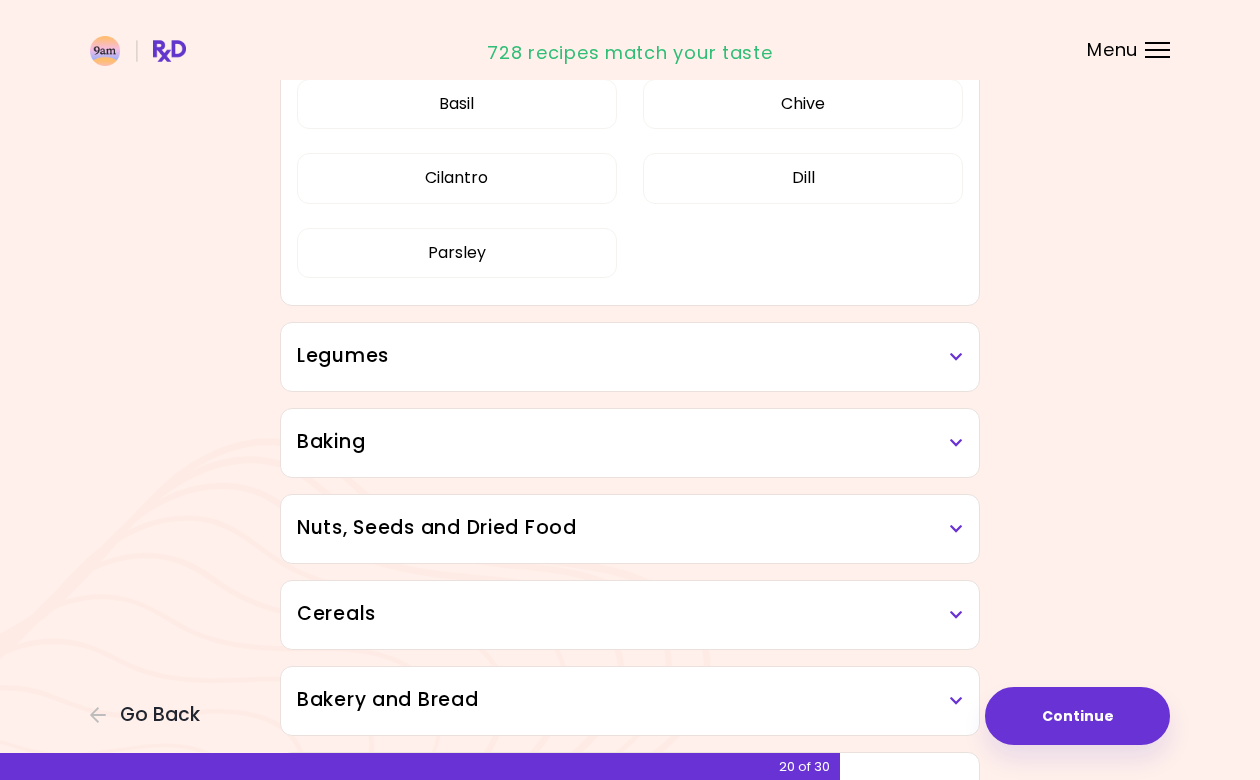 scroll, scrollTop: 2597, scrollLeft: 0, axis: vertical 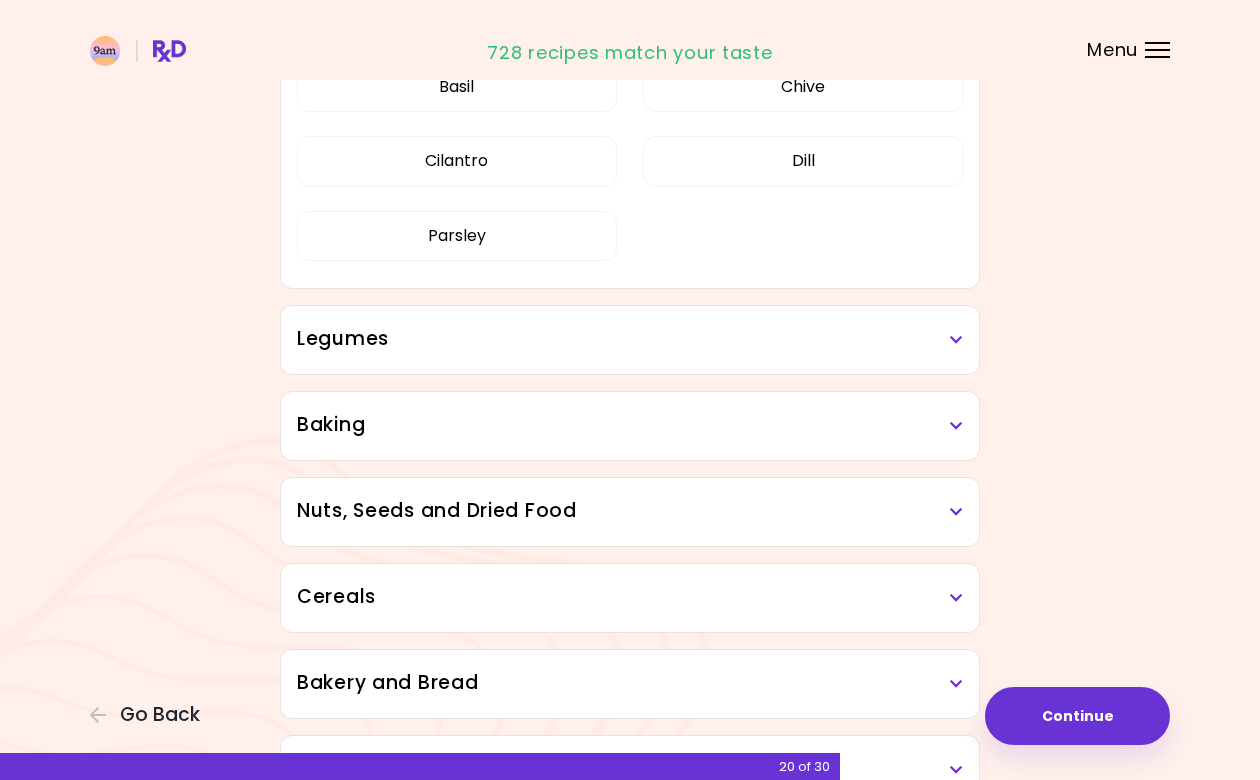 click on "Legumes" at bounding box center (630, 339) 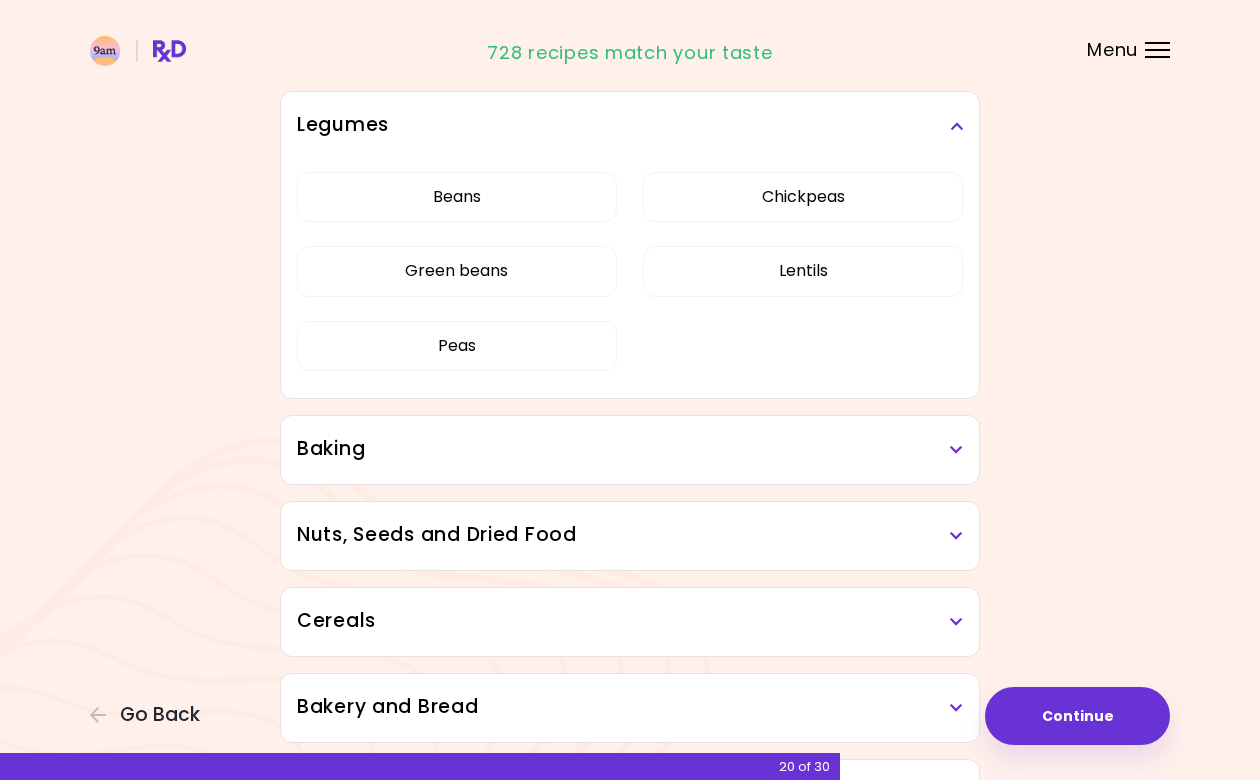 scroll, scrollTop: 2838, scrollLeft: 0, axis: vertical 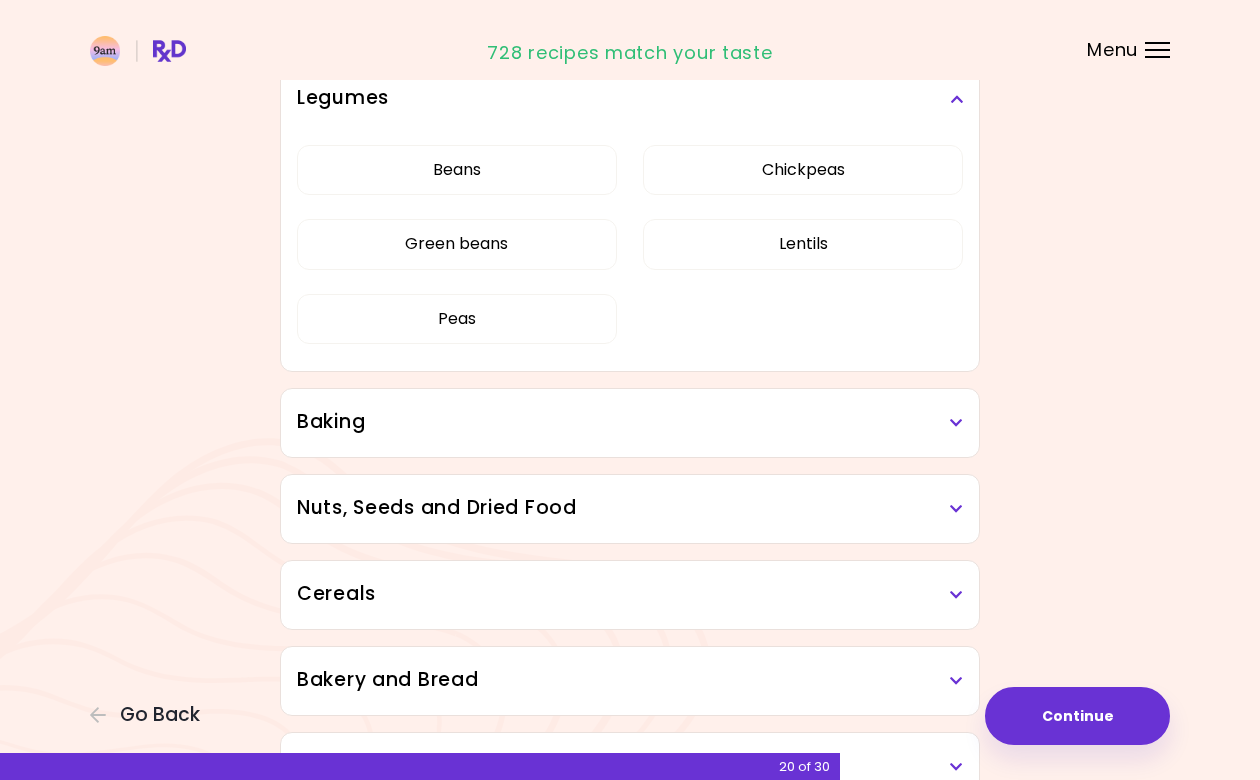 click on "Baking" at bounding box center (630, 423) 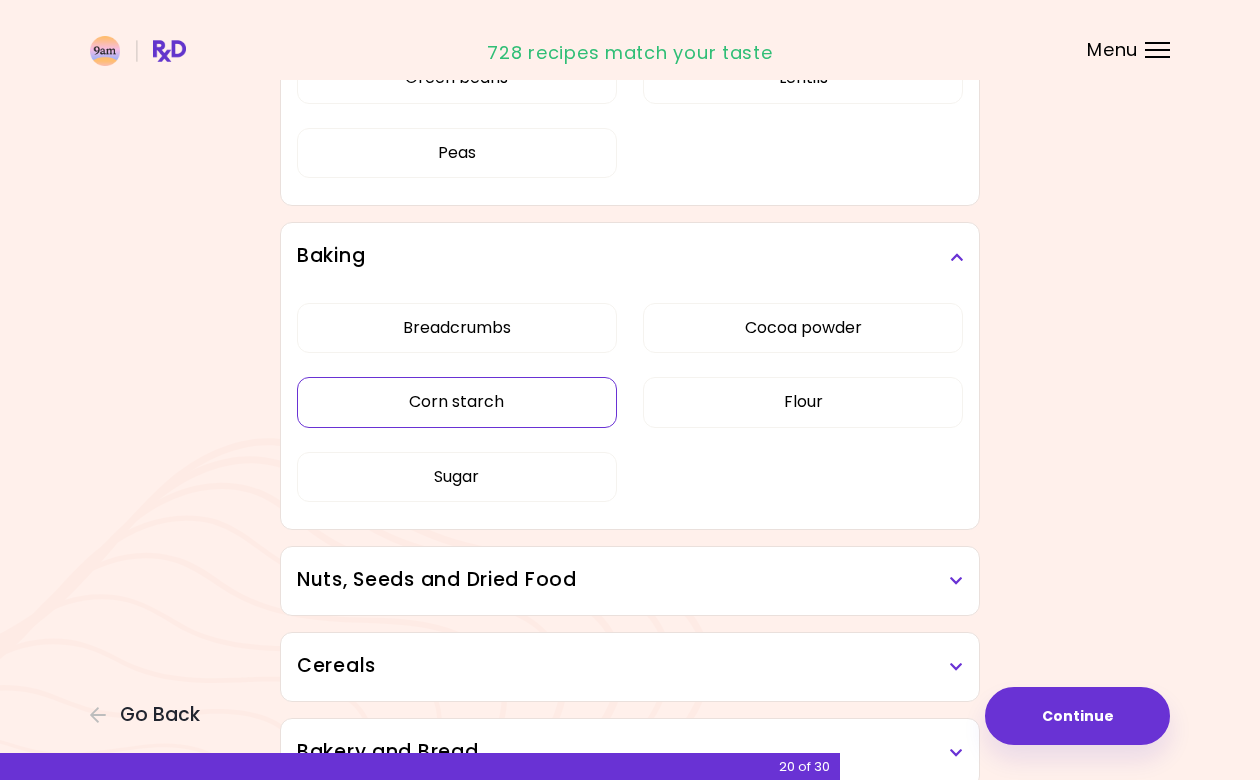 scroll, scrollTop: 3036, scrollLeft: 0, axis: vertical 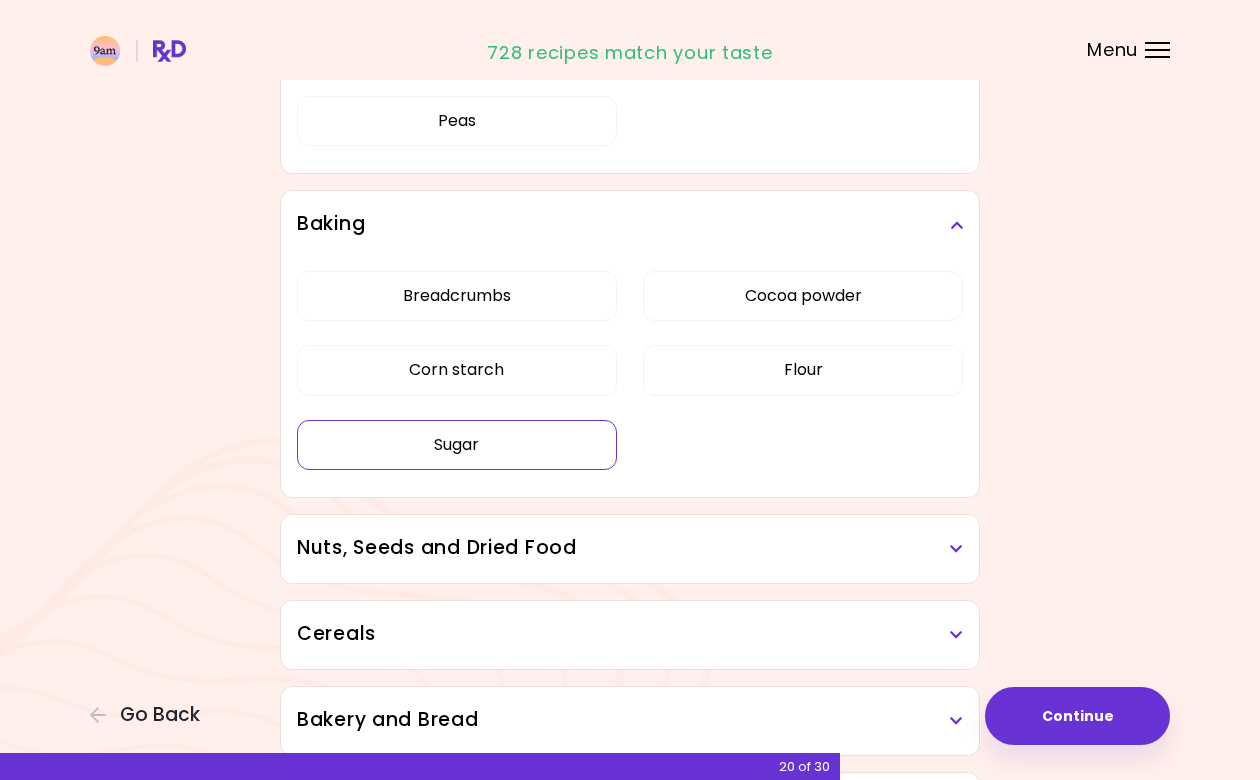click on "Sugar" at bounding box center (457, 445) 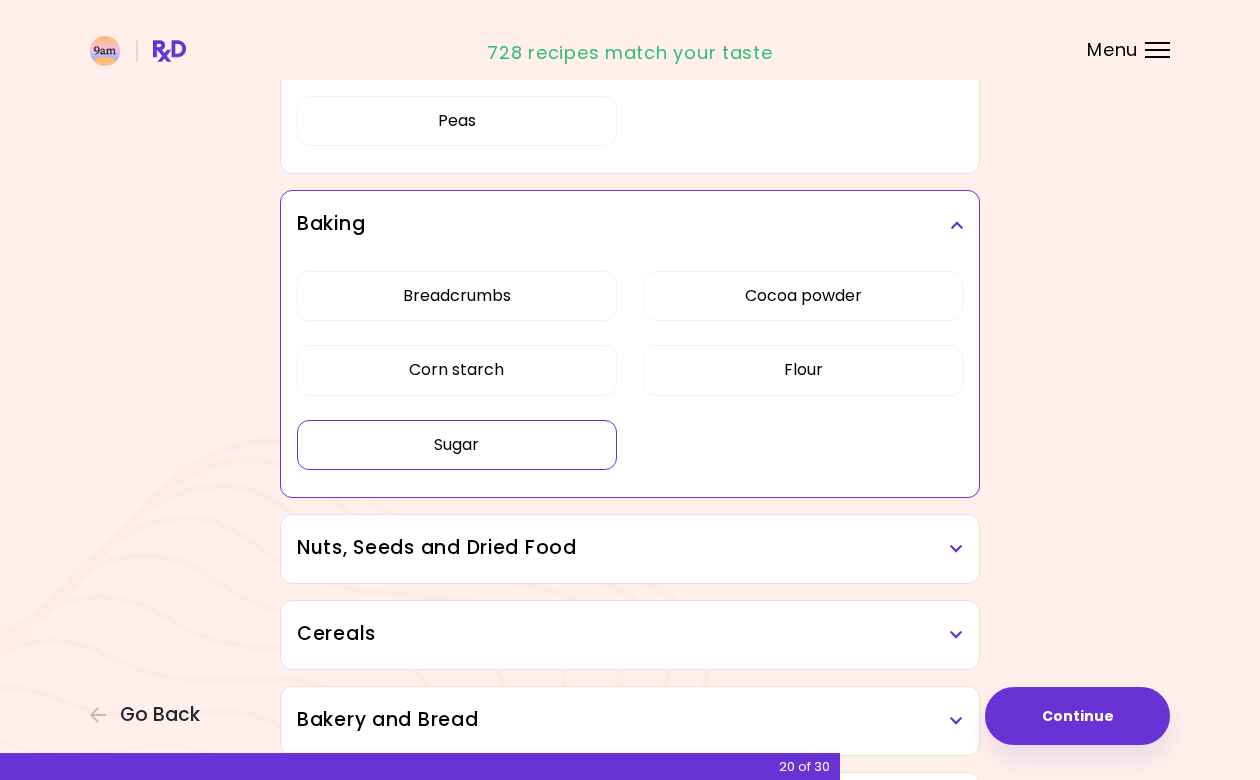 click on "Breadcrumbs Cocoa powder Corn starch Flour Sugar" at bounding box center (630, 378) 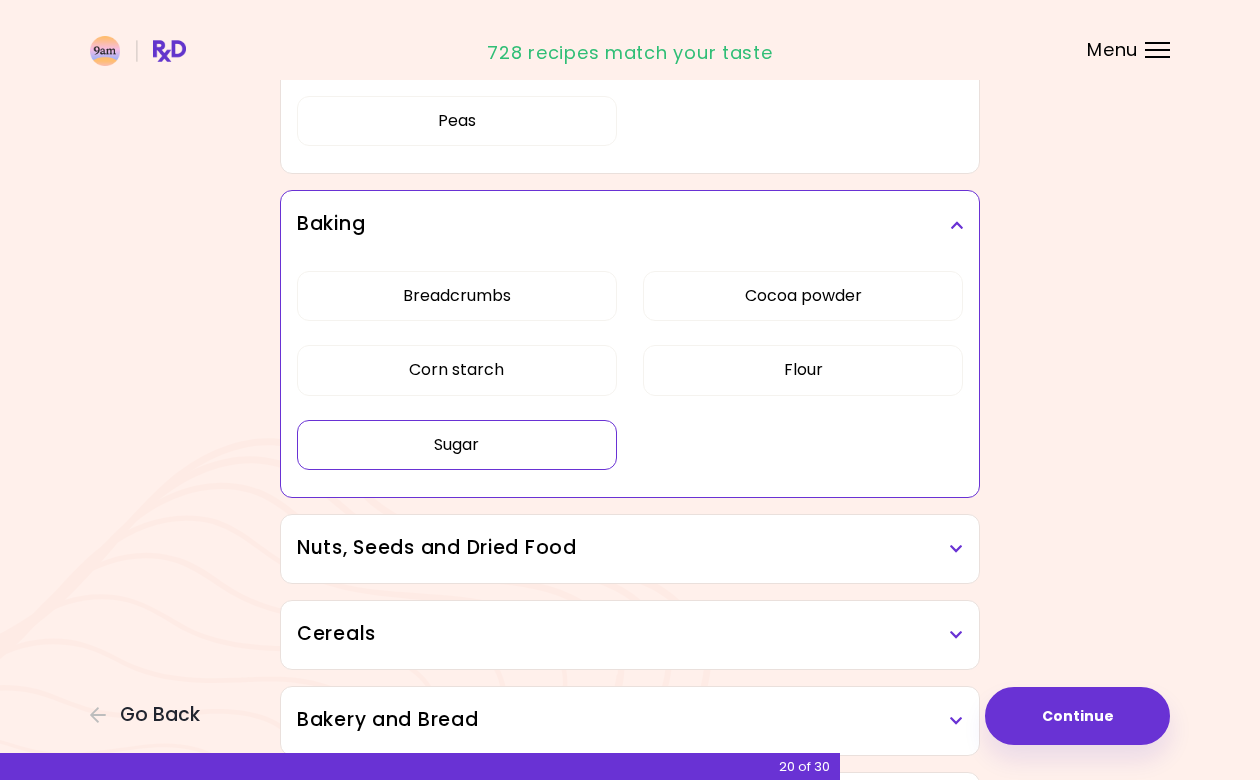 click on "Nuts, Seeds and Dried Food" at bounding box center [630, 548] 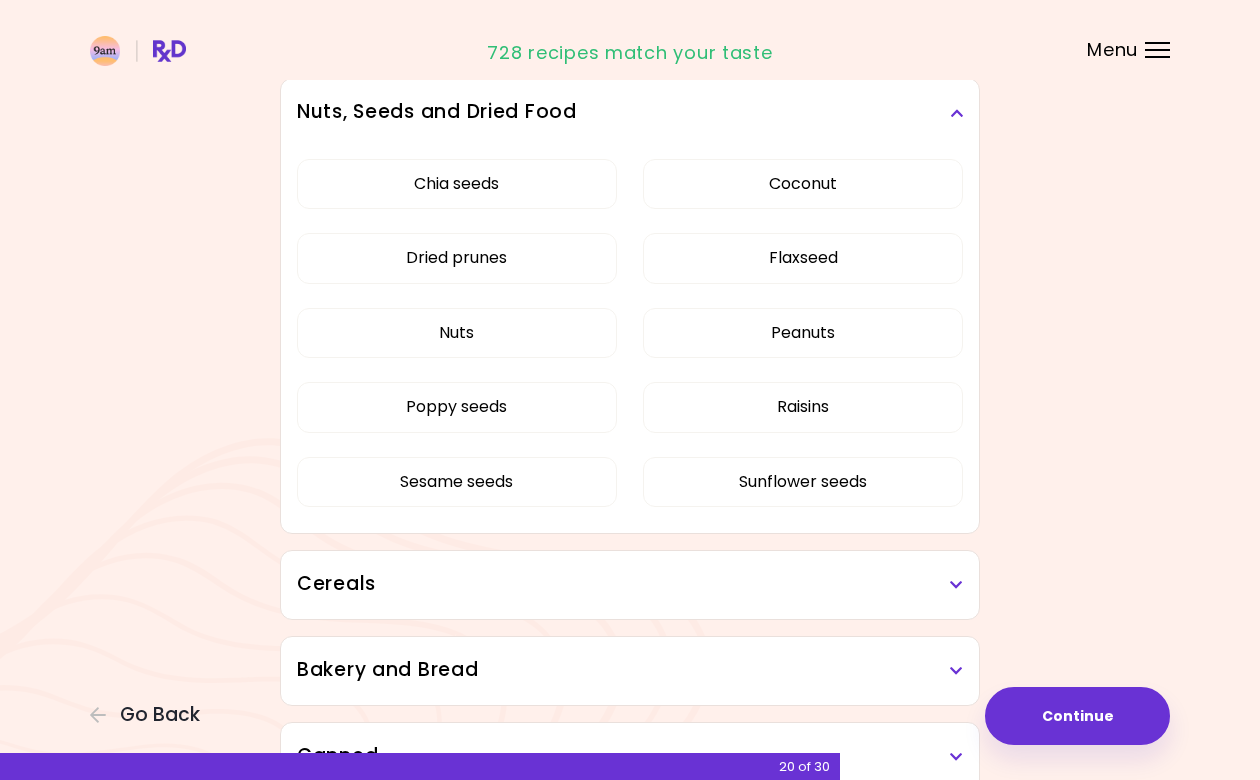 scroll, scrollTop: 3475, scrollLeft: 0, axis: vertical 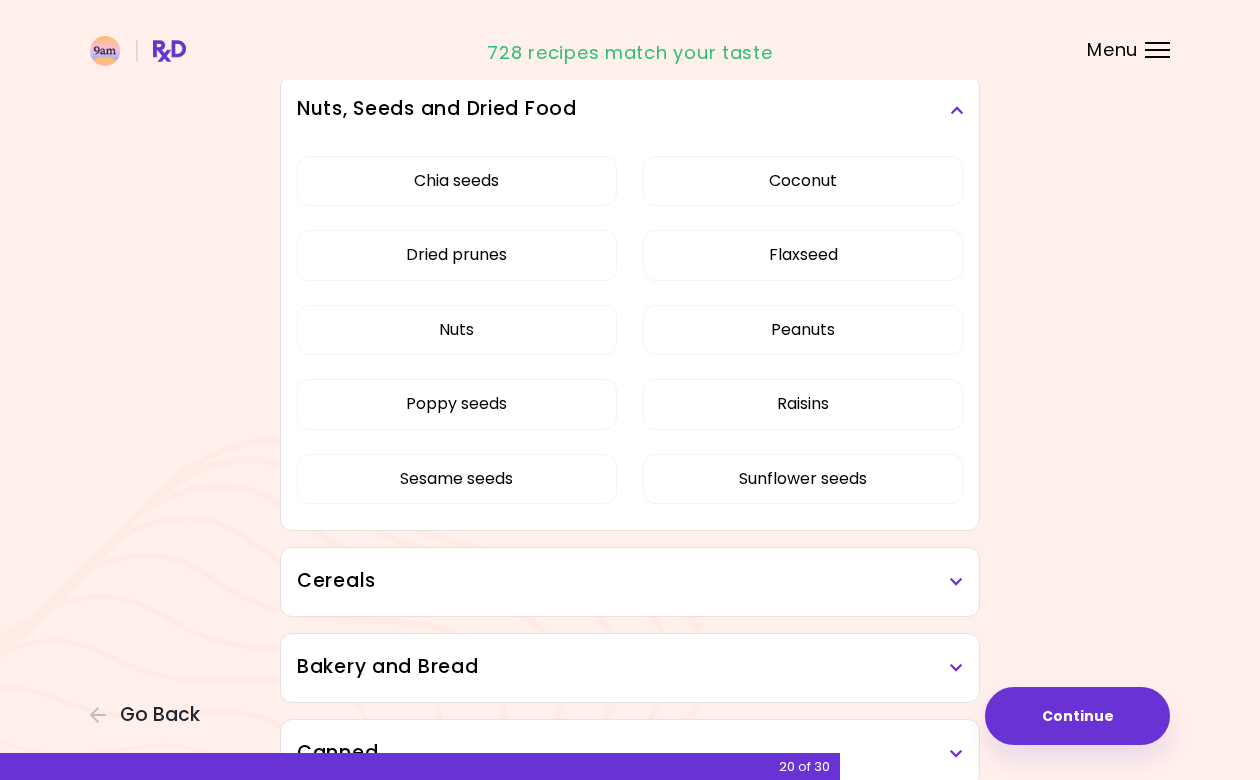 click on "Cereals" at bounding box center [630, 582] 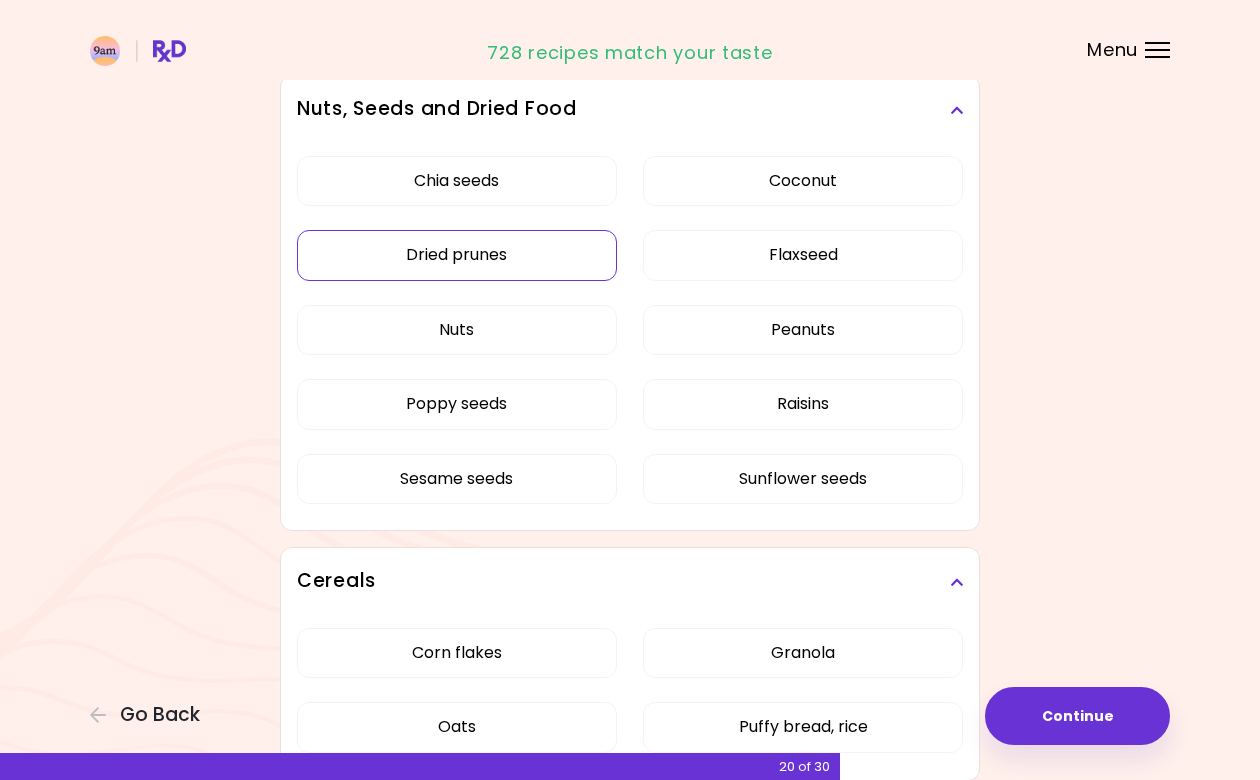 click on "Dried prunes" at bounding box center [457, 255] 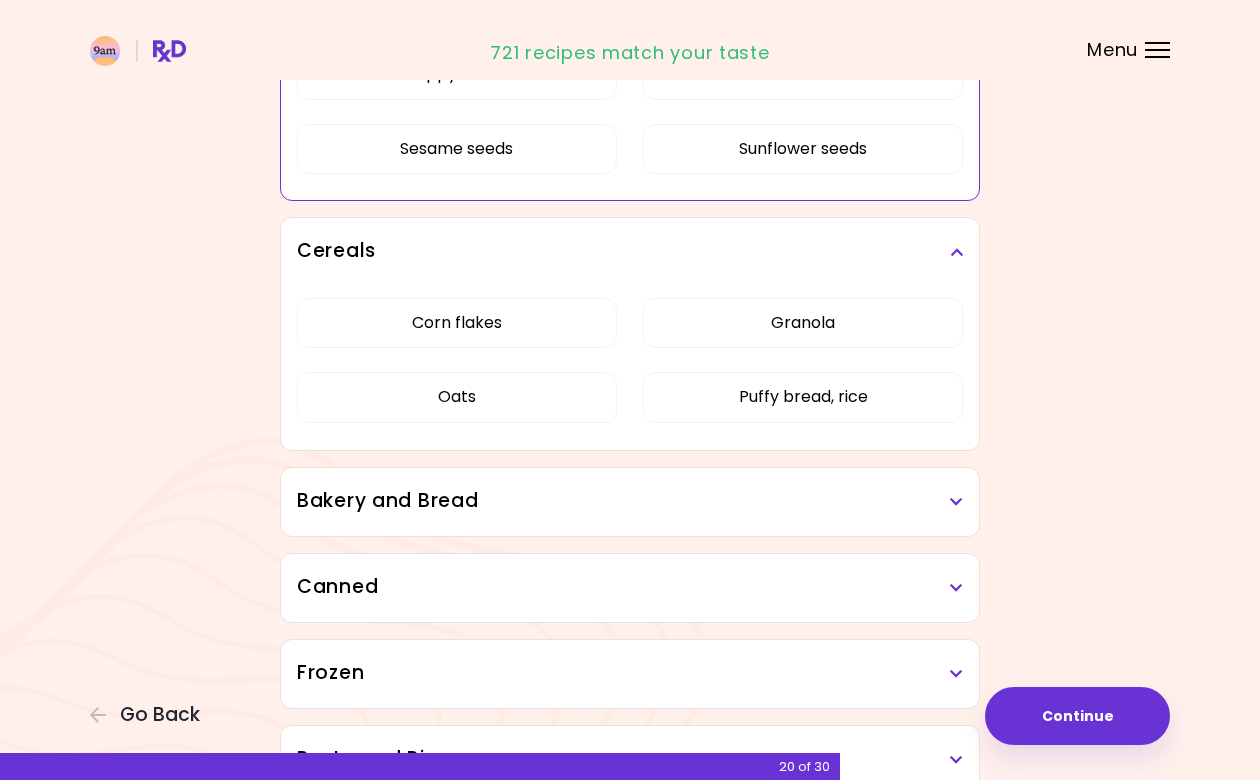 scroll, scrollTop: 3851, scrollLeft: 0, axis: vertical 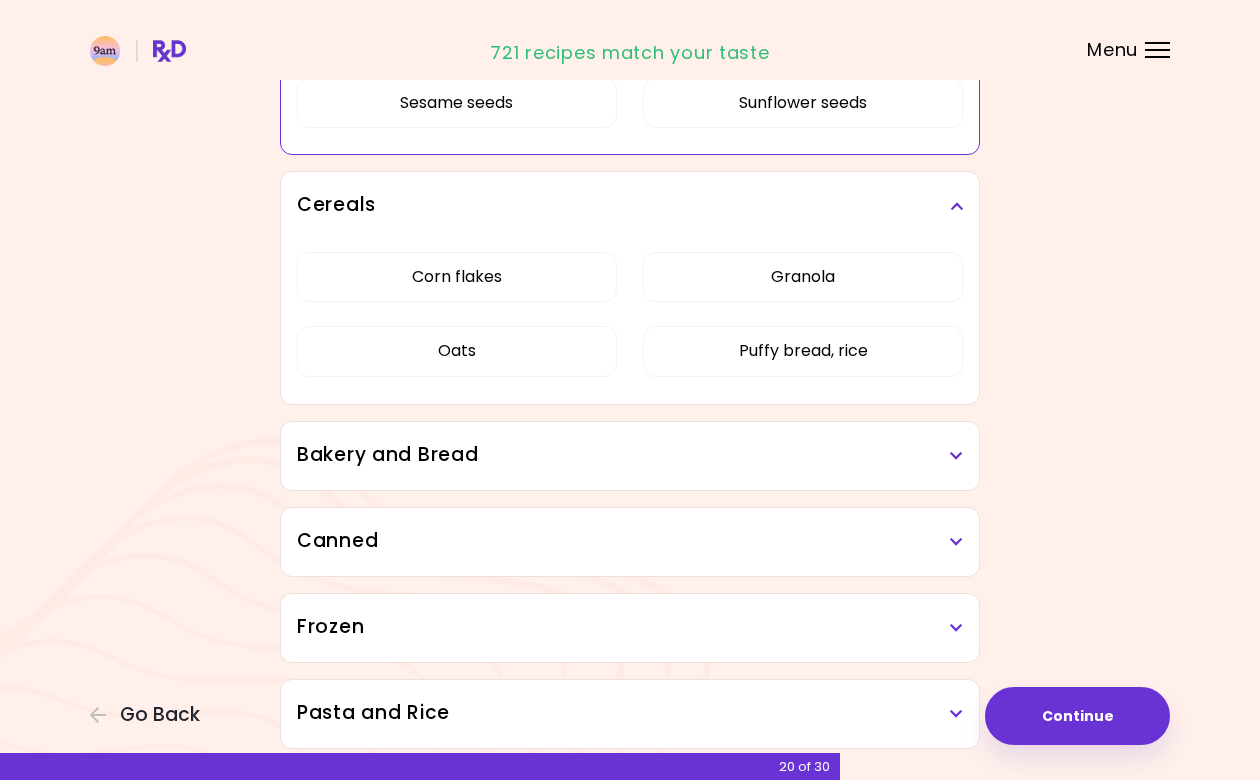 click on "Bakery and Bread" at bounding box center [630, 455] 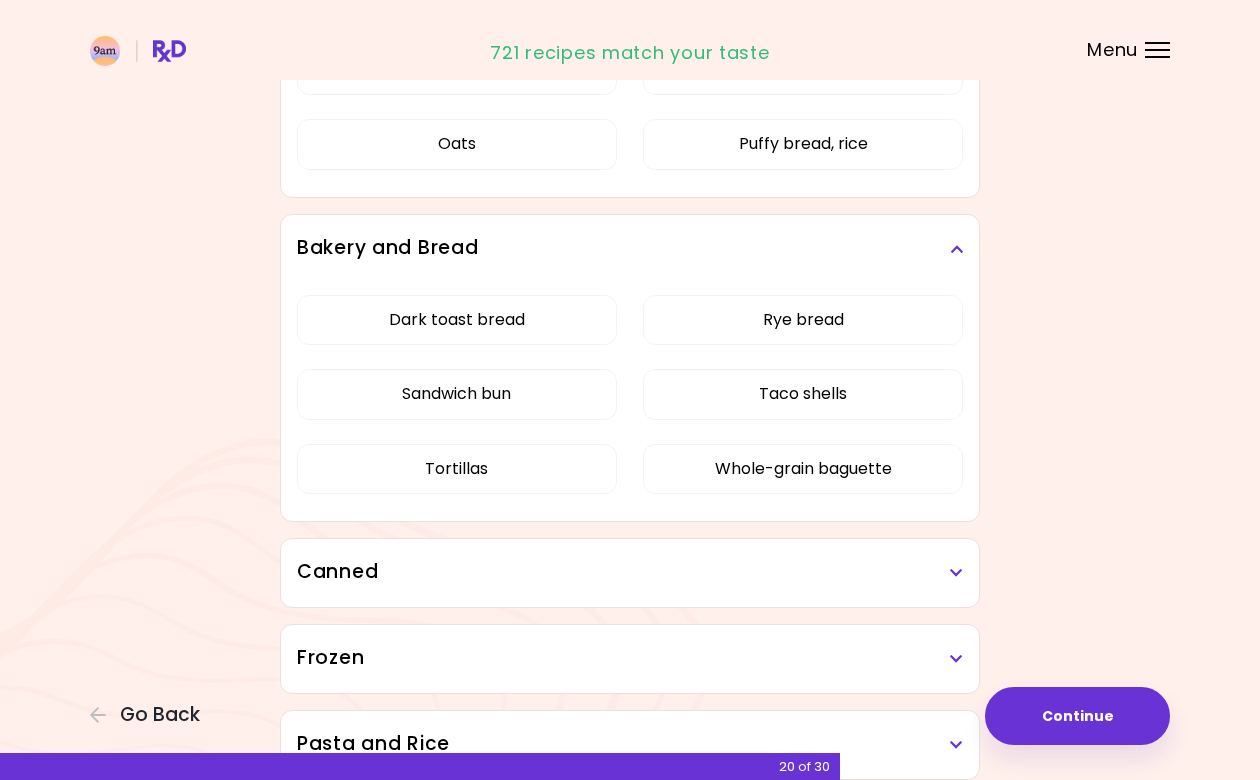 scroll, scrollTop: 4079, scrollLeft: 0, axis: vertical 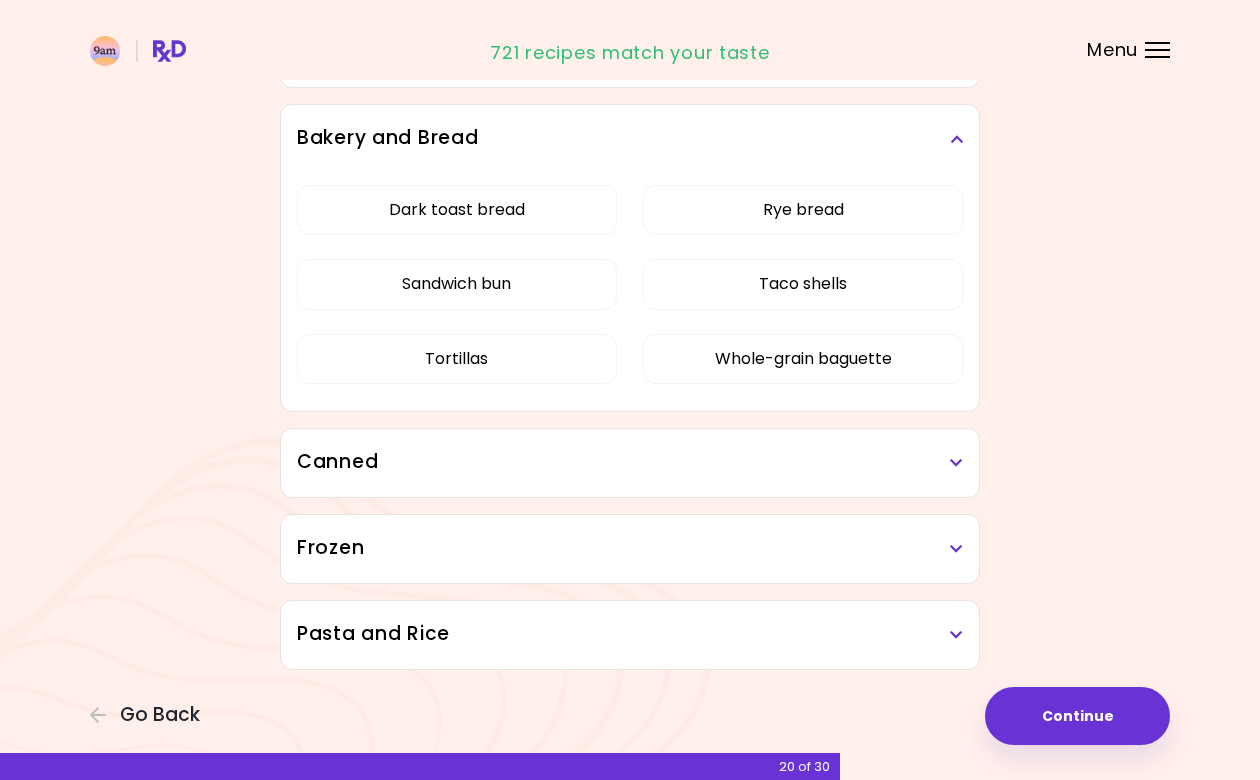 click on "Canned" at bounding box center (630, 462) 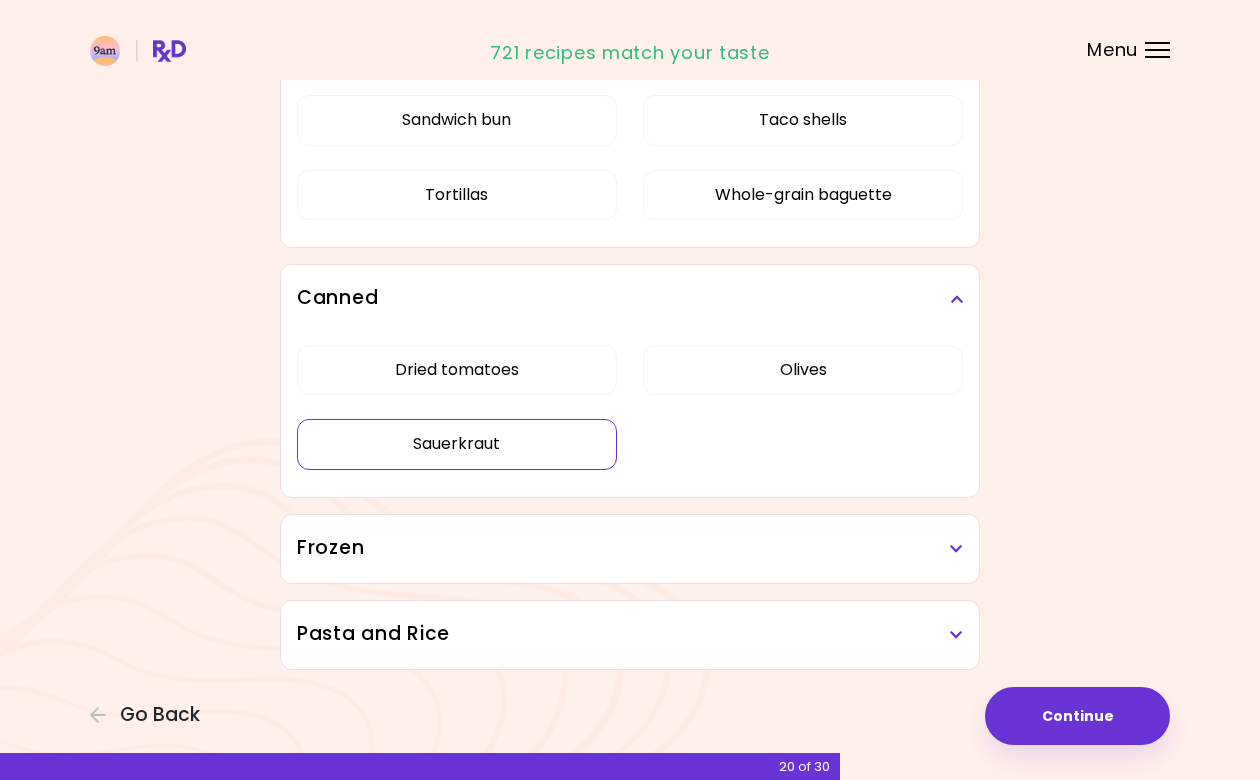scroll, scrollTop: 4332, scrollLeft: 0, axis: vertical 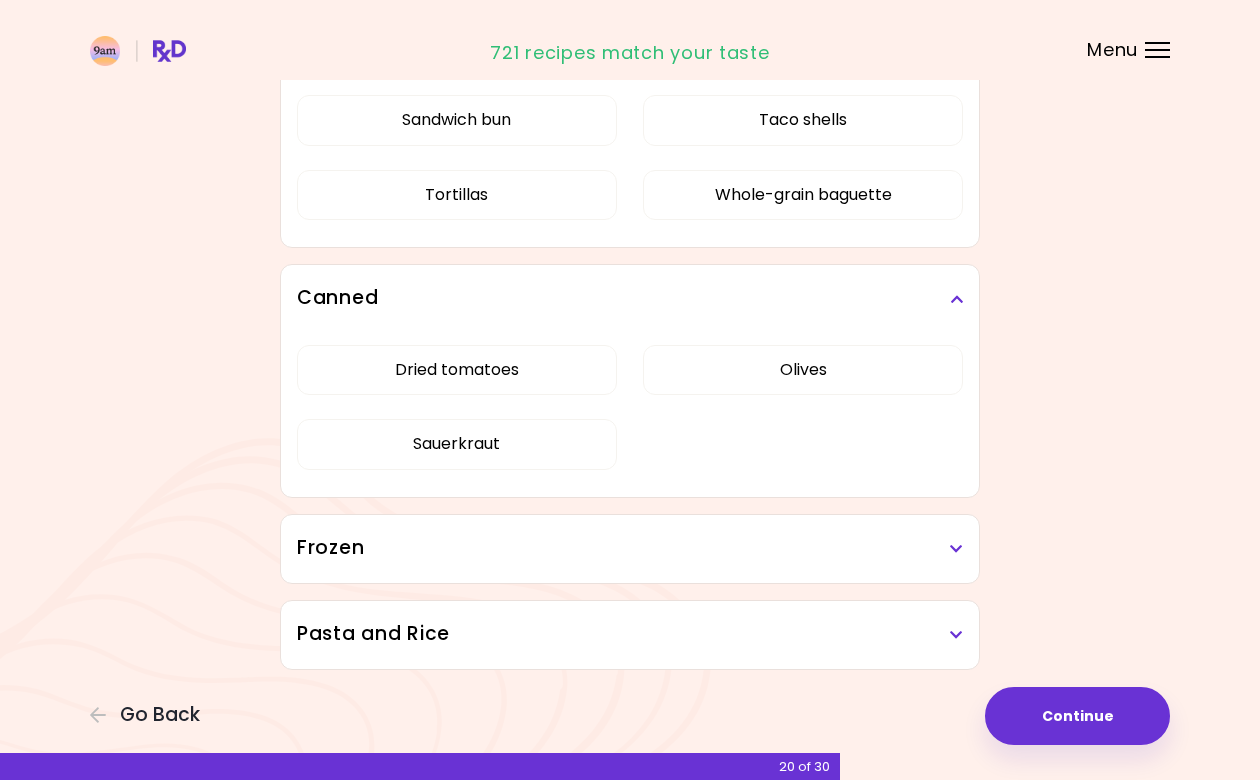 click on "Frozen" at bounding box center [630, 549] 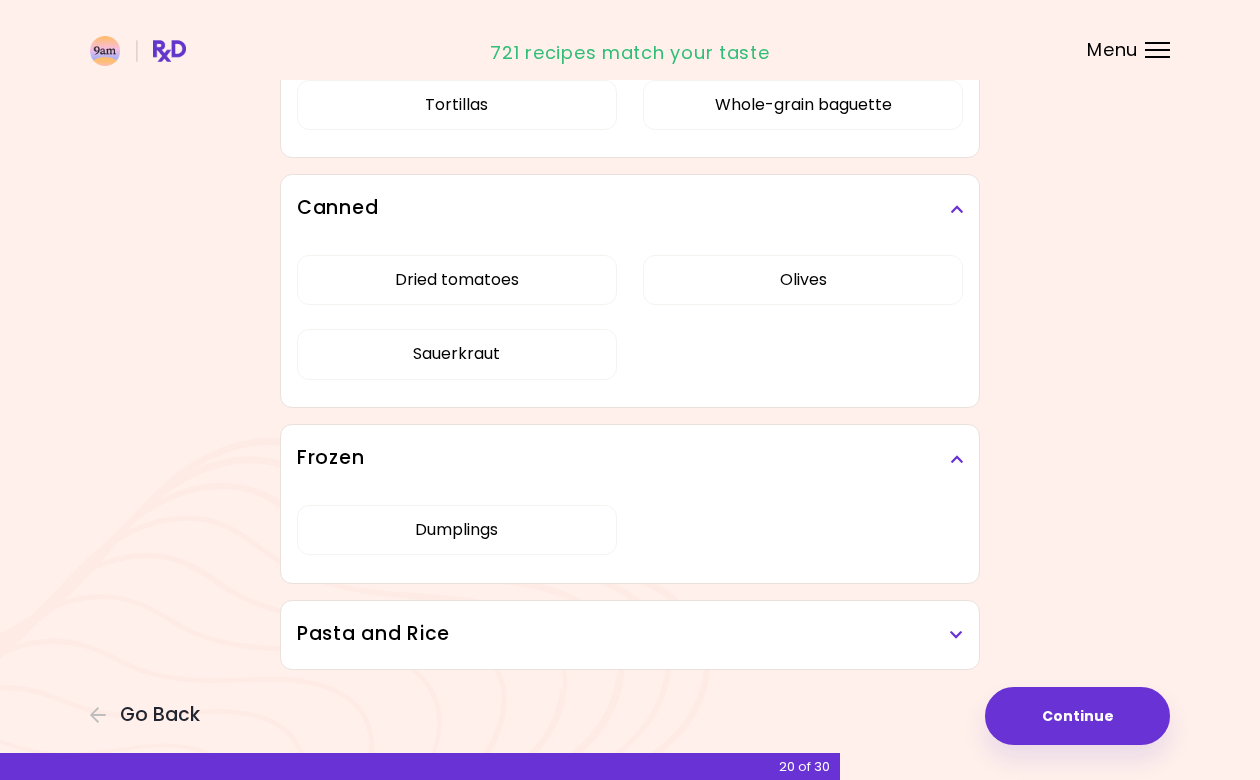 scroll, scrollTop: 4422, scrollLeft: 0, axis: vertical 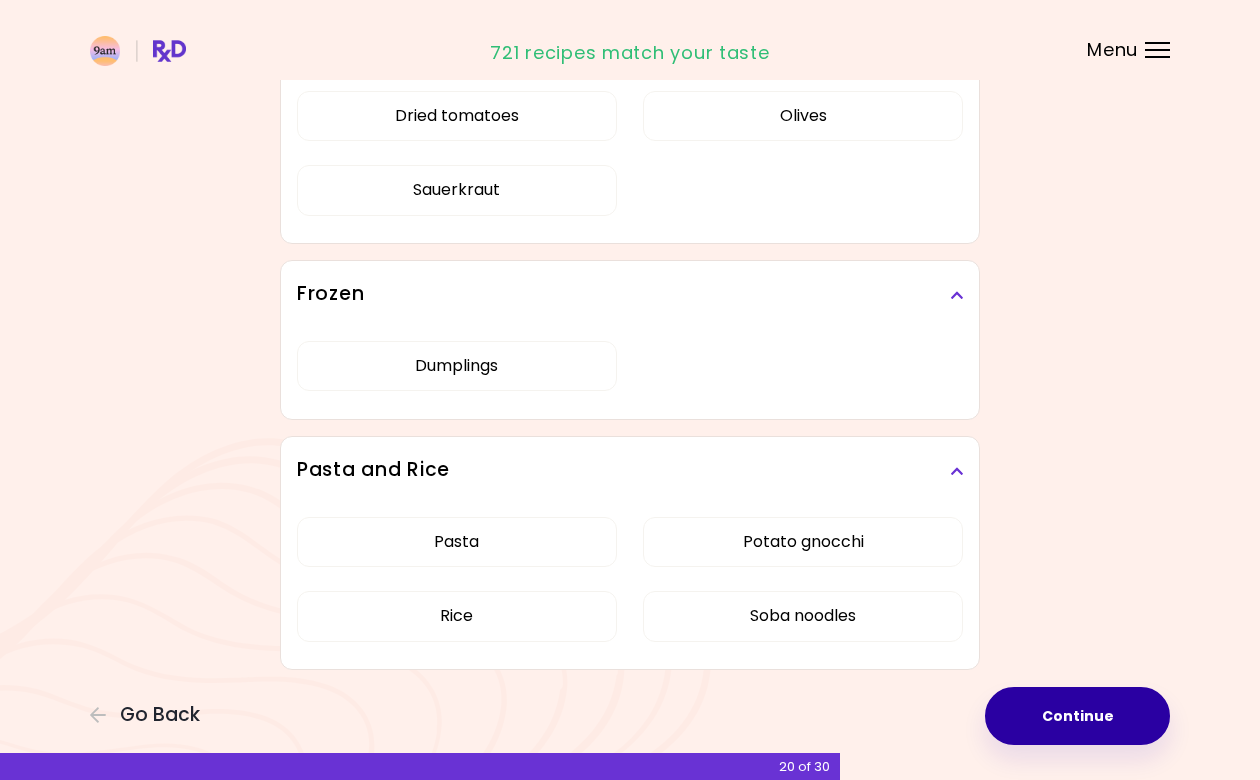 click on "Continue" at bounding box center [1077, 716] 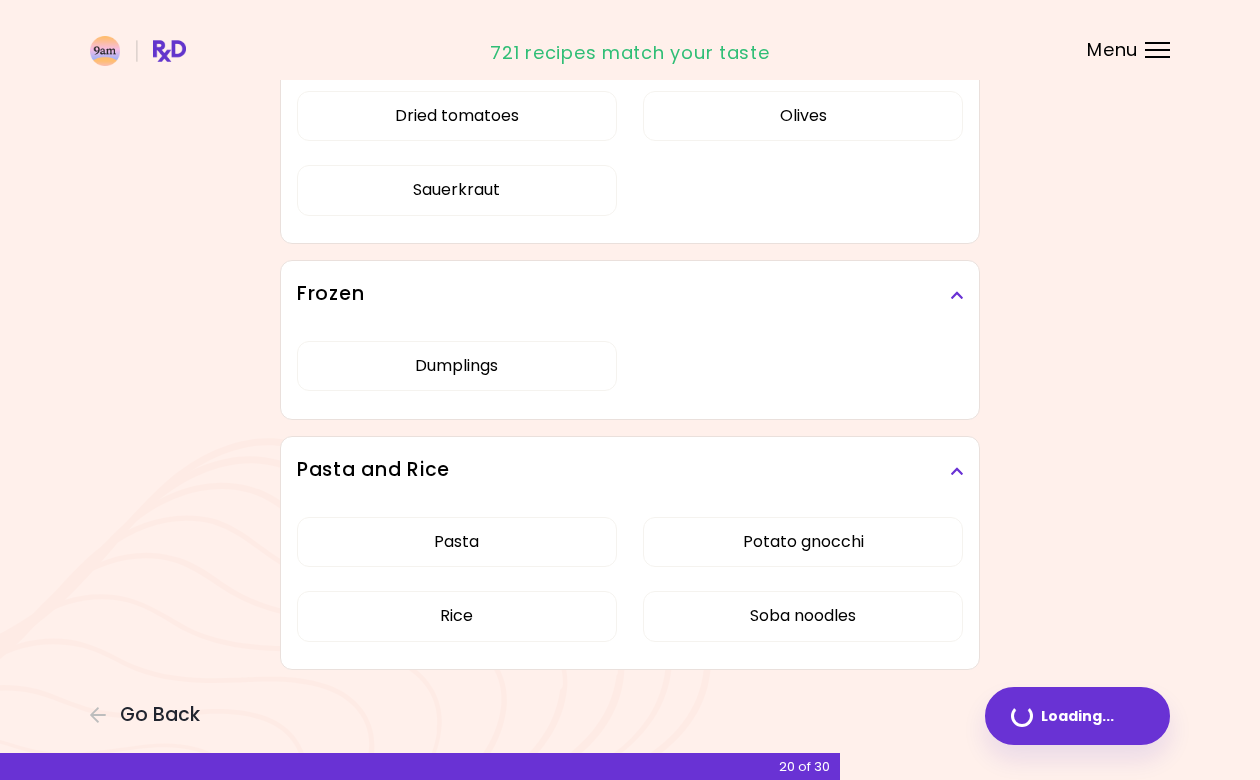 scroll, scrollTop: 0, scrollLeft: 0, axis: both 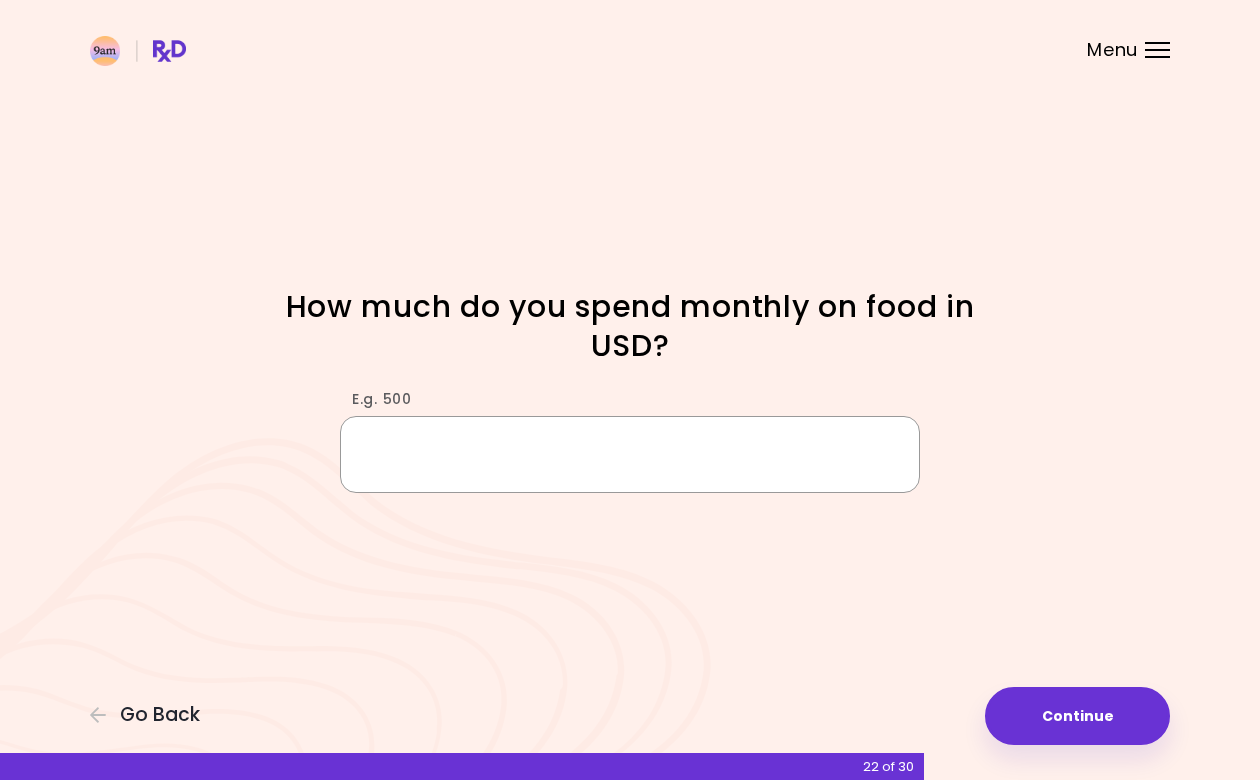 click on "E.g. 500" at bounding box center [630, 454] 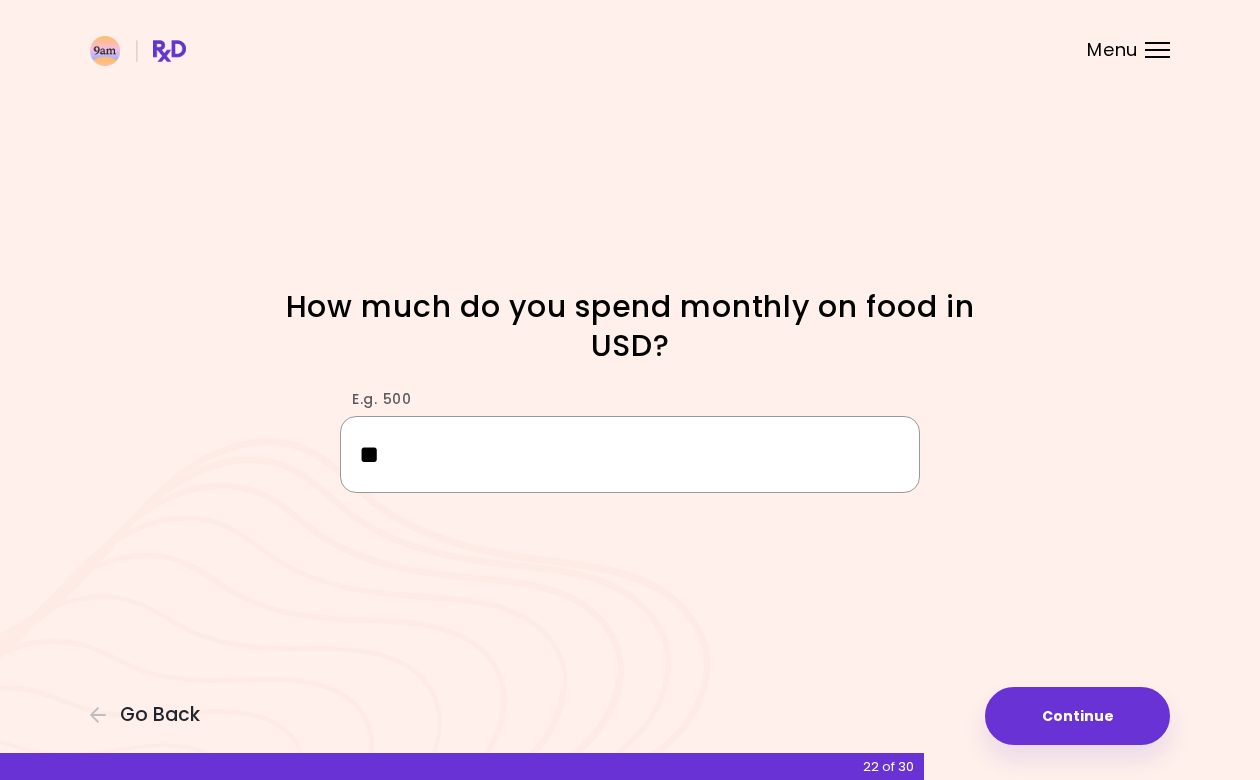 type on "*" 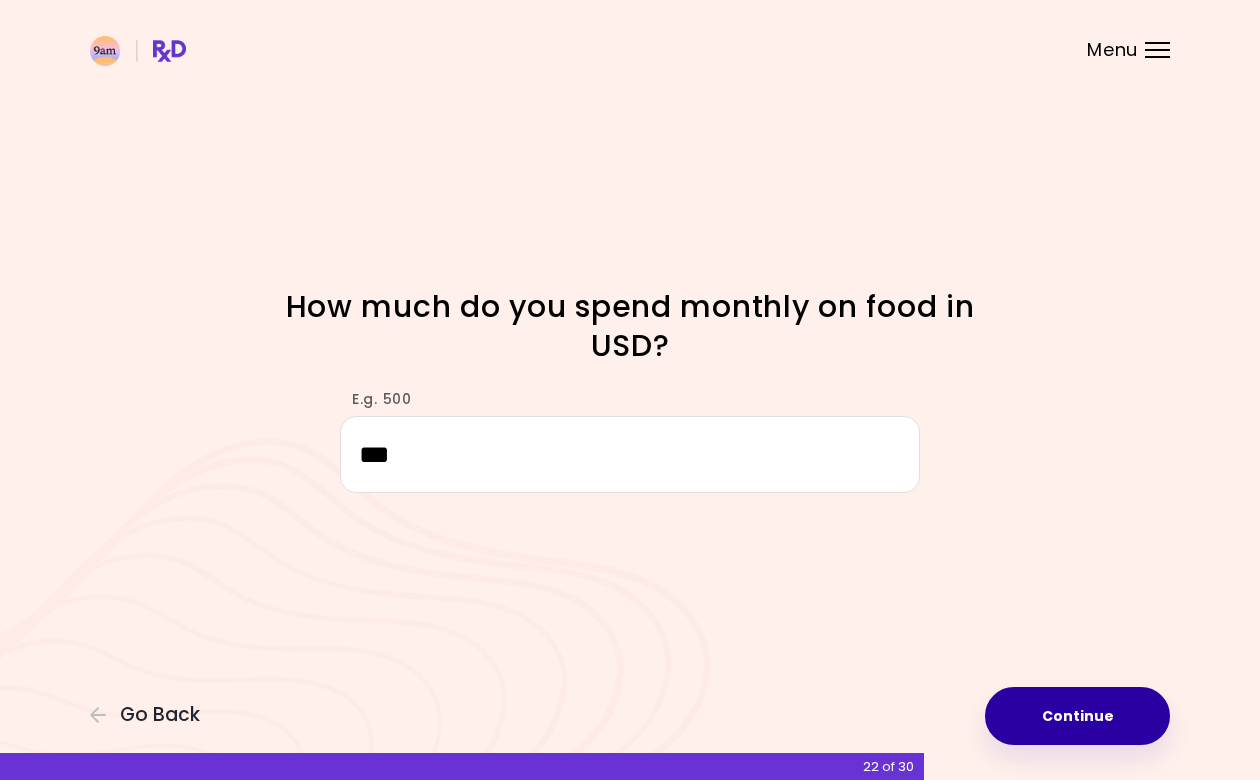 click on "Continue" at bounding box center [1077, 716] 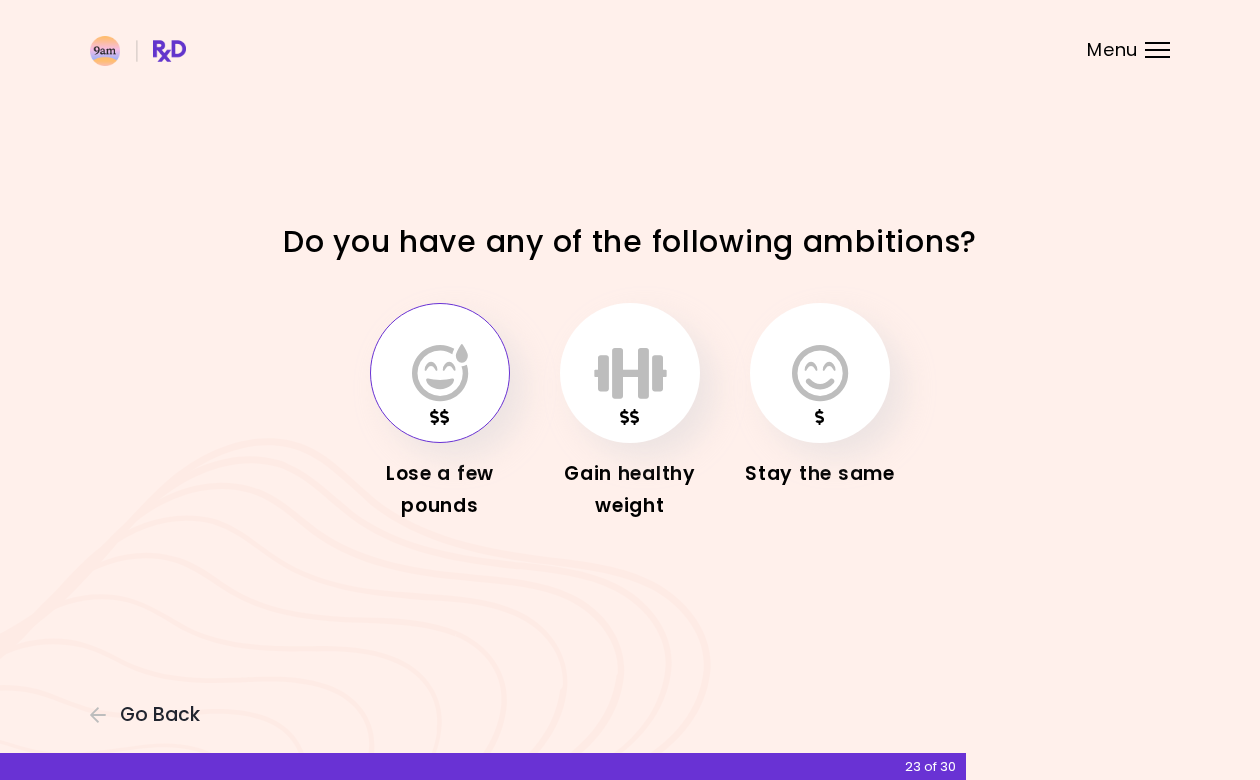 click at bounding box center (440, 373) 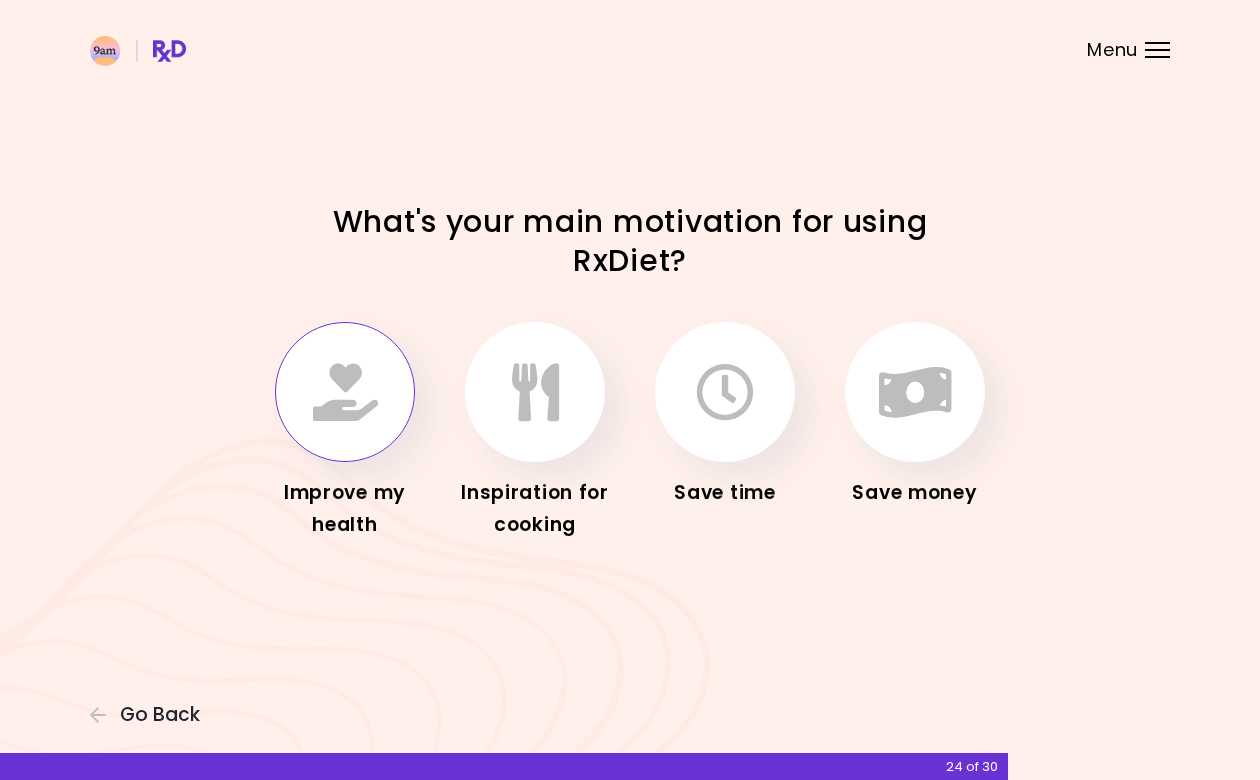 click at bounding box center [345, 392] 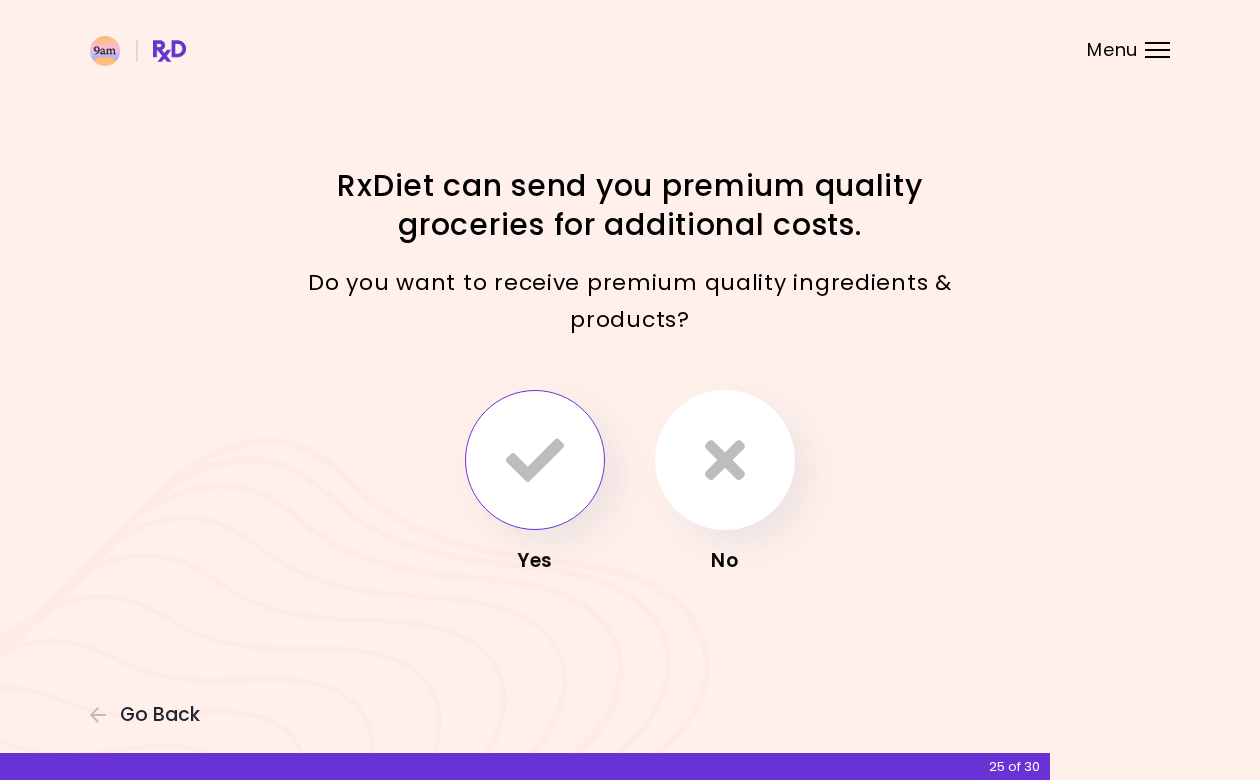 click at bounding box center (535, 460) 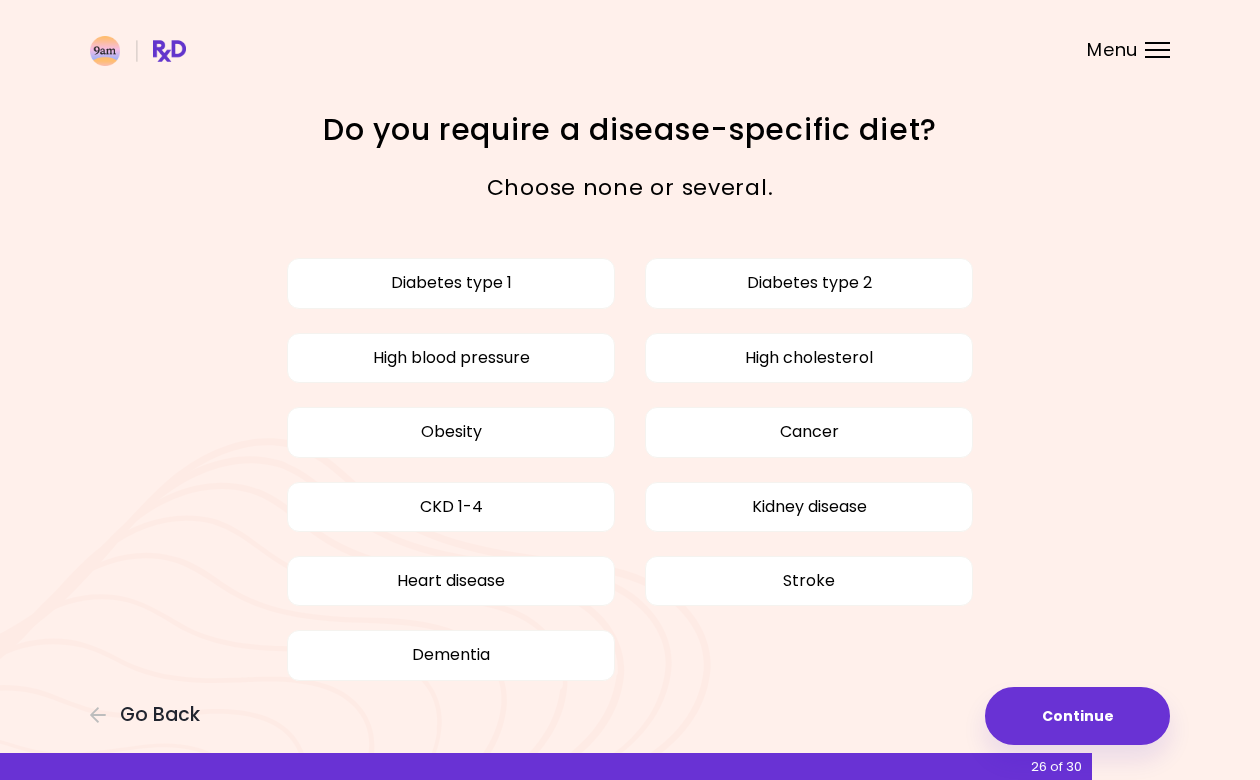 click on "Obesity" at bounding box center [451, 432] 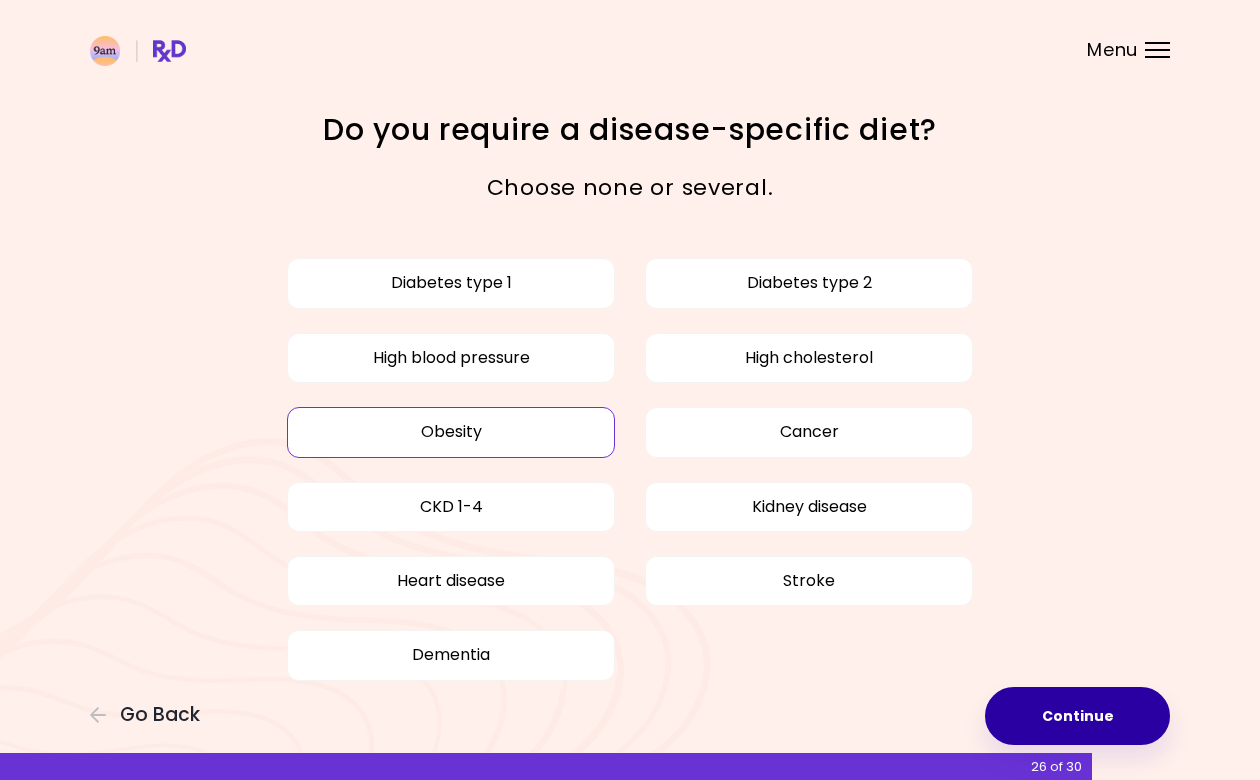click on "Continue" at bounding box center [1077, 716] 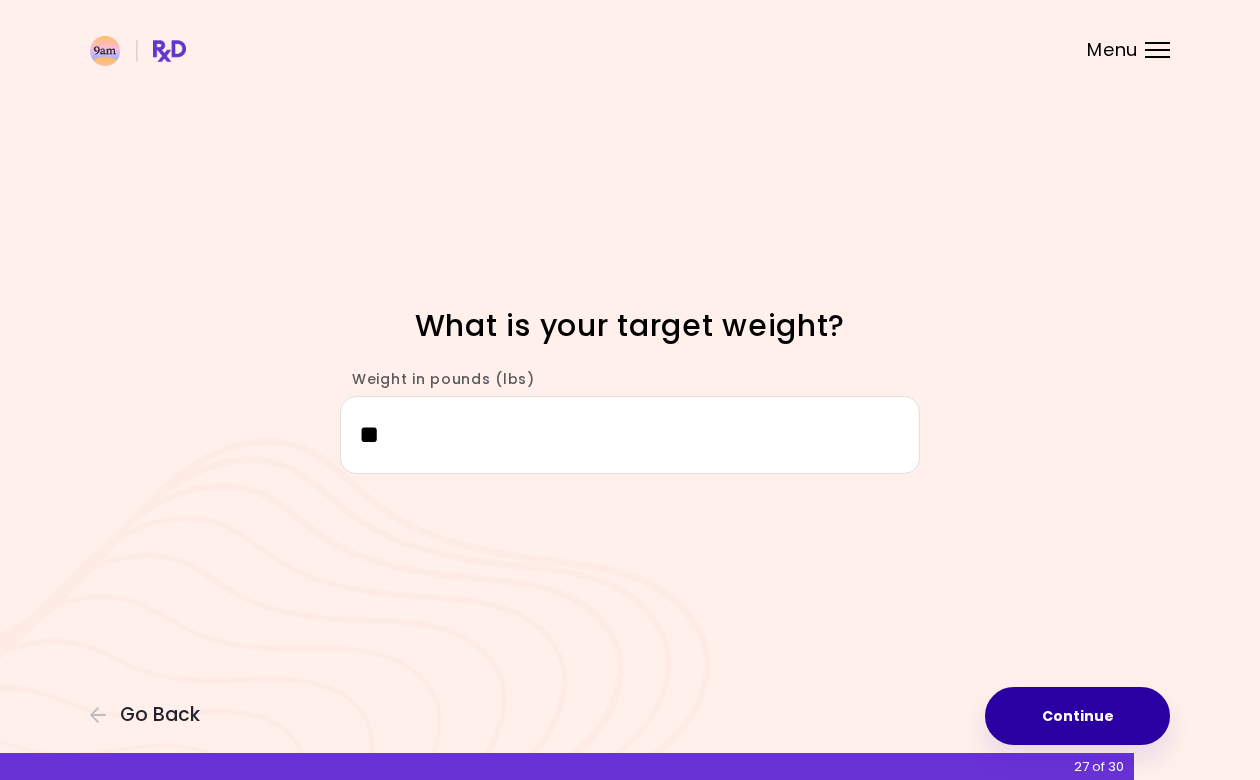 type on "***" 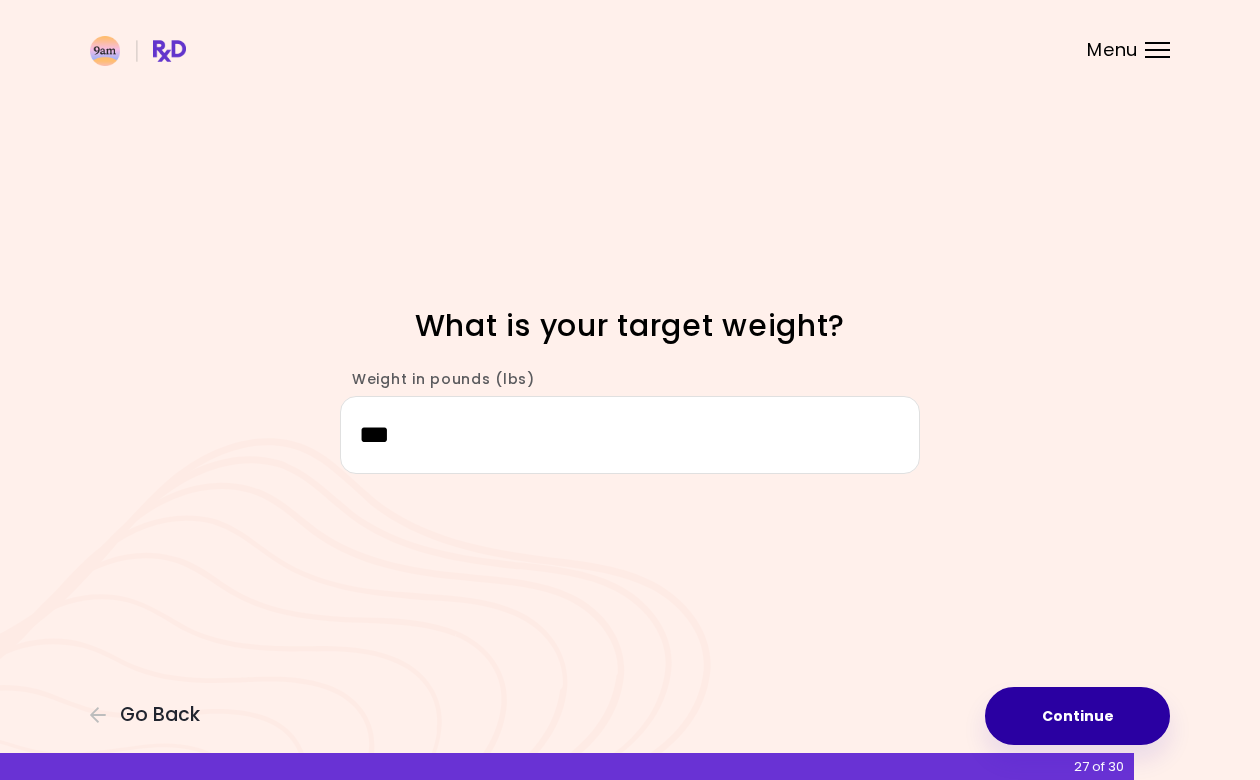 click on "Continue" at bounding box center (1077, 716) 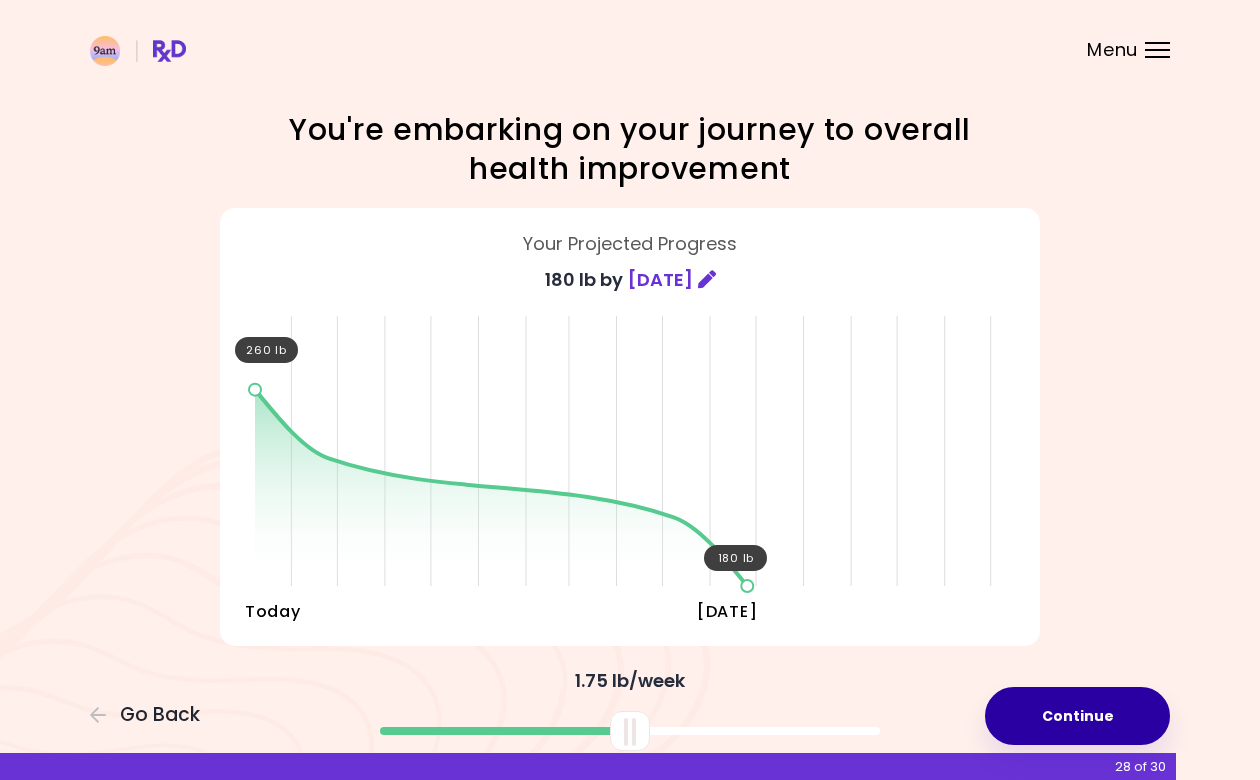 click on "Continue" at bounding box center [1077, 716] 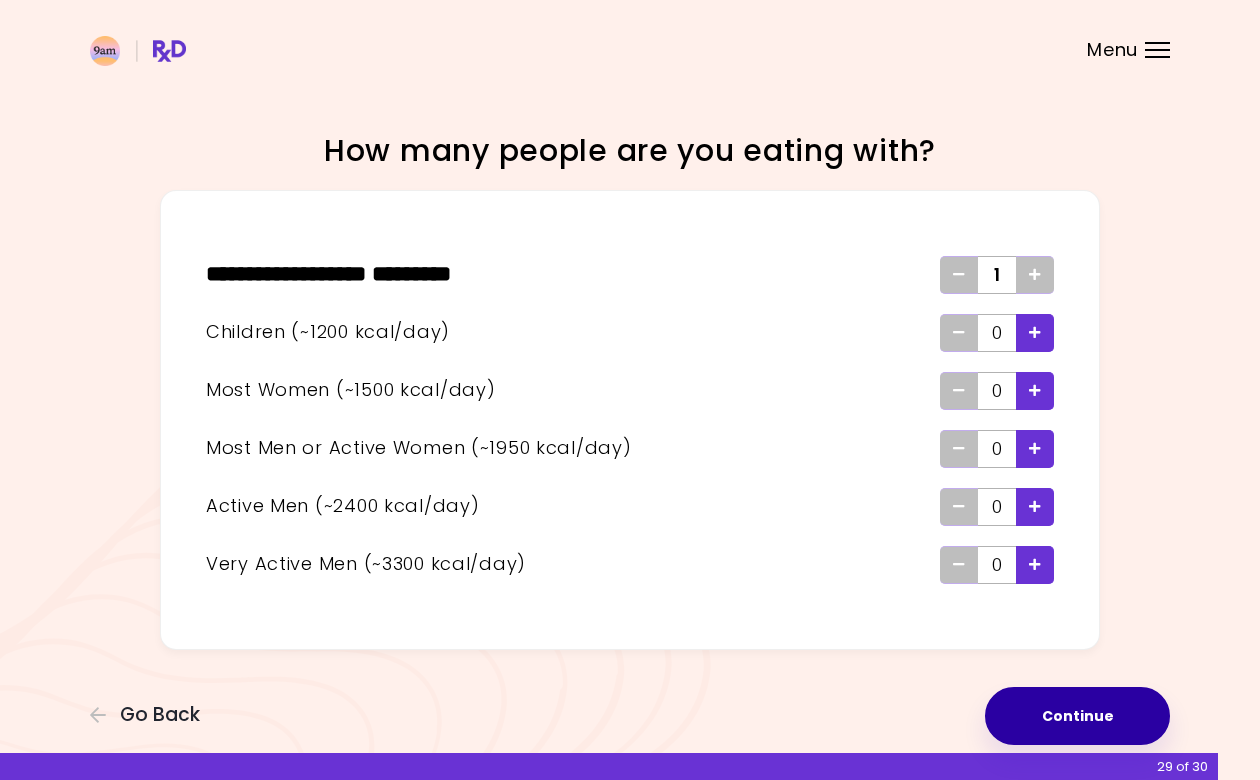 click on "Continue" at bounding box center [1077, 716] 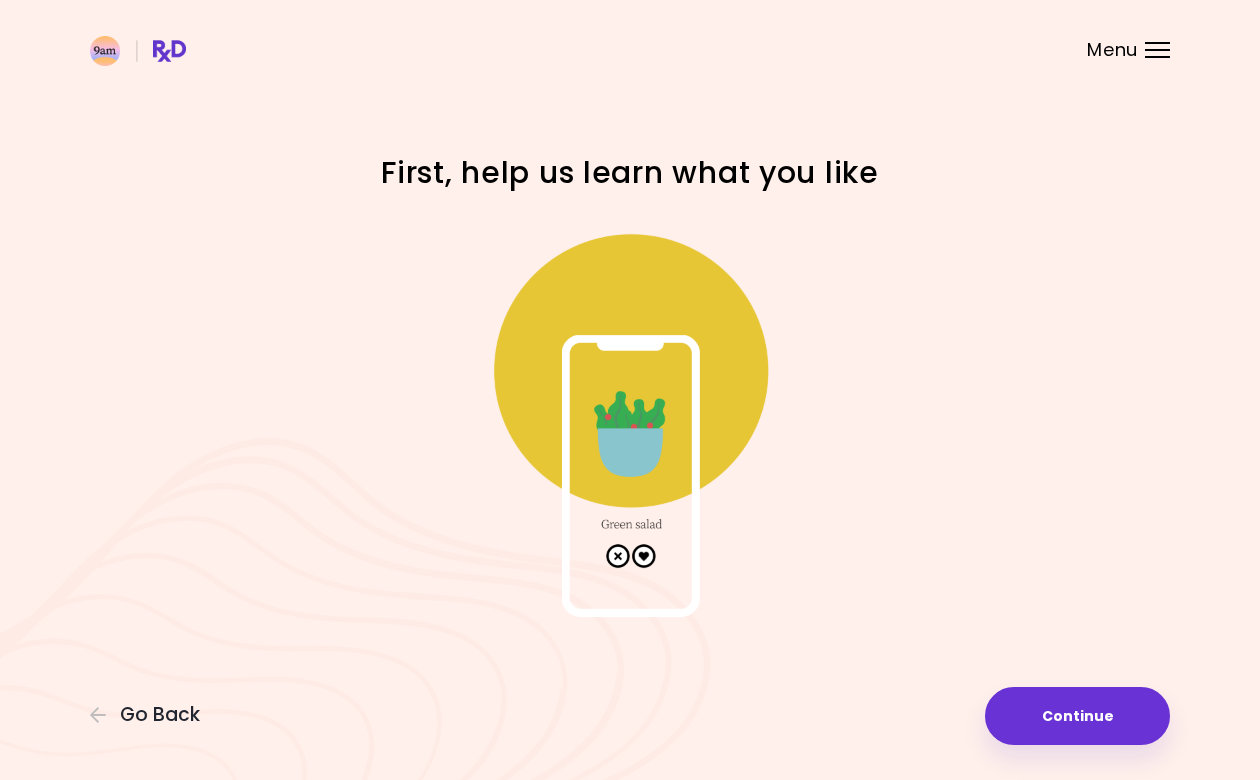click at bounding box center [630, 417] 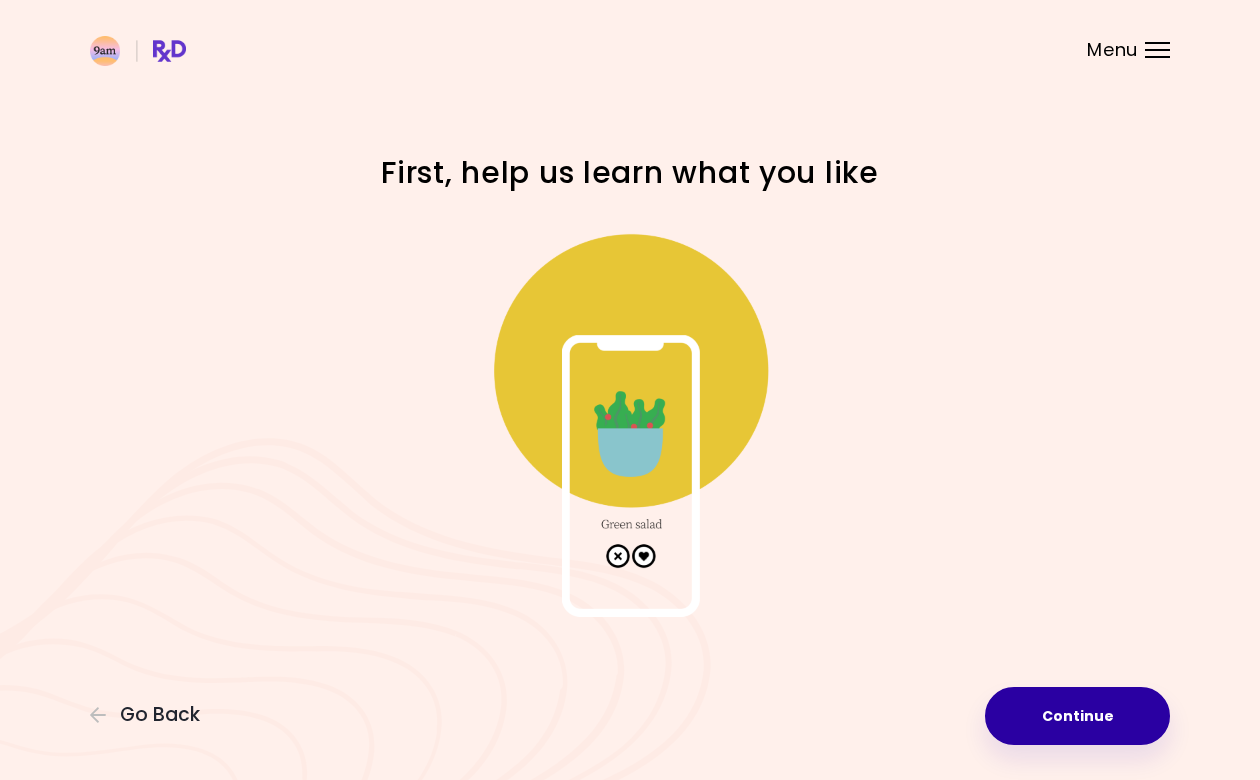 click on "Continue" at bounding box center (1077, 716) 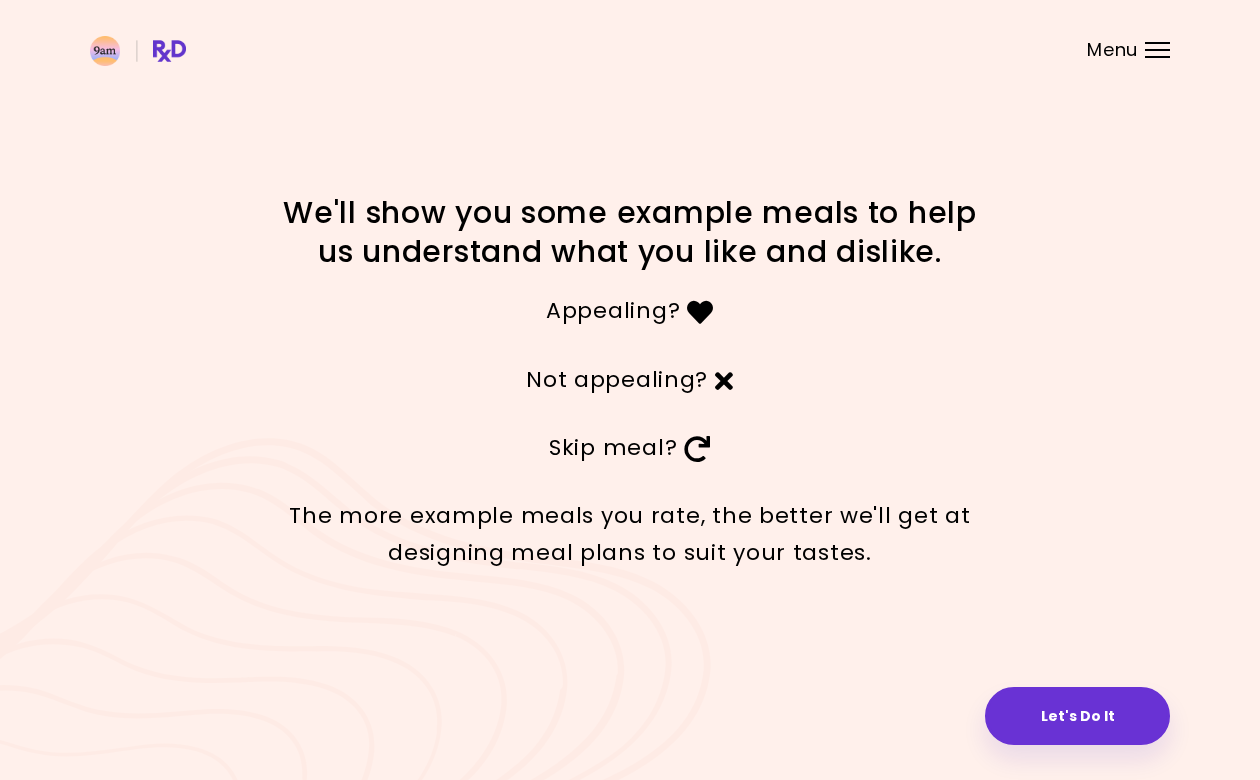 click on "Let's Do It" at bounding box center (1077, 716) 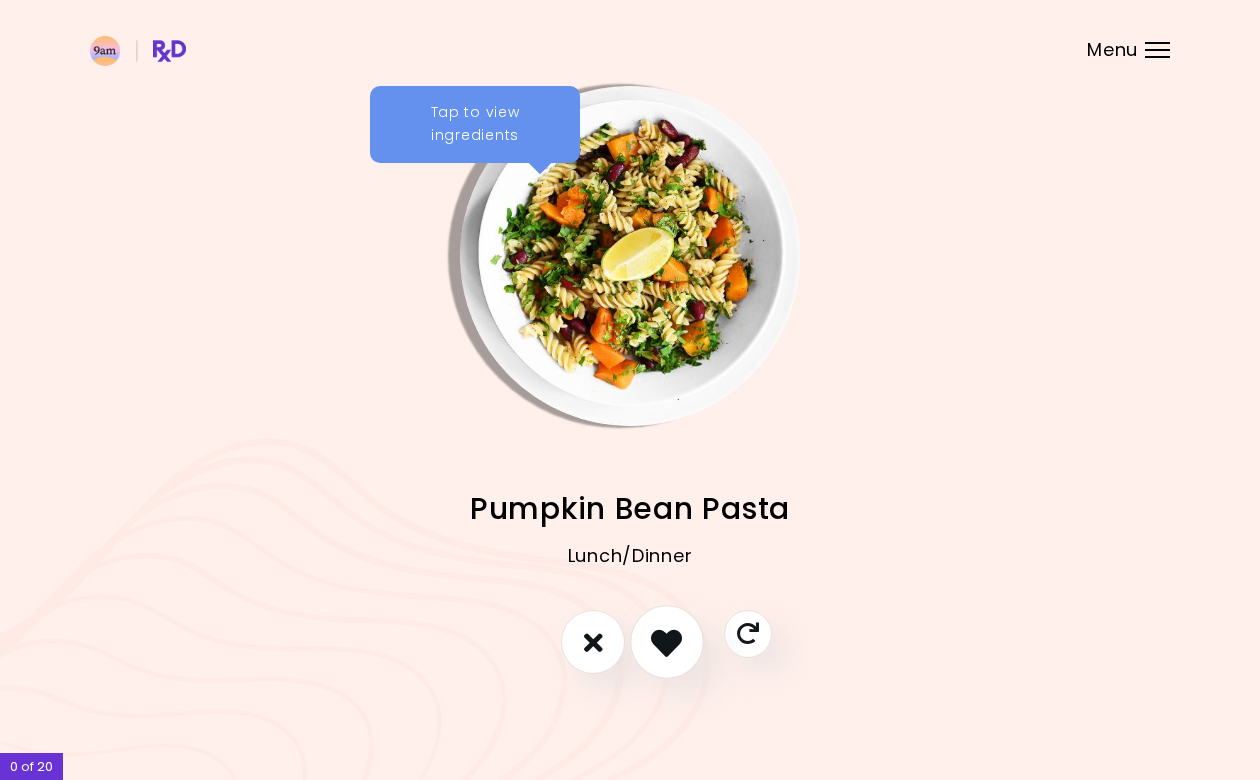 click at bounding box center (666, 642) 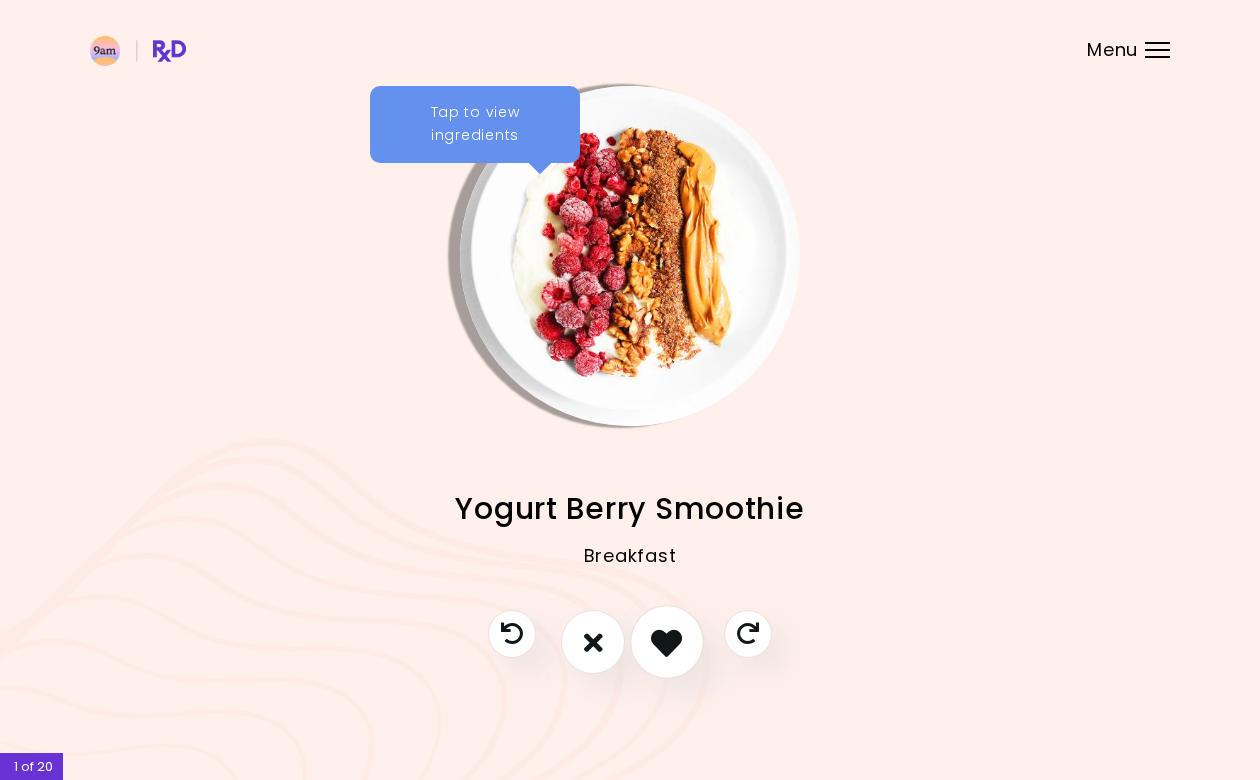 click at bounding box center [666, 642] 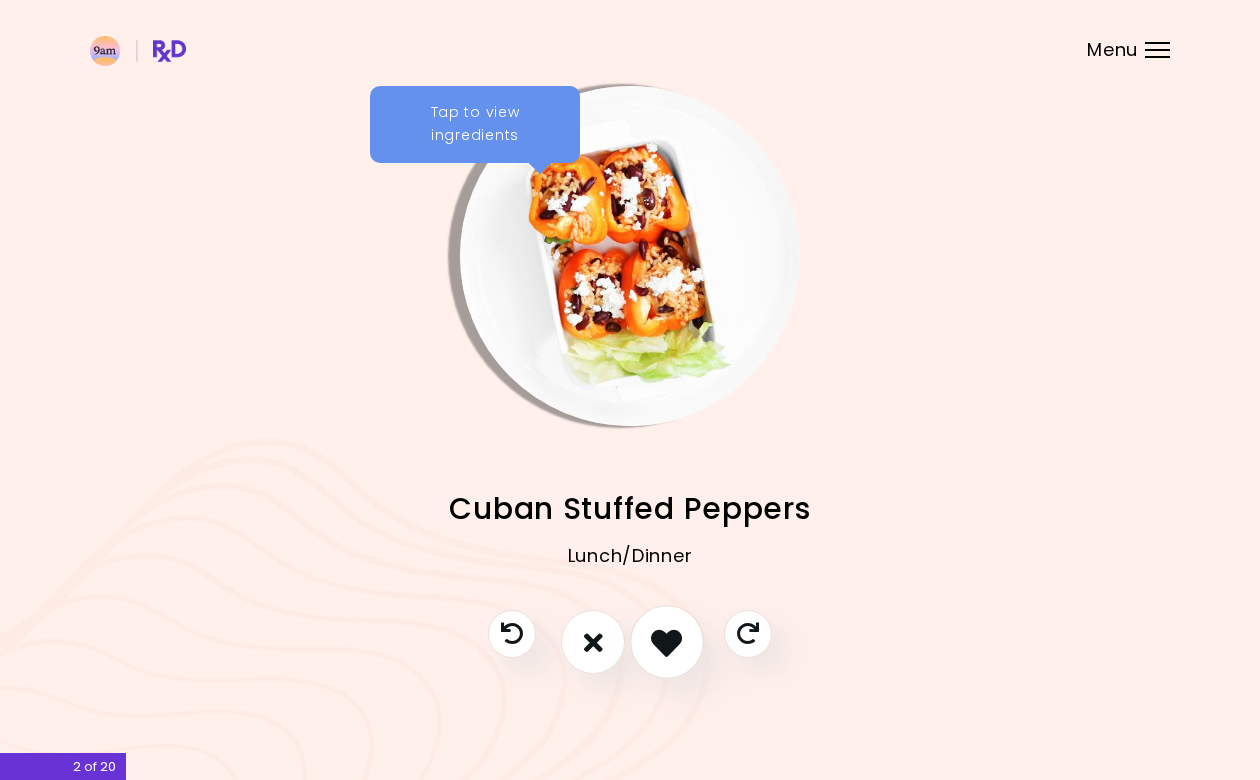 click at bounding box center [666, 642] 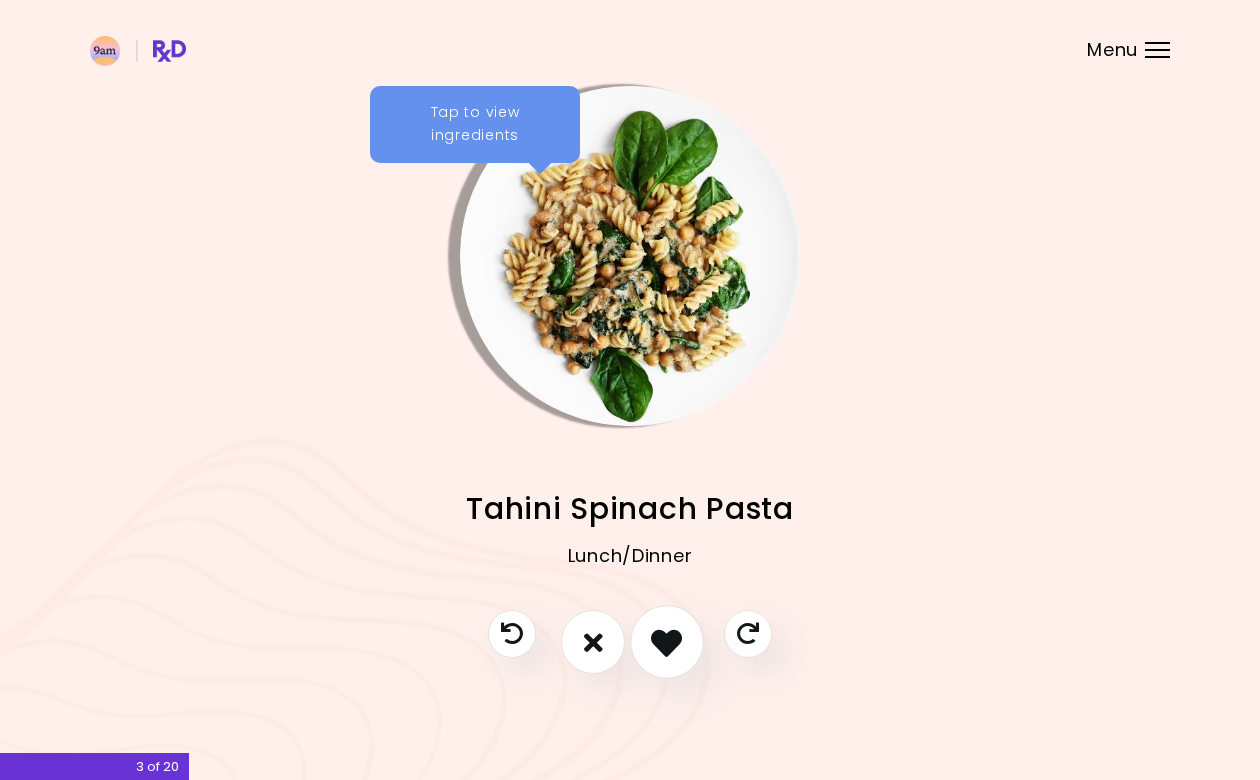 click at bounding box center (666, 642) 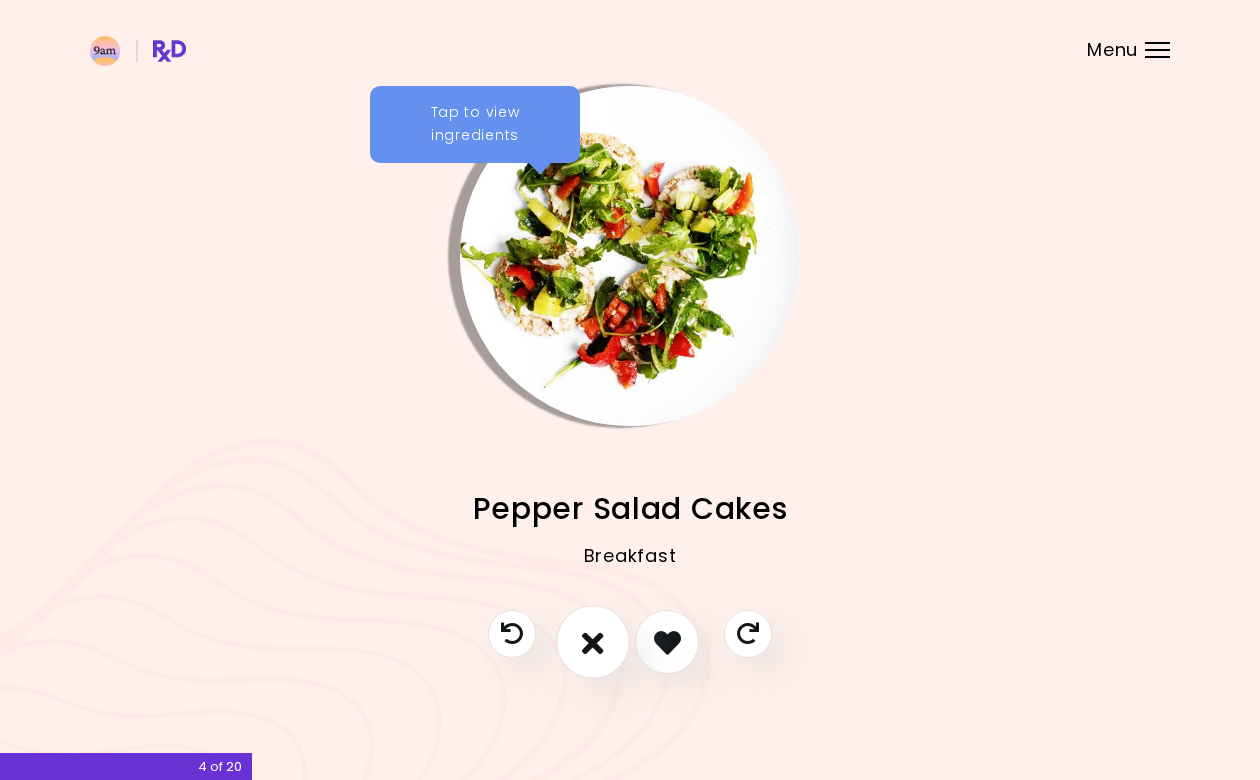 click at bounding box center [593, 643] 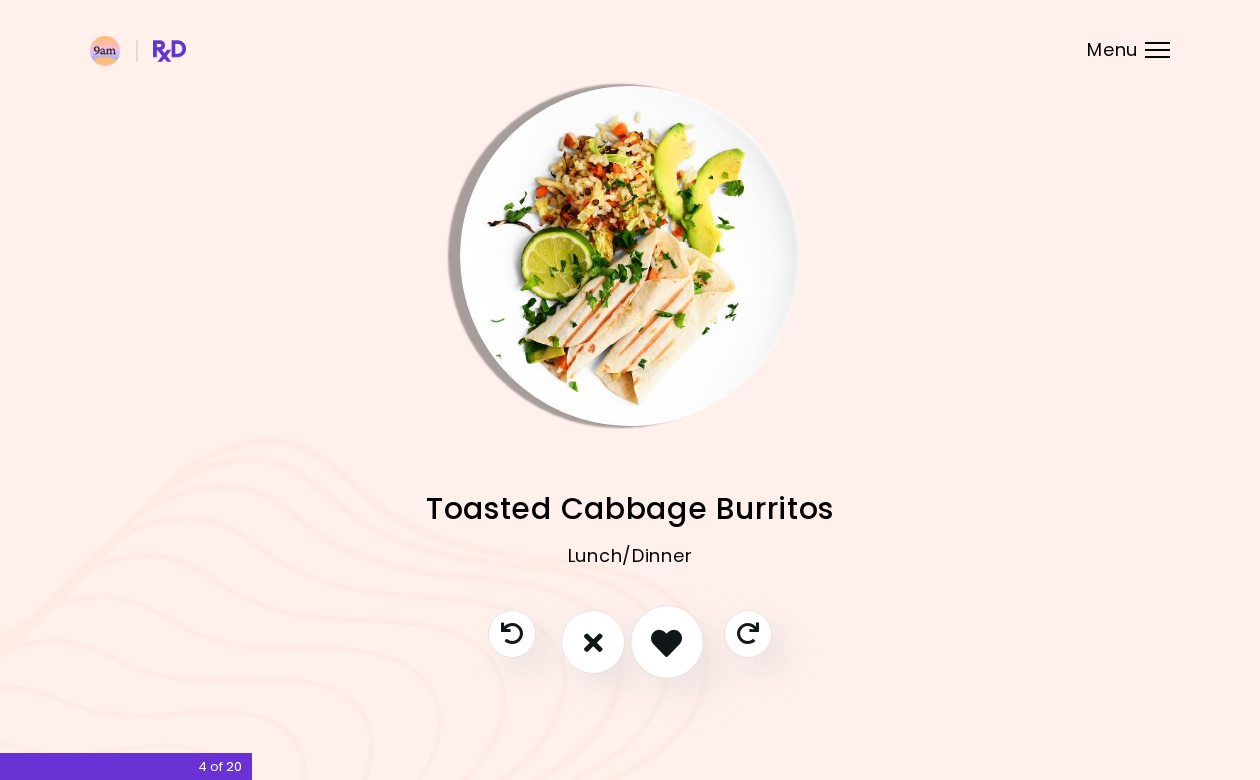 click at bounding box center (666, 642) 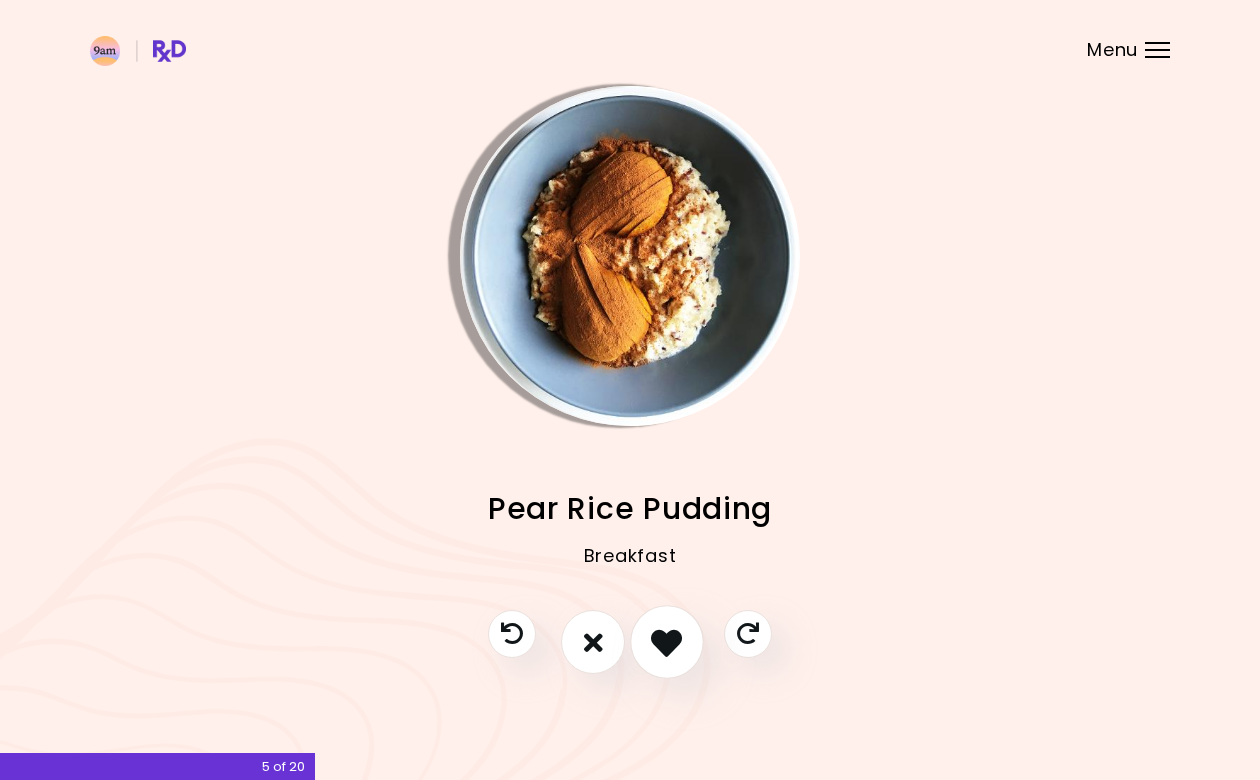 click at bounding box center [666, 642] 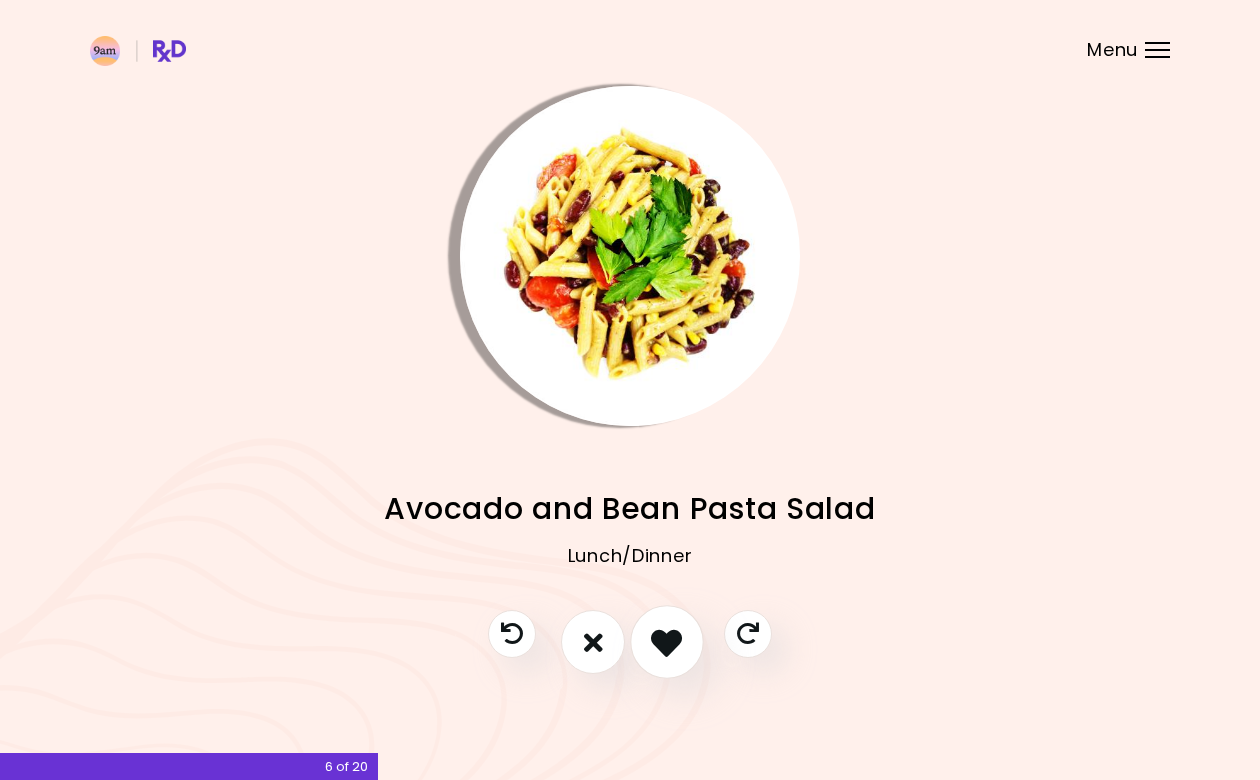 click at bounding box center (666, 642) 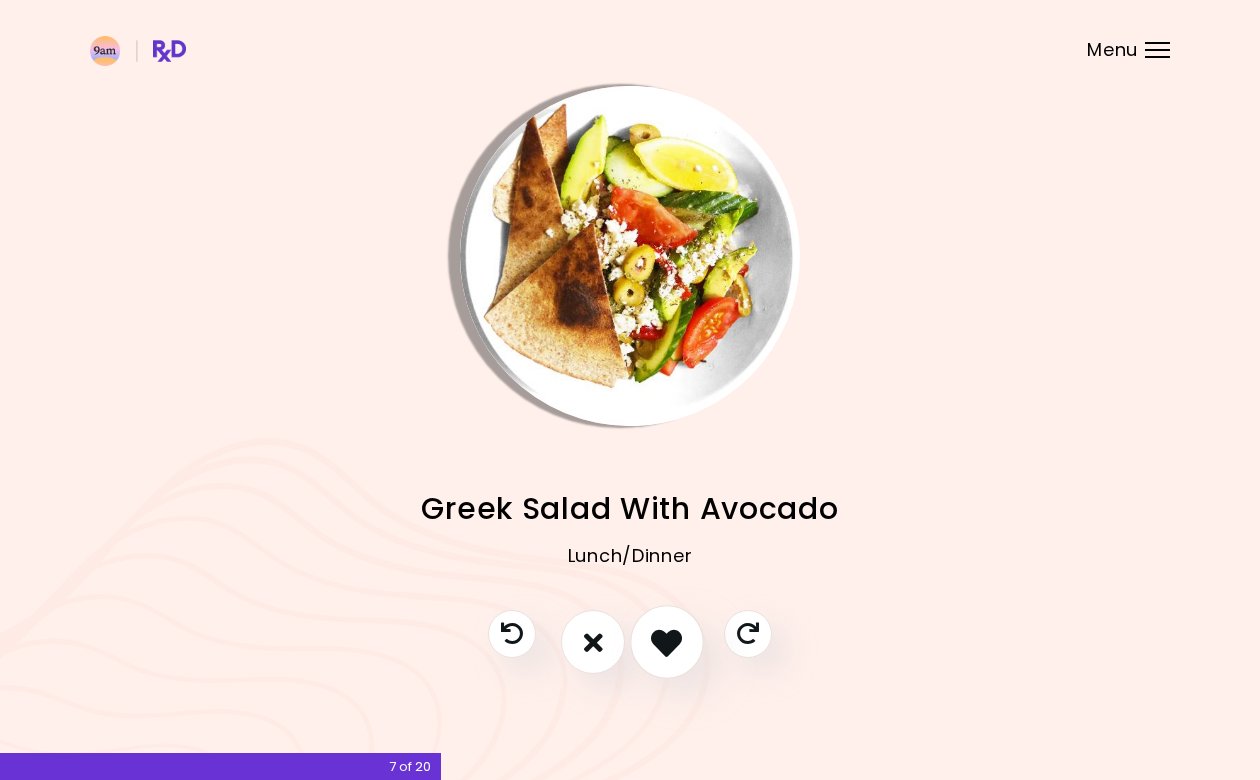 click at bounding box center [666, 642] 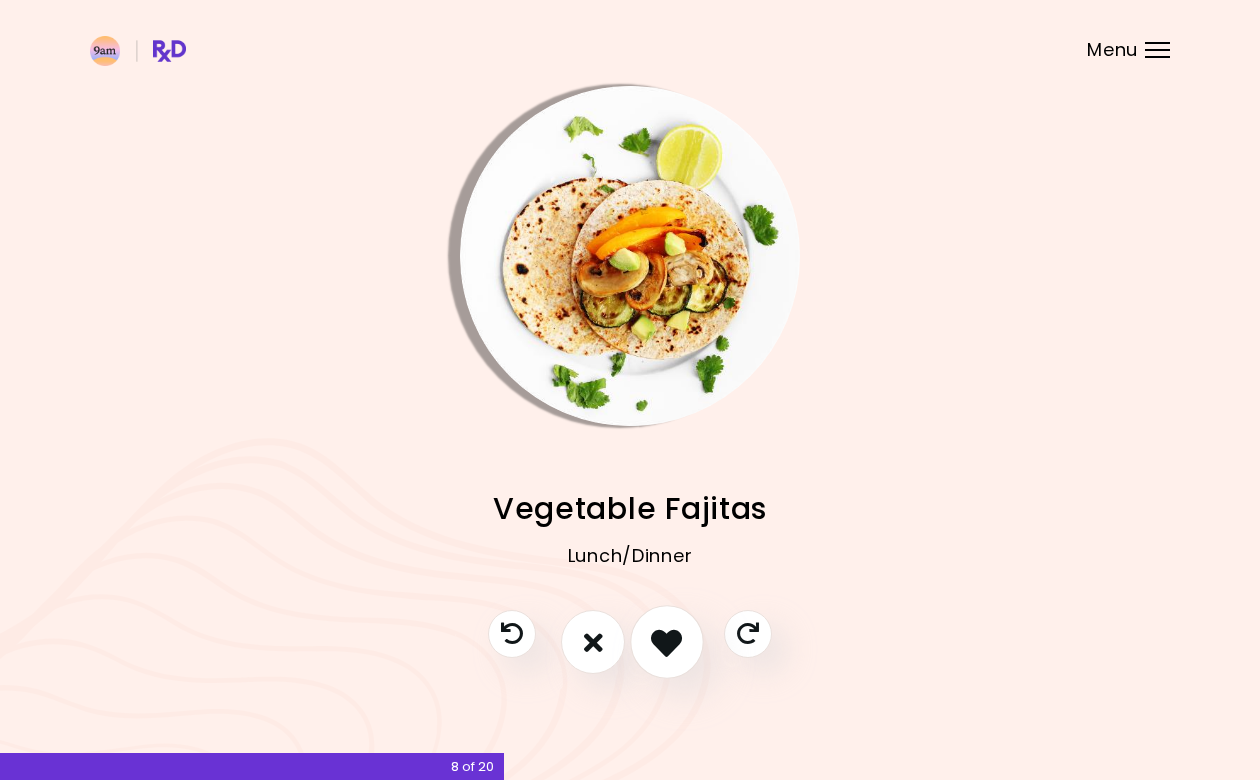click at bounding box center (666, 642) 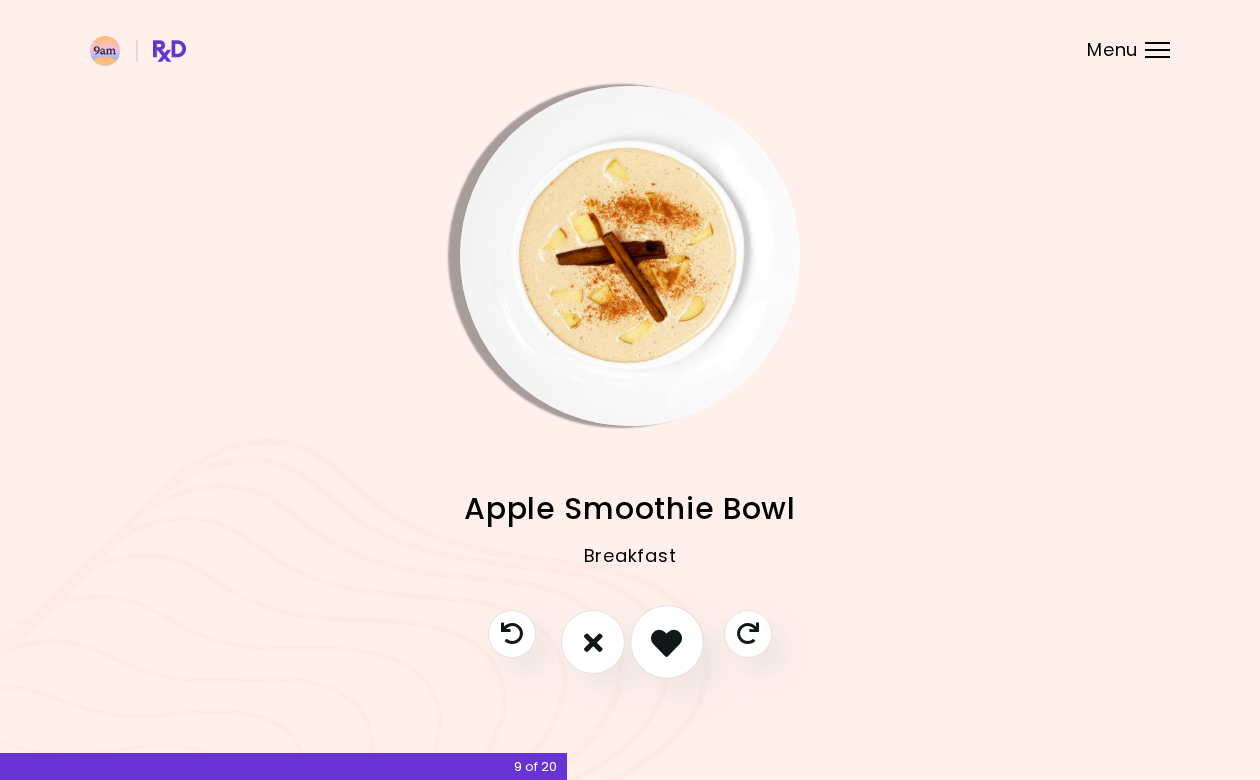 click at bounding box center (666, 642) 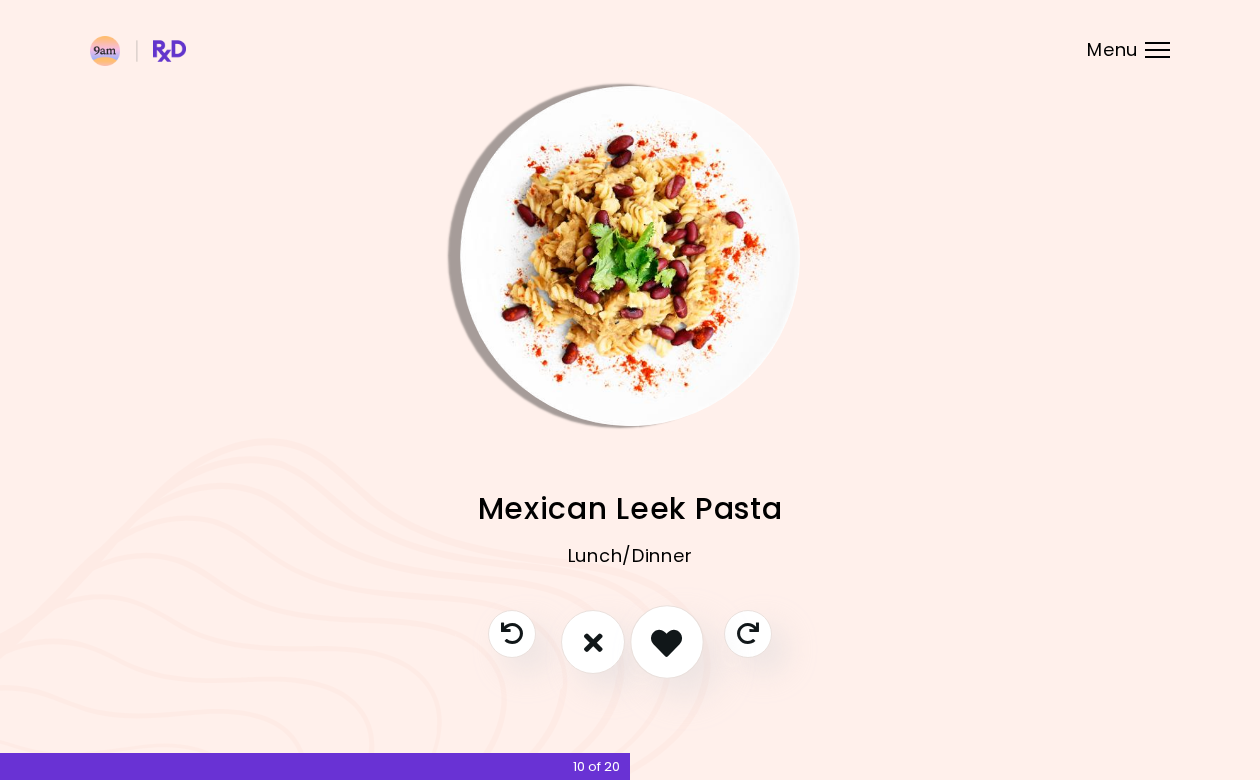 click at bounding box center [666, 642] 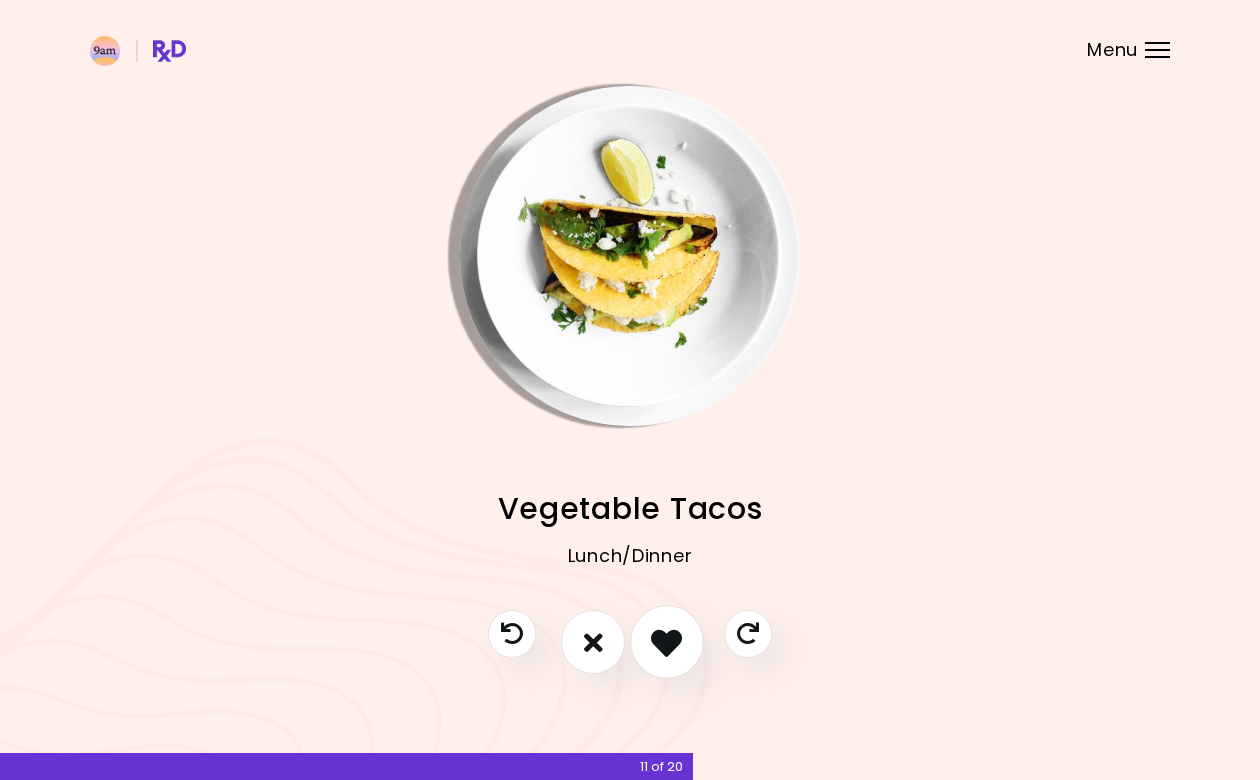 click at bounding box center (666, 642) 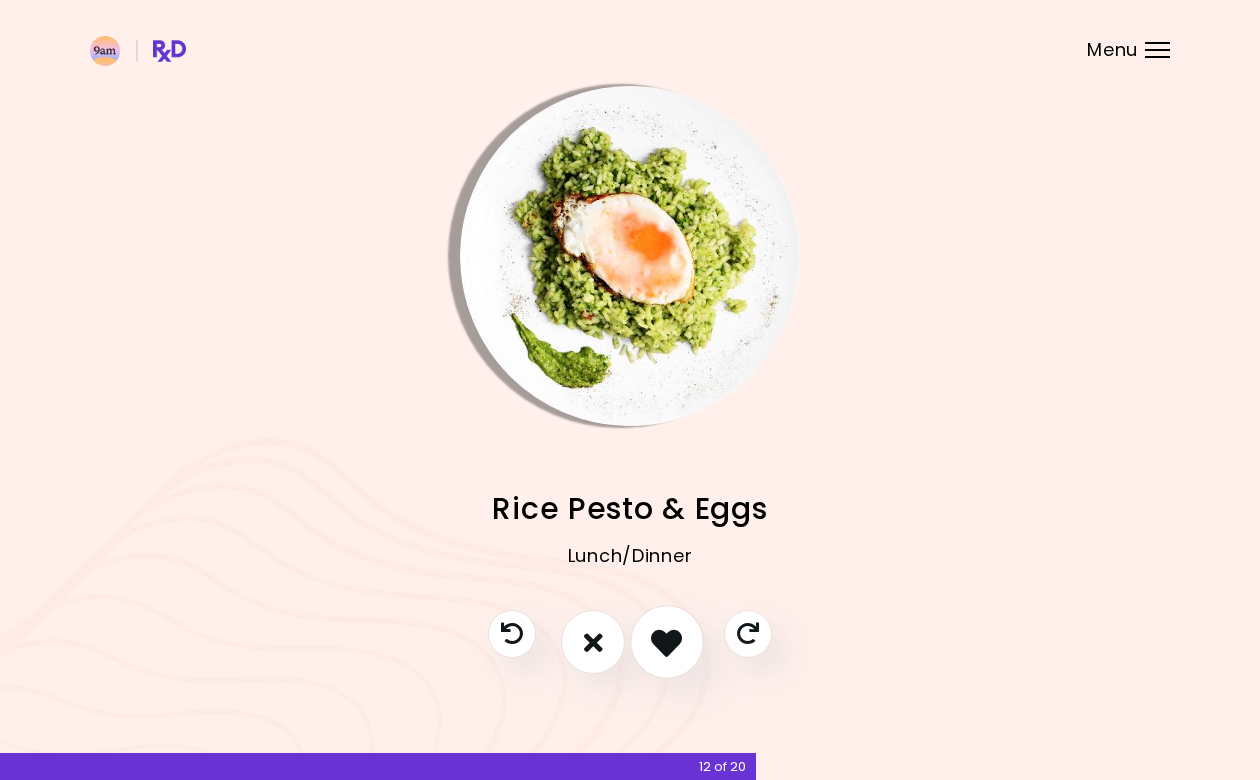 click at bounding box center [666, 642] 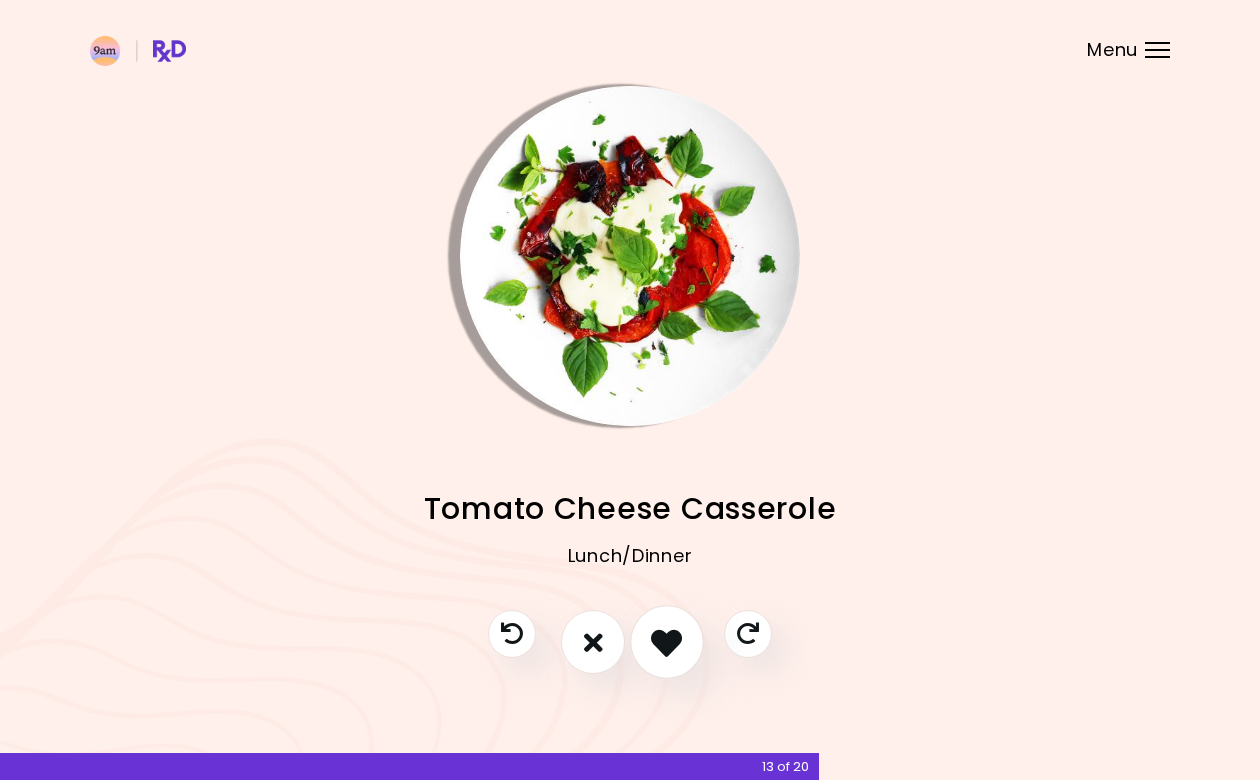 click at bounding box center [666, 642] 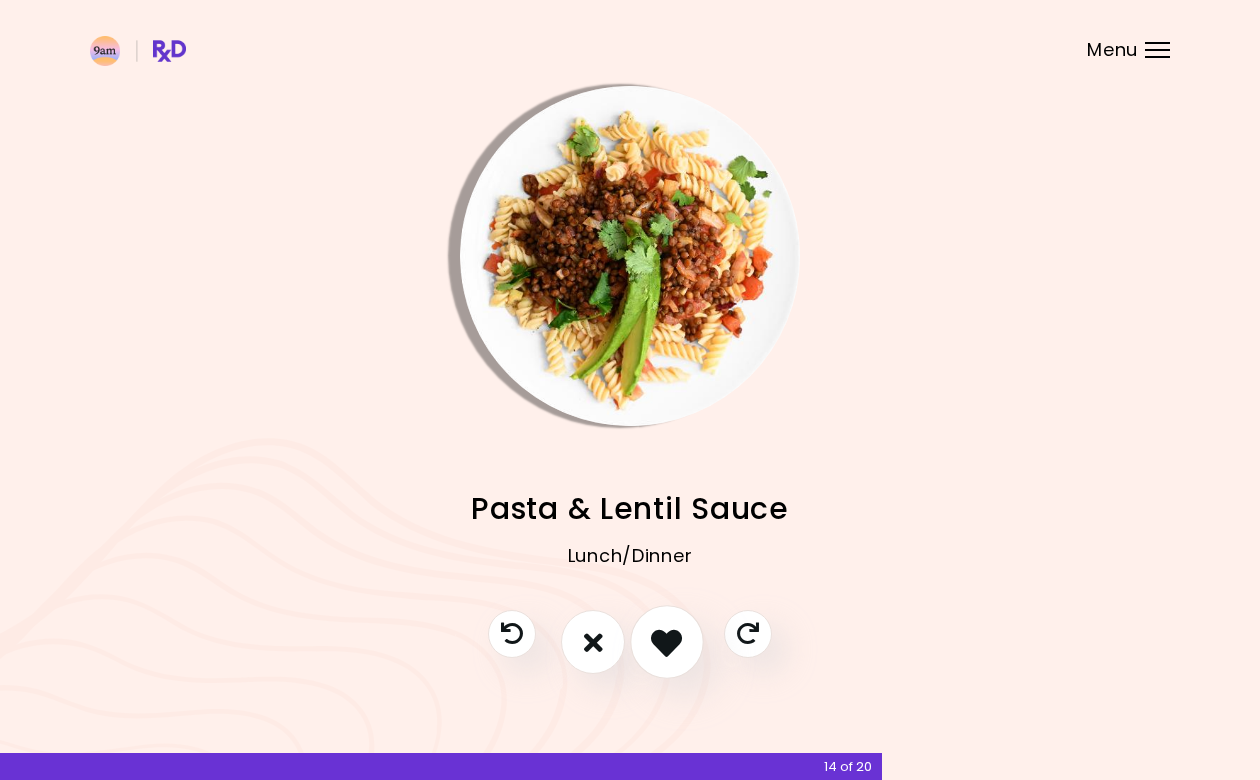 click at bounding box center [666, 642] 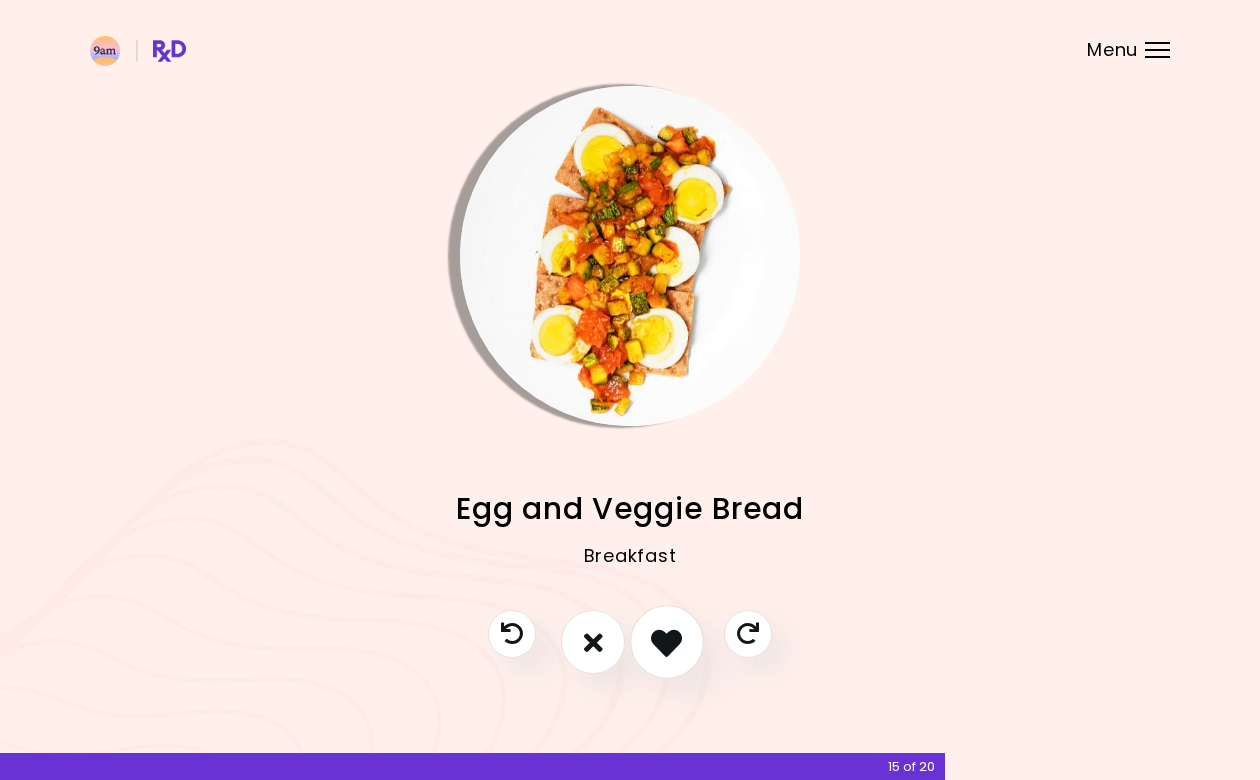 click at bounding box center [666, 642] 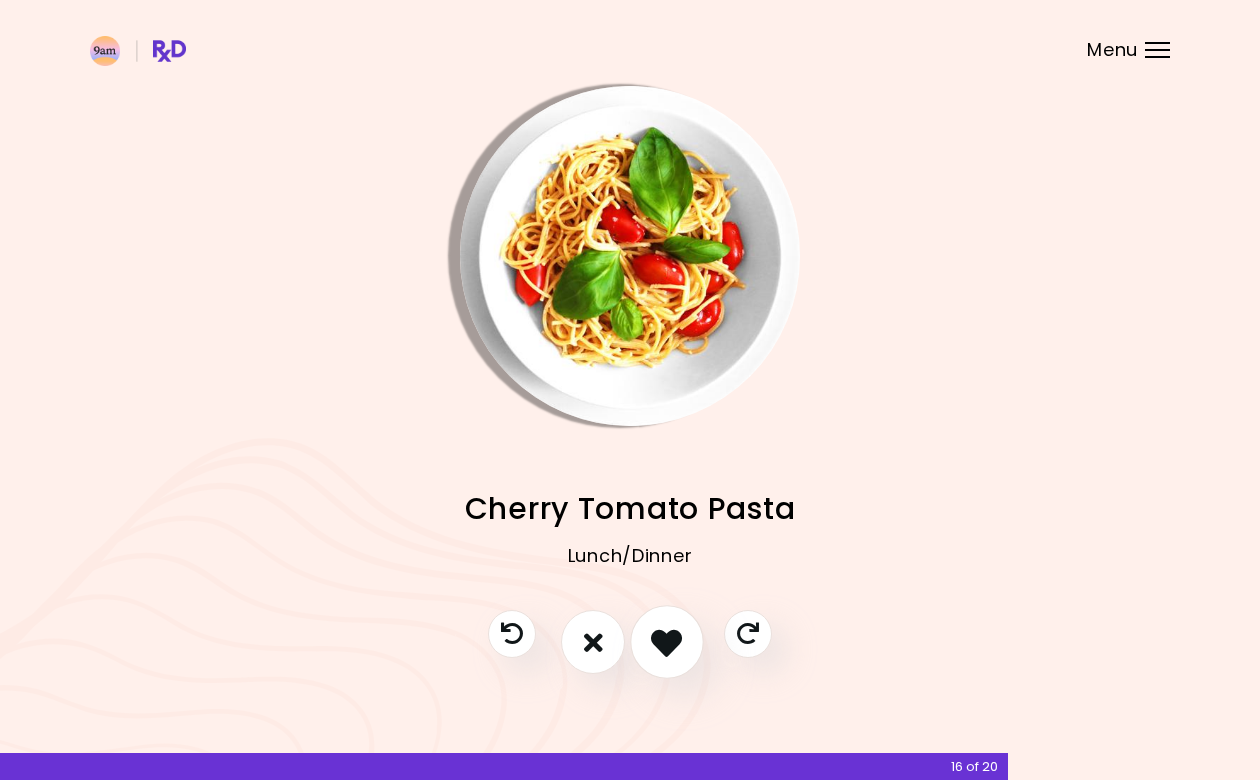 click at bounding box center [666, 642] 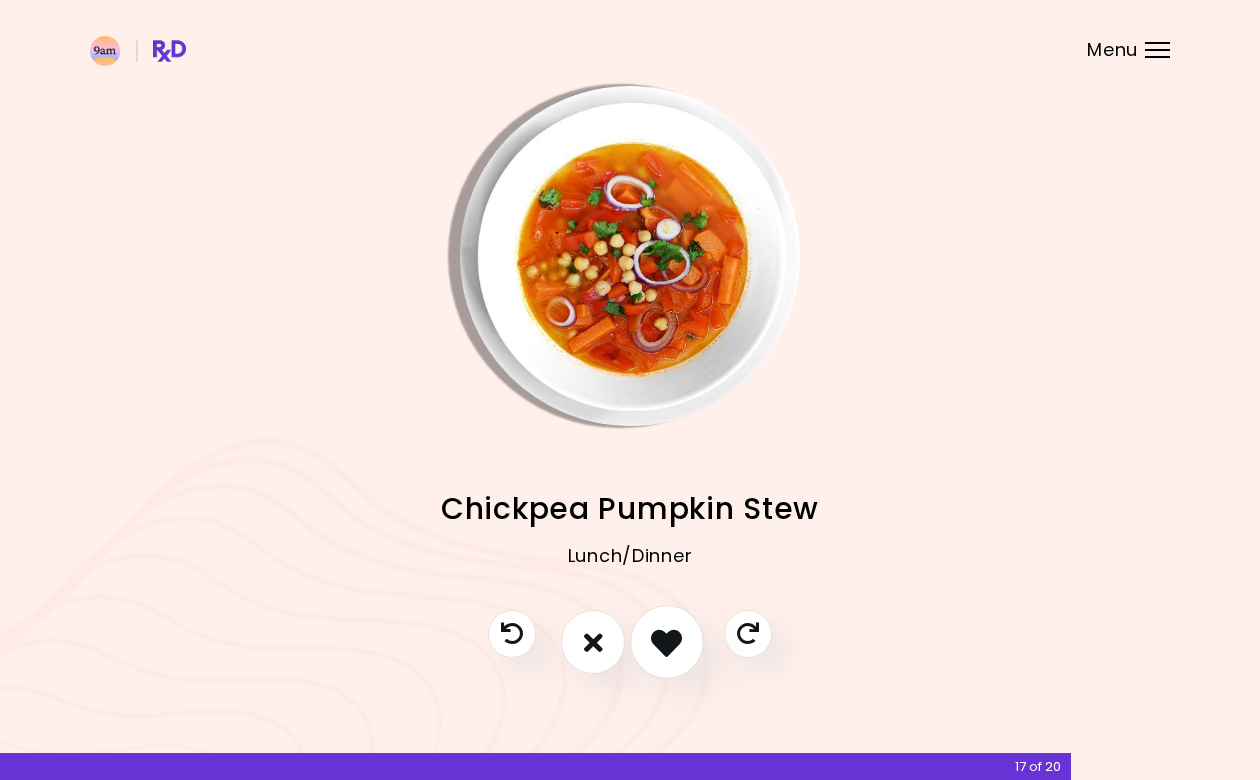 click at bounding box center (666, 642) 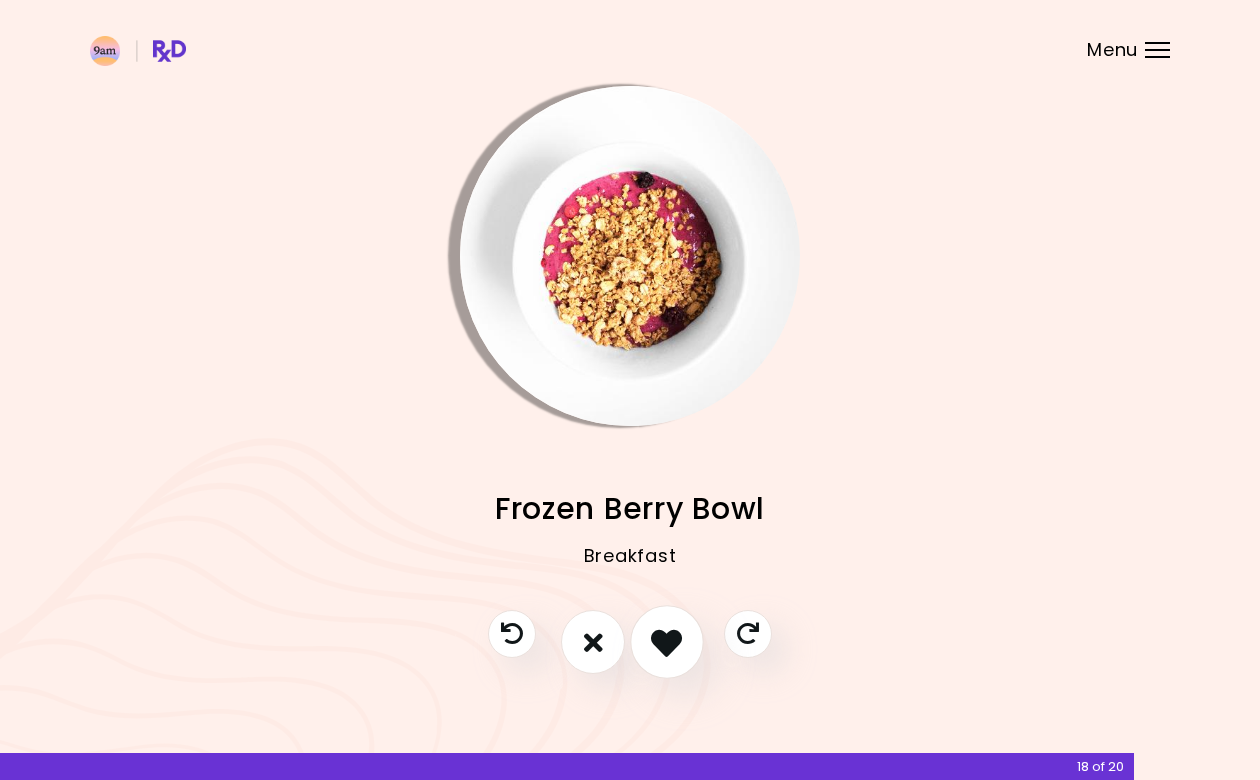 click at bounding box center (666, 642) 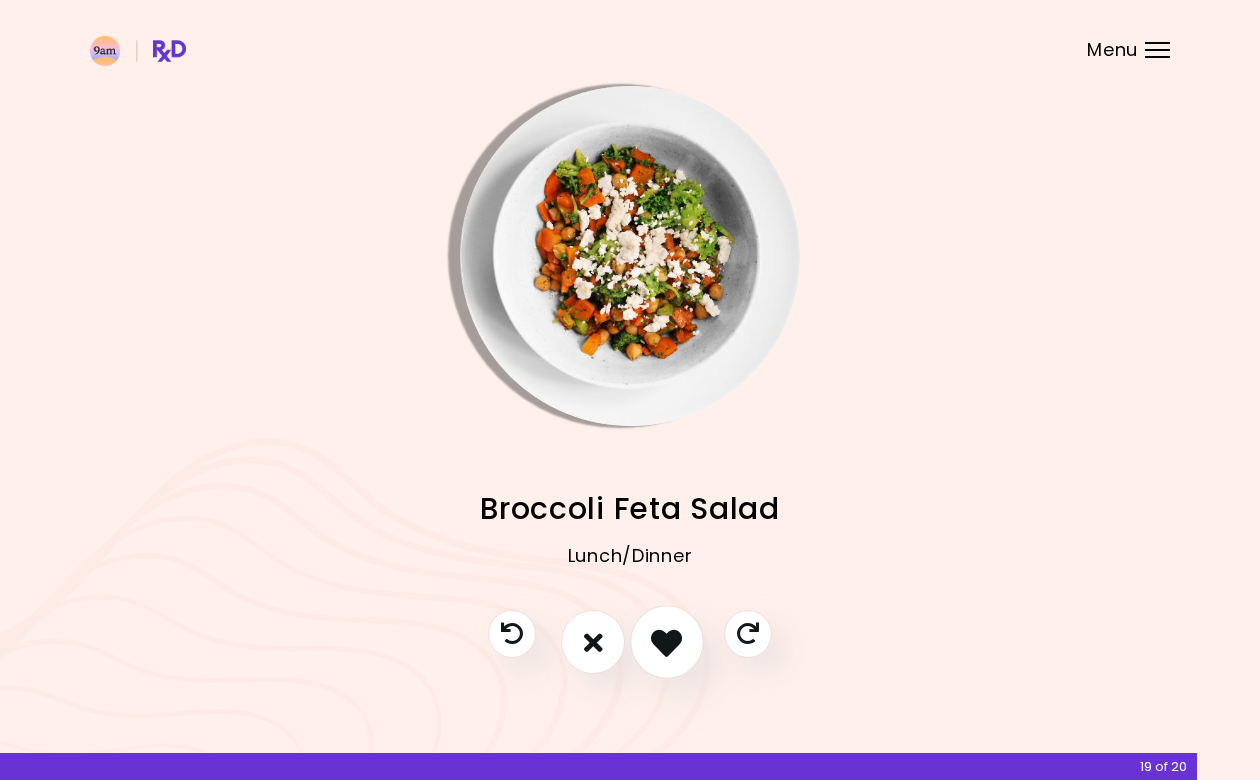 click at bounding box center [666, 642] 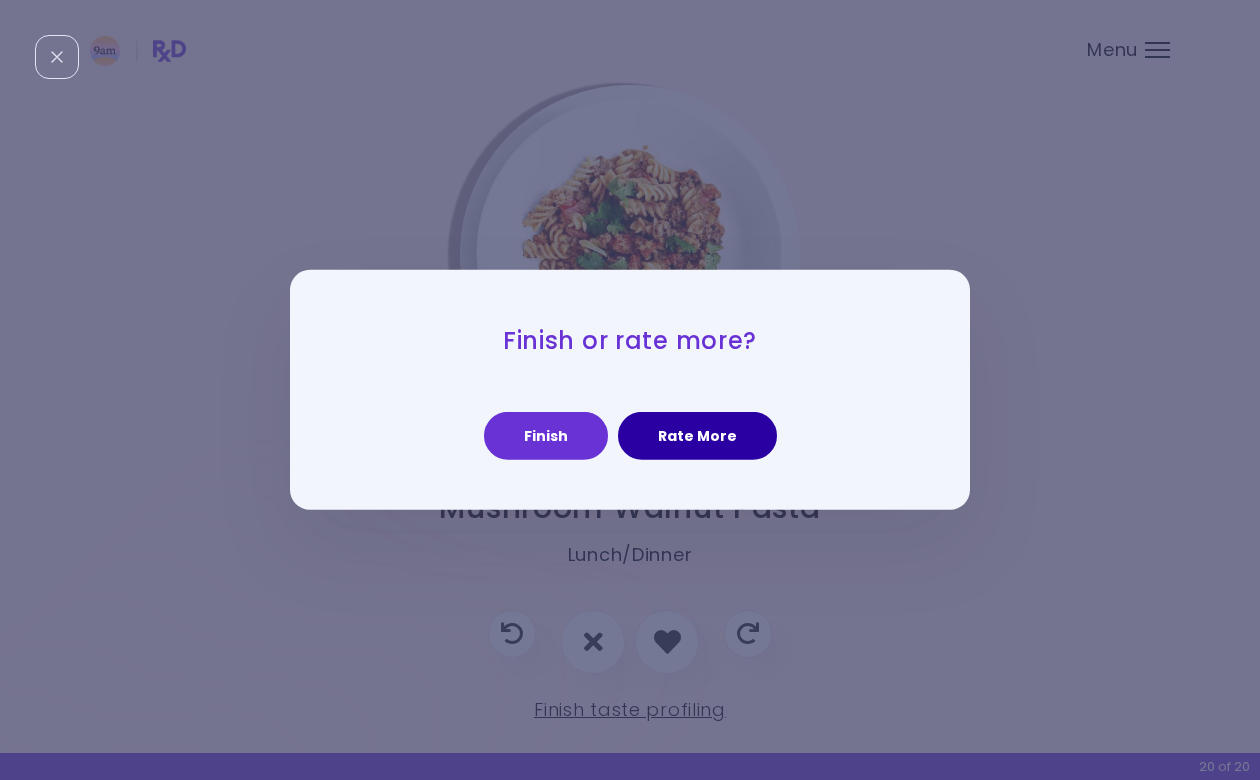 click on "Rate More" at bounding box center [697, 436] 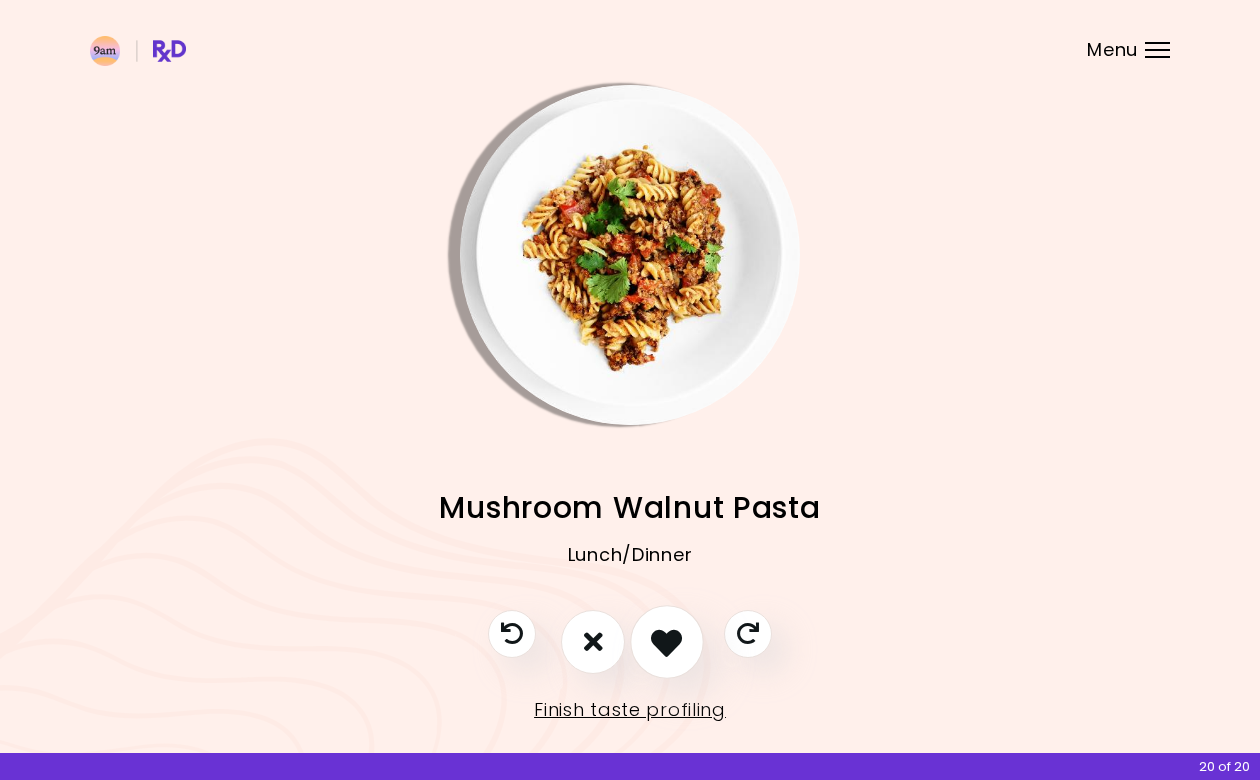 click at bounding box center (666, 641) 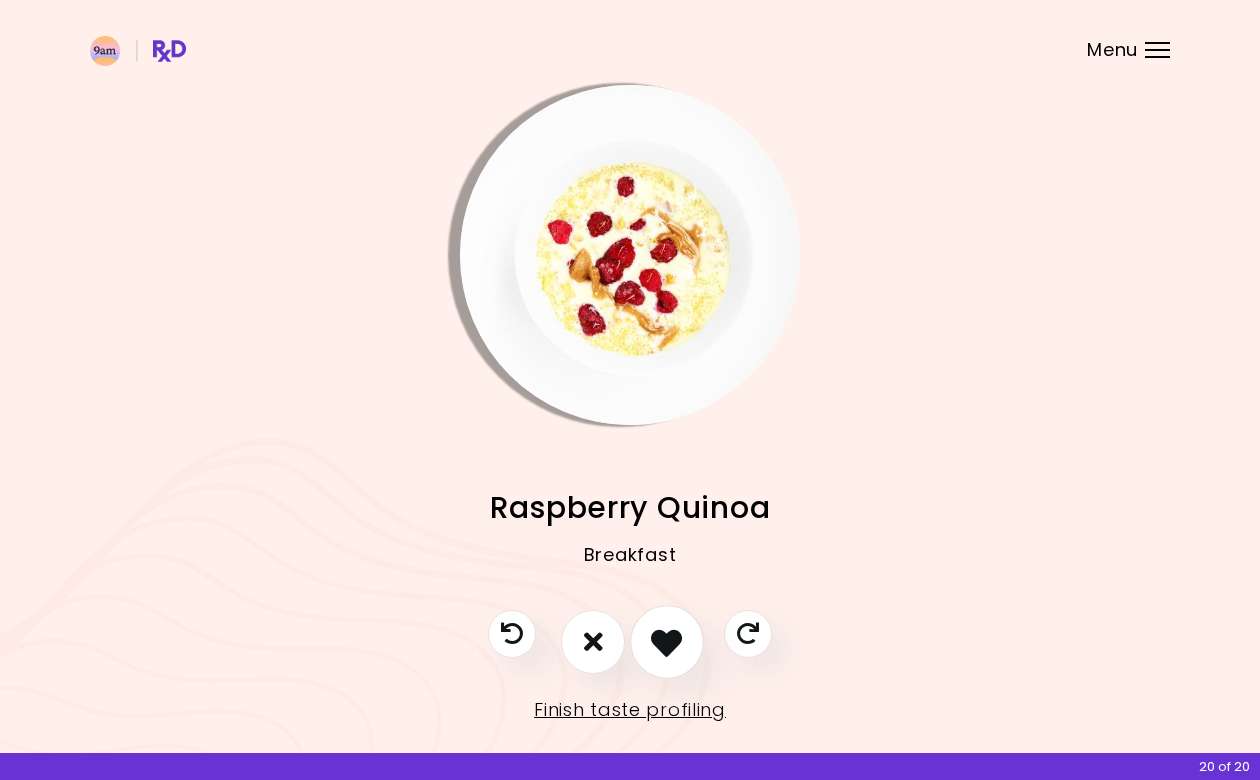 click at bounding box center (666, 641) 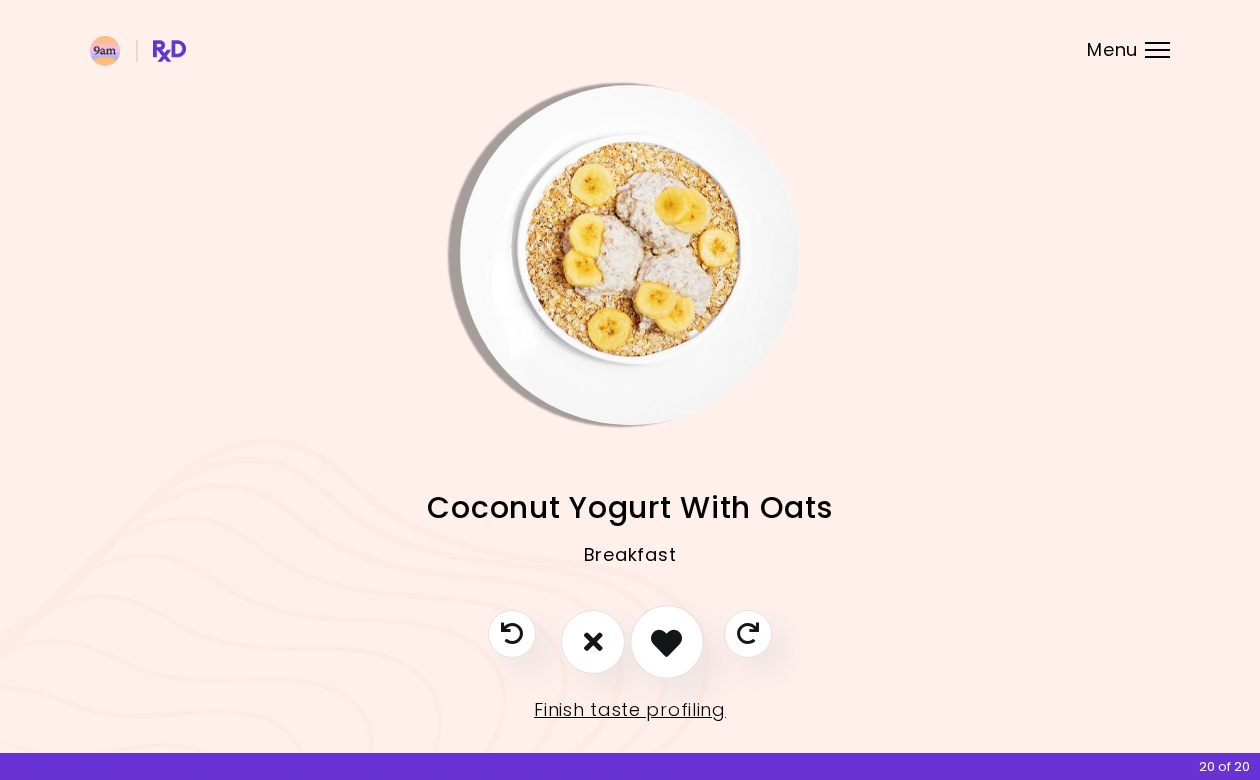 click at bounding box center [666, 641] 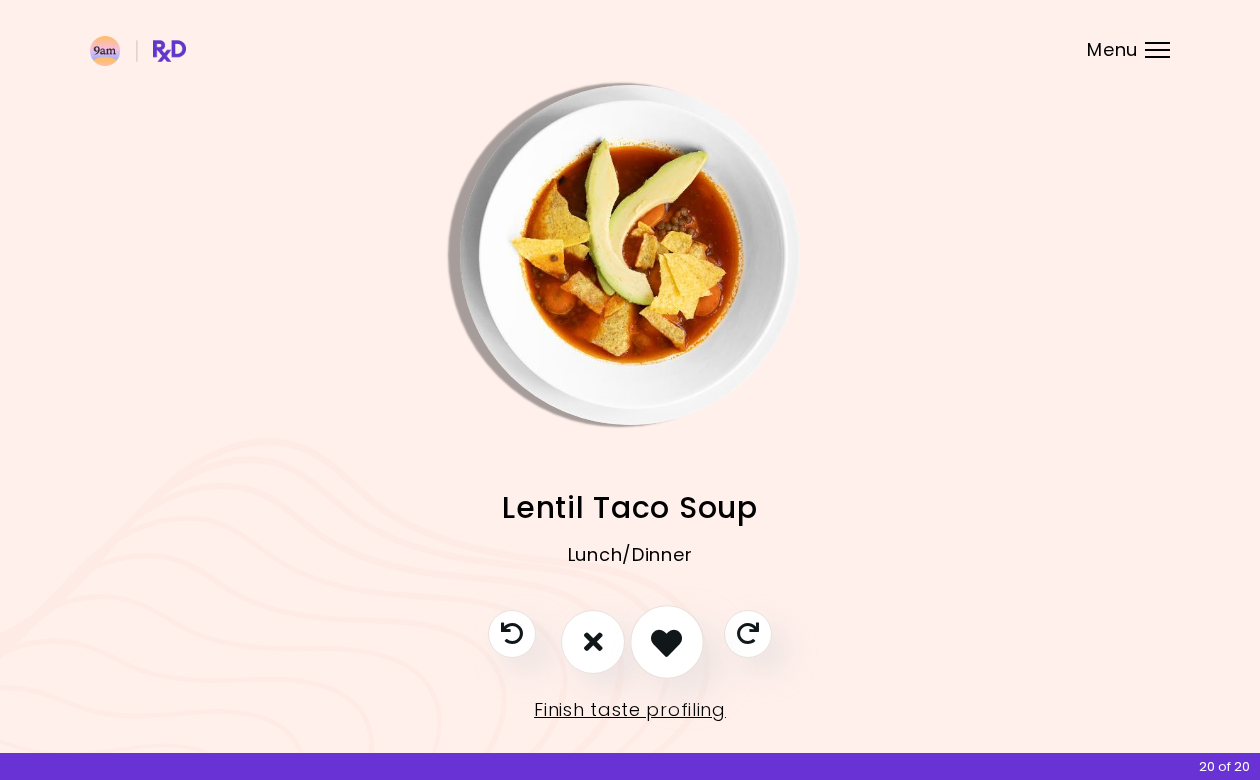 click at bounding box center (666, 641) 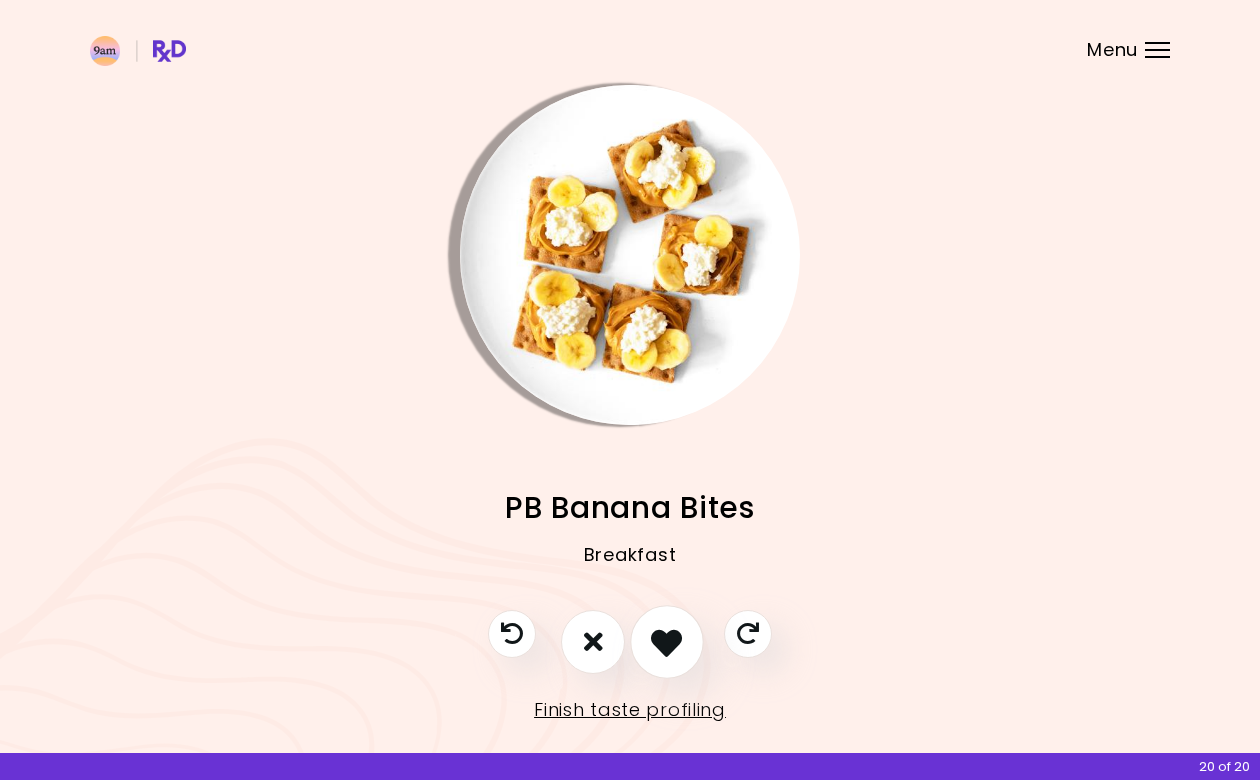 click at bounding box center [666, 641] 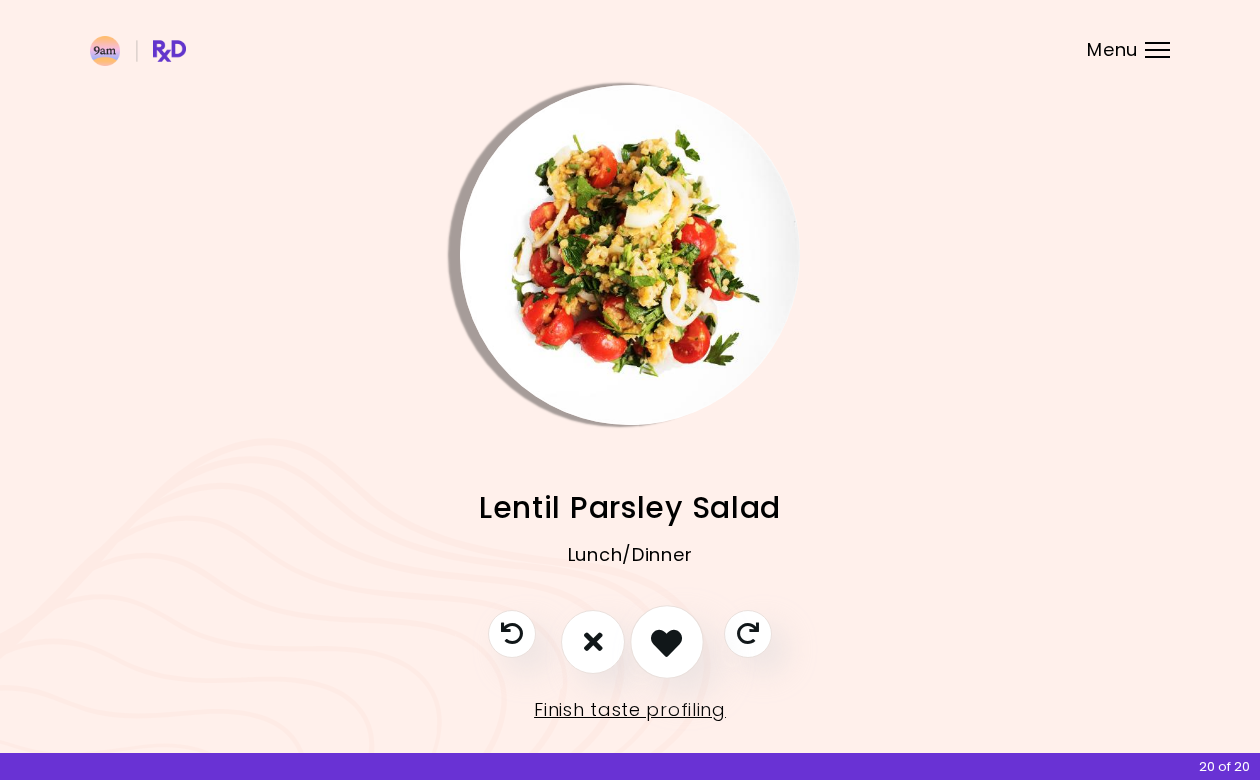 click at bounding box center (666, 641) 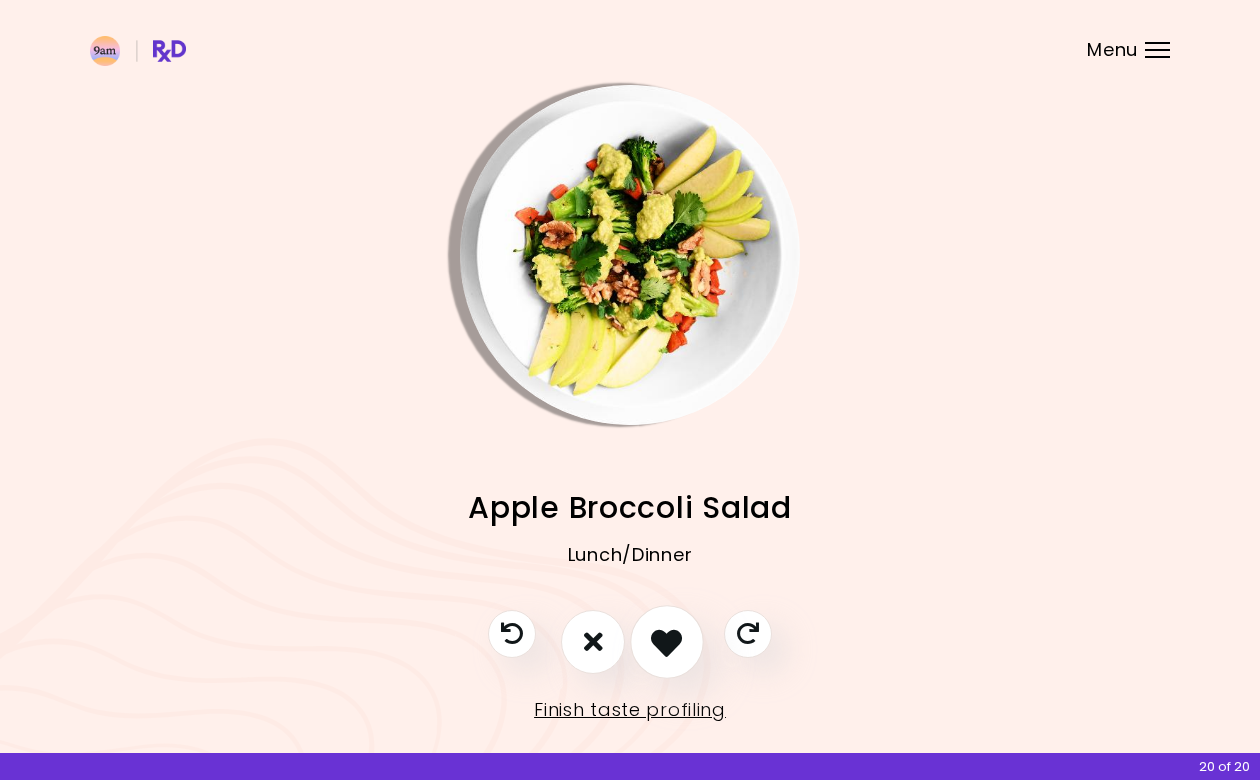 click at bounding box center (666, 641) 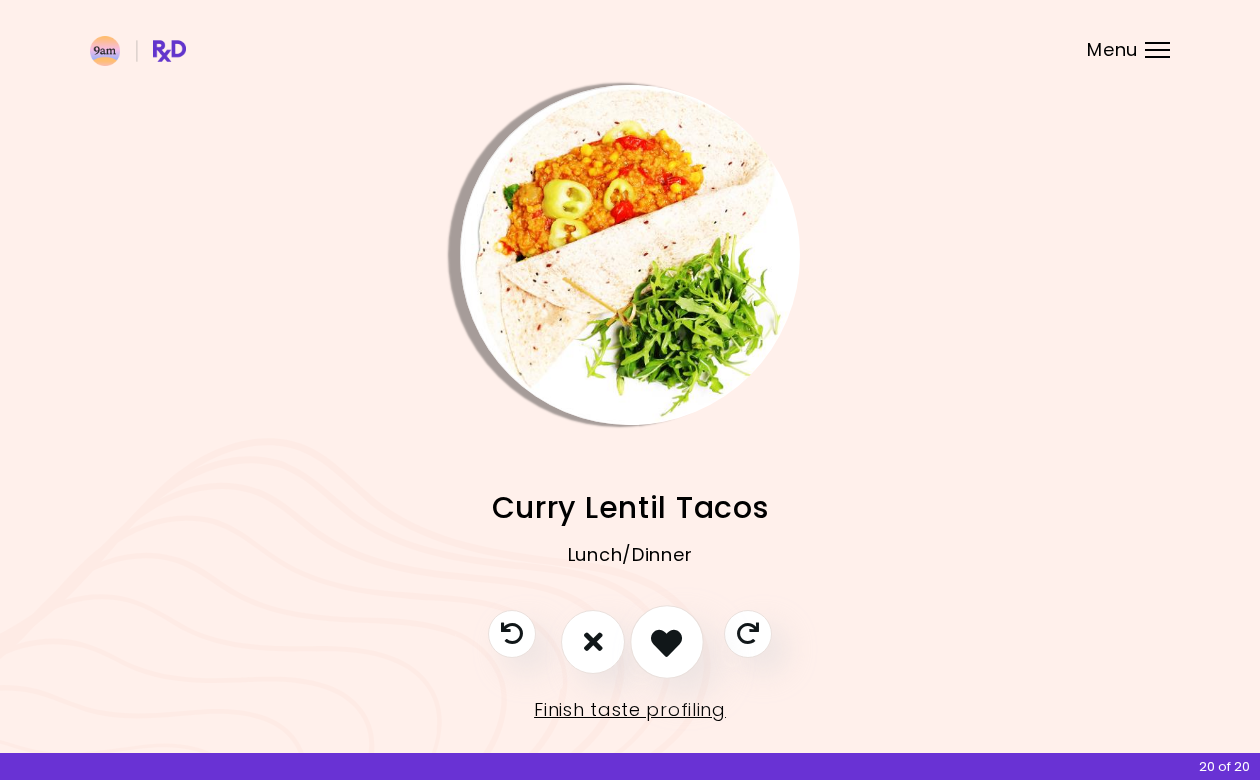 click at bounding box center [666, 641] 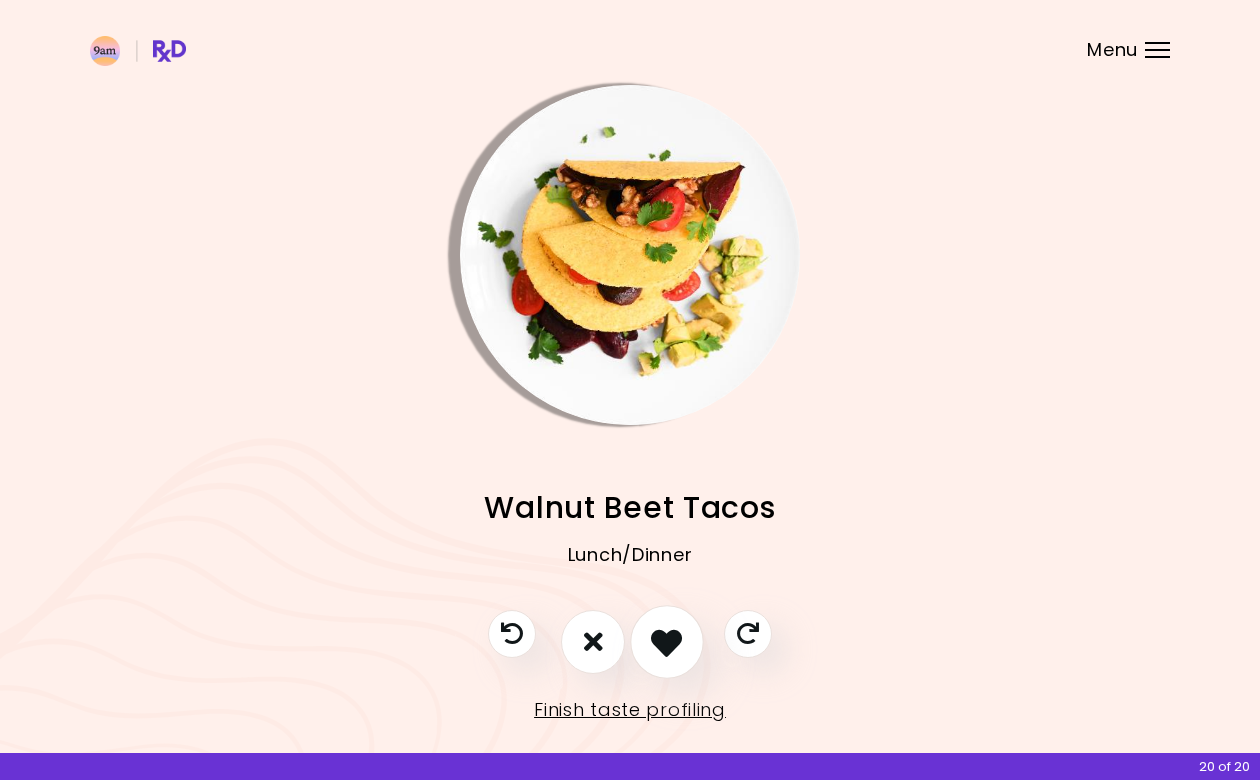 click at bounding box center (666, 641) 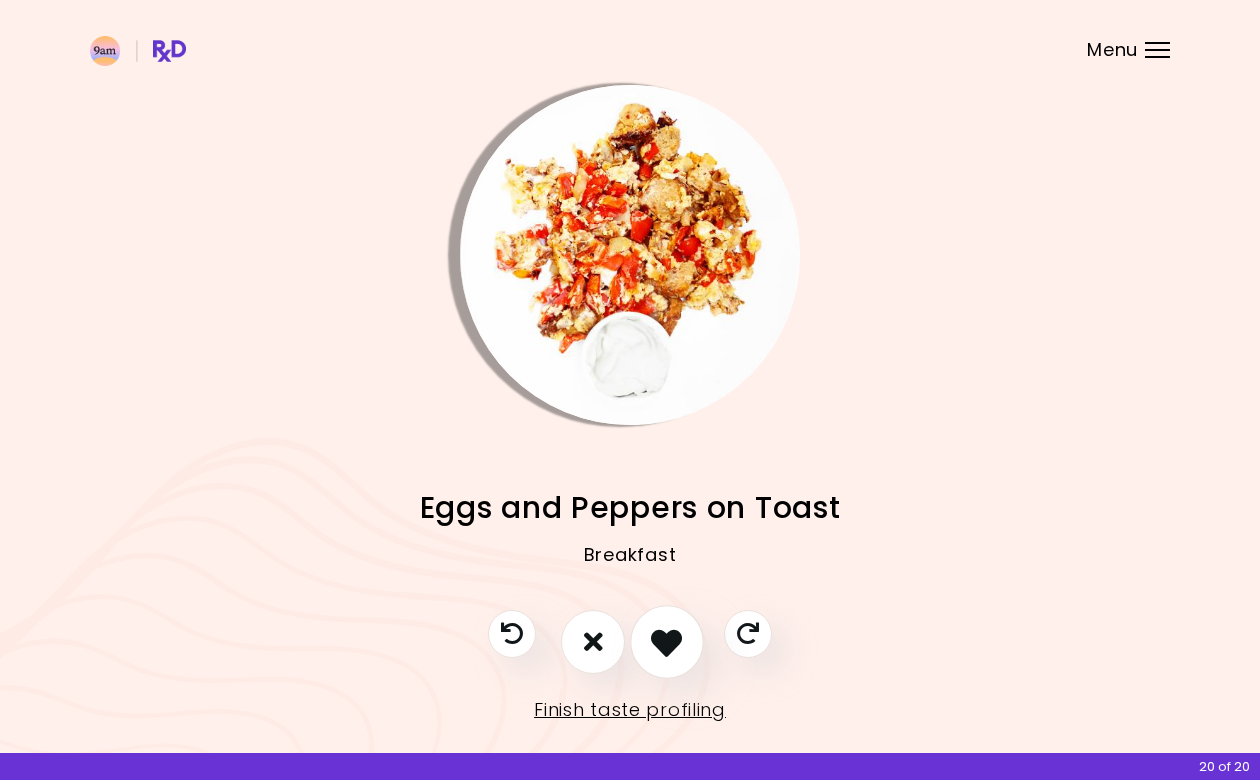 click at bounding box center [666, 641] 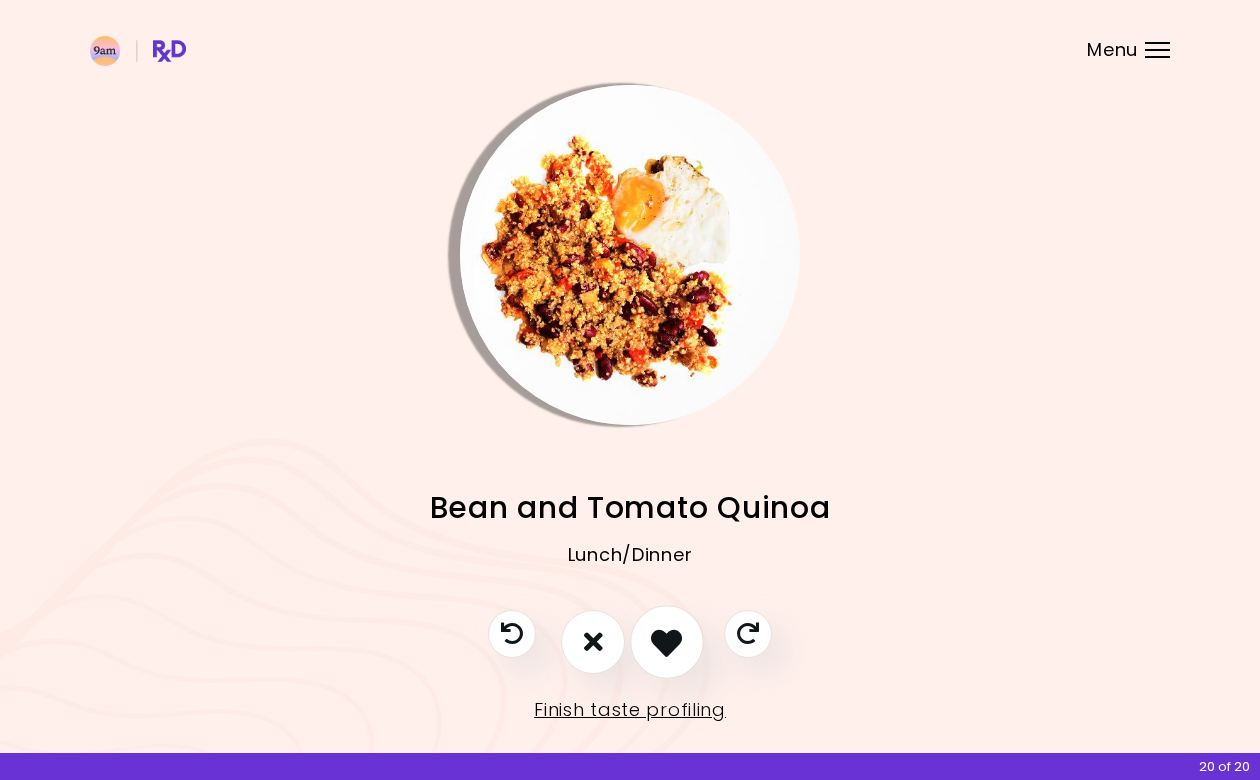 click at bounding box center (666, 641) 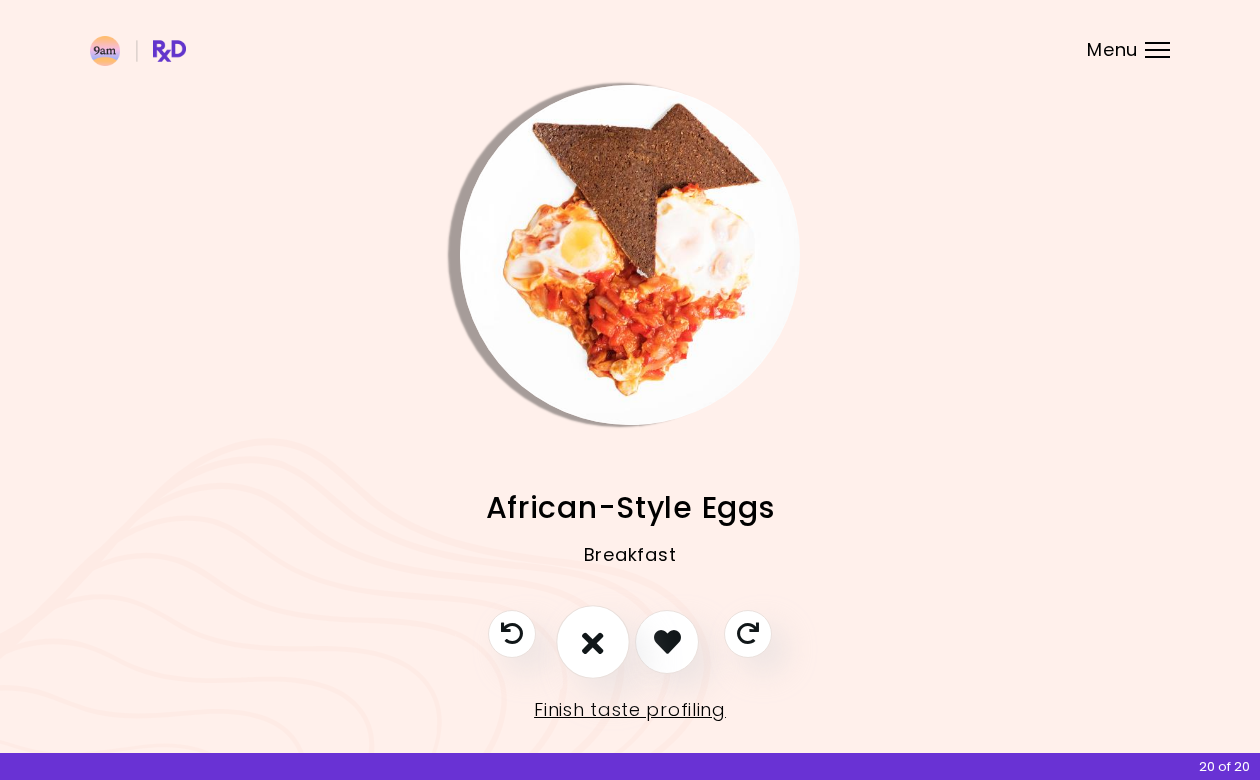 click at bounding box center [593, 642] 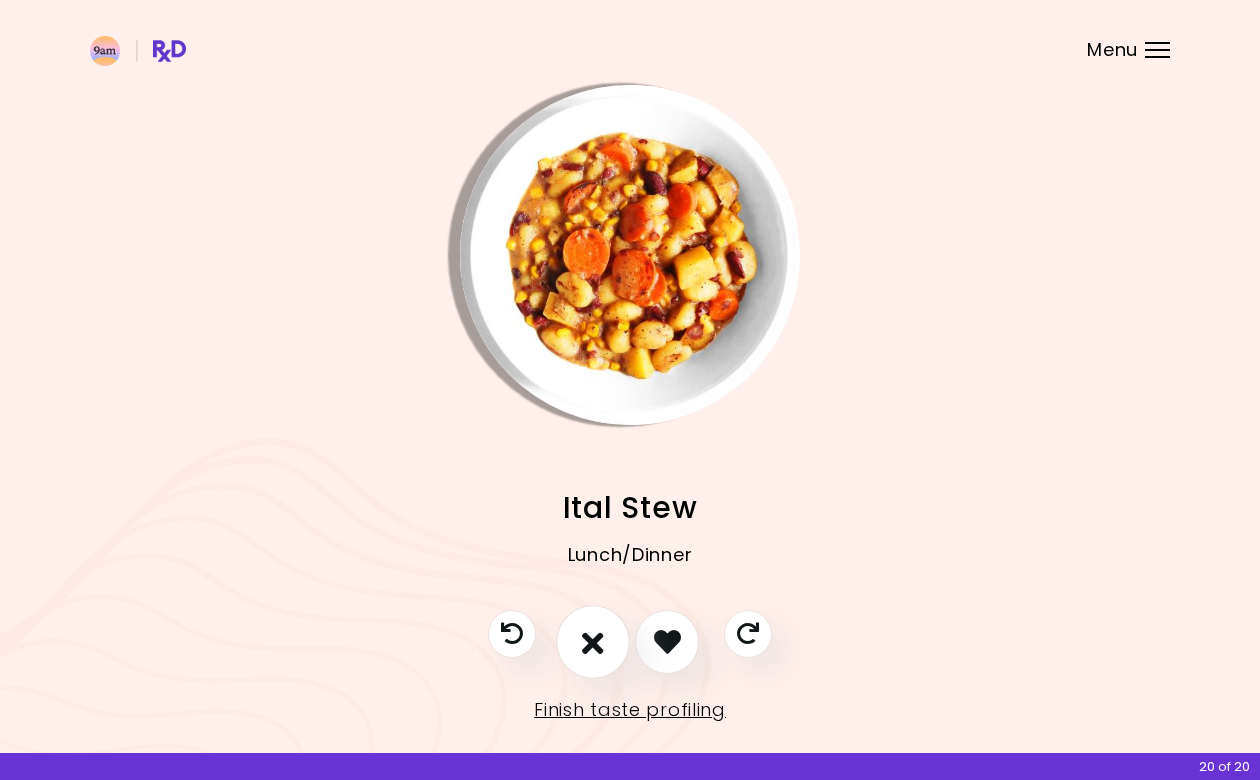click at bounding box center (593, 642) 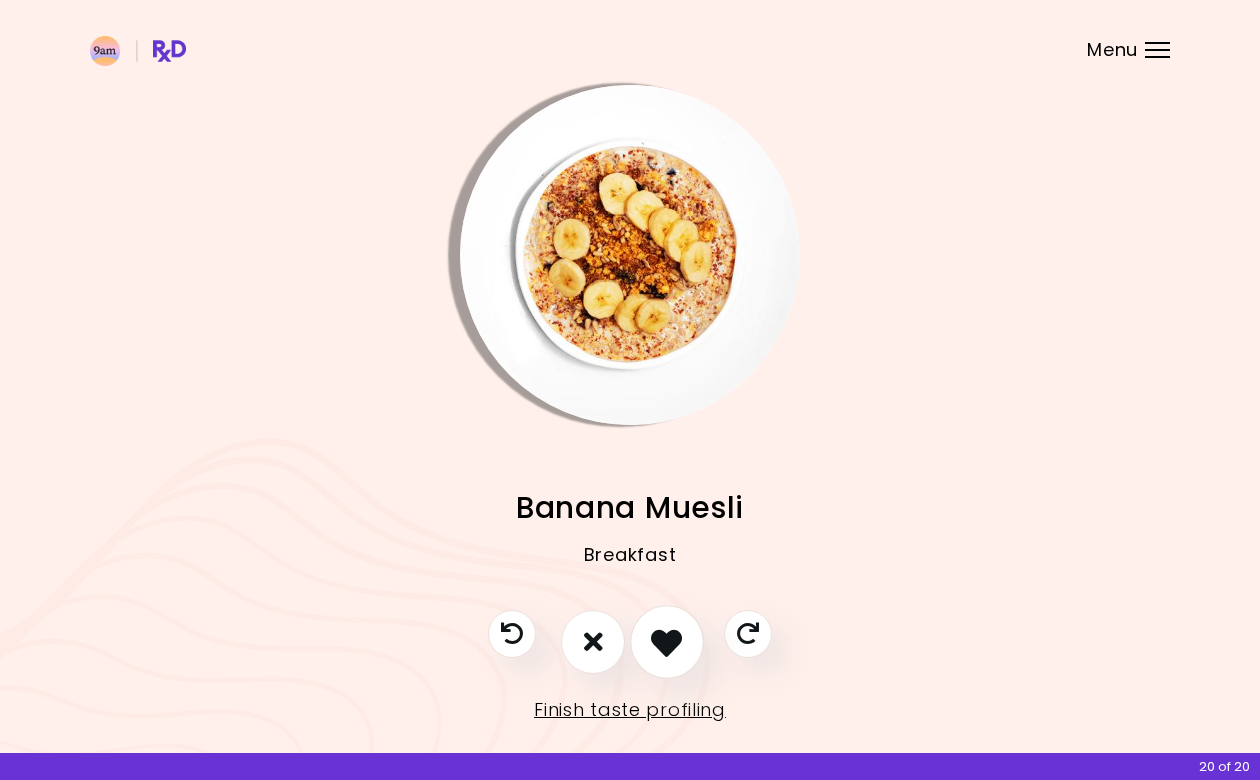 click at bounding box center (666, 641) 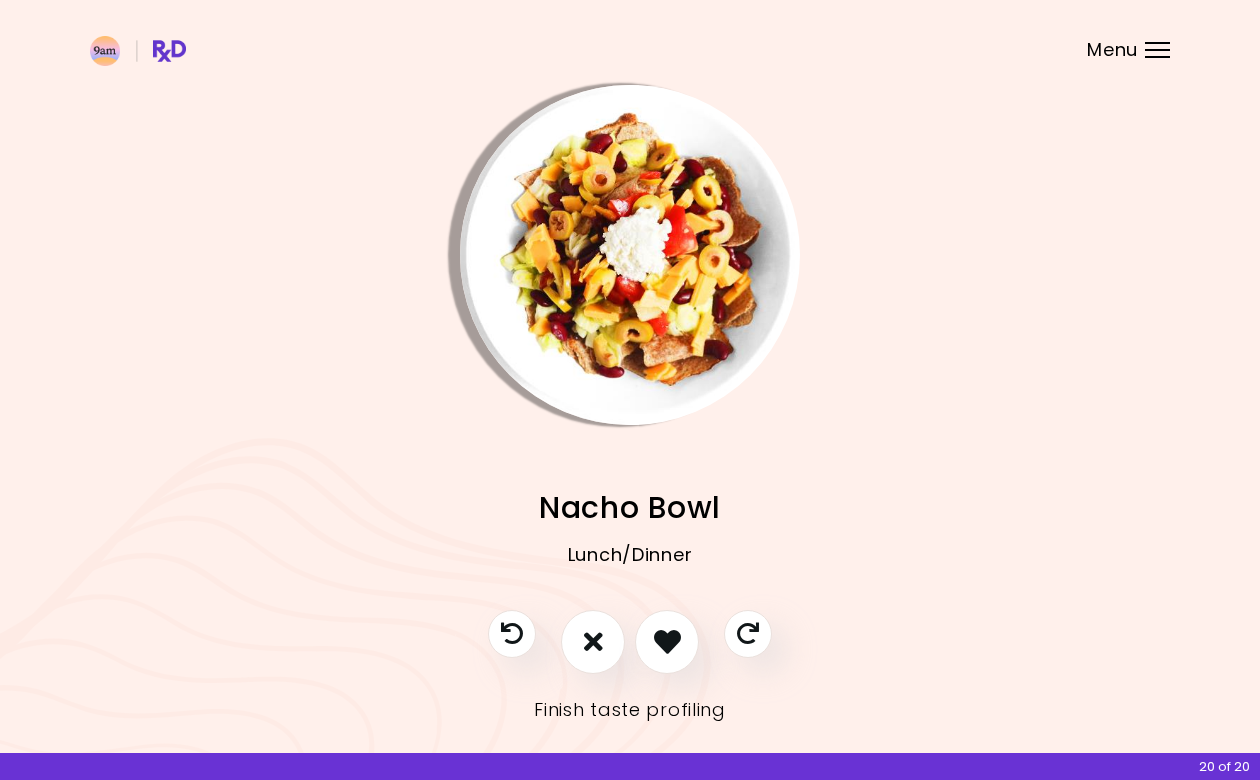 click on "Finish taste profiling" at bounding box center (630, 710) 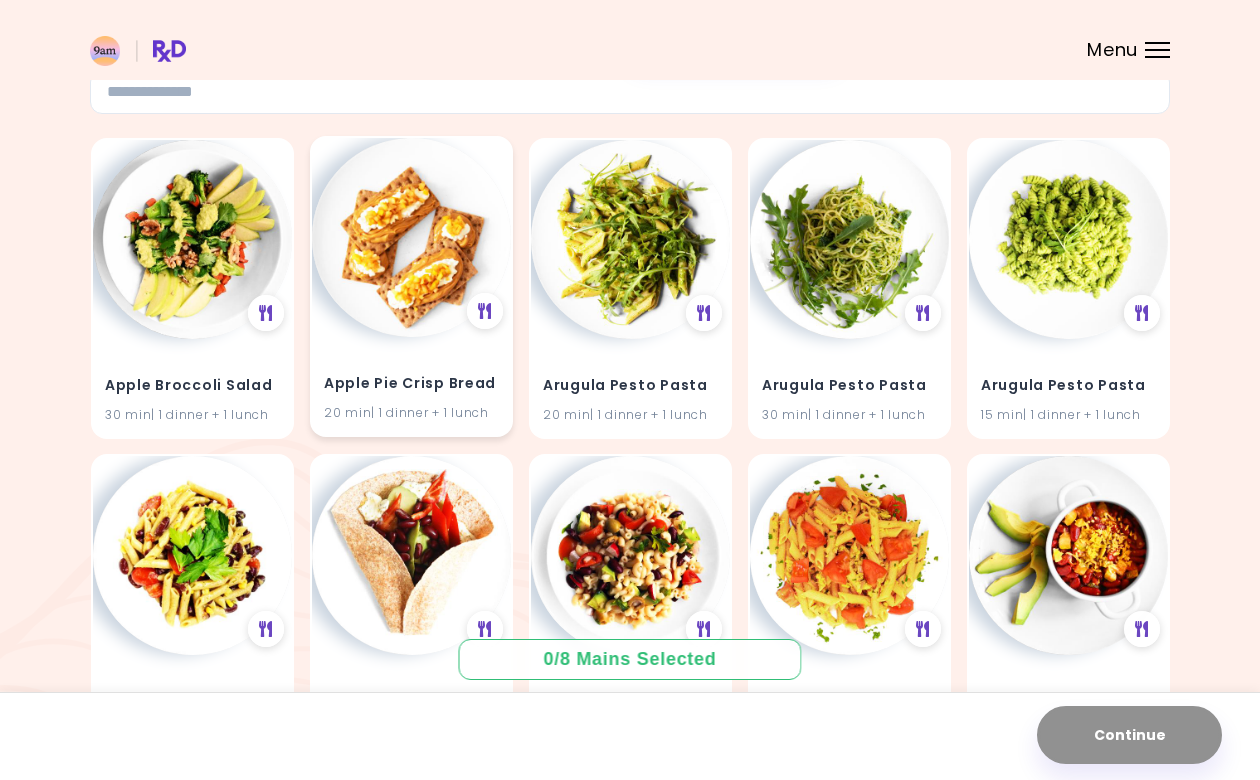 scroll, scrollTop: 152, scrollLeft: 0, axis: vertical 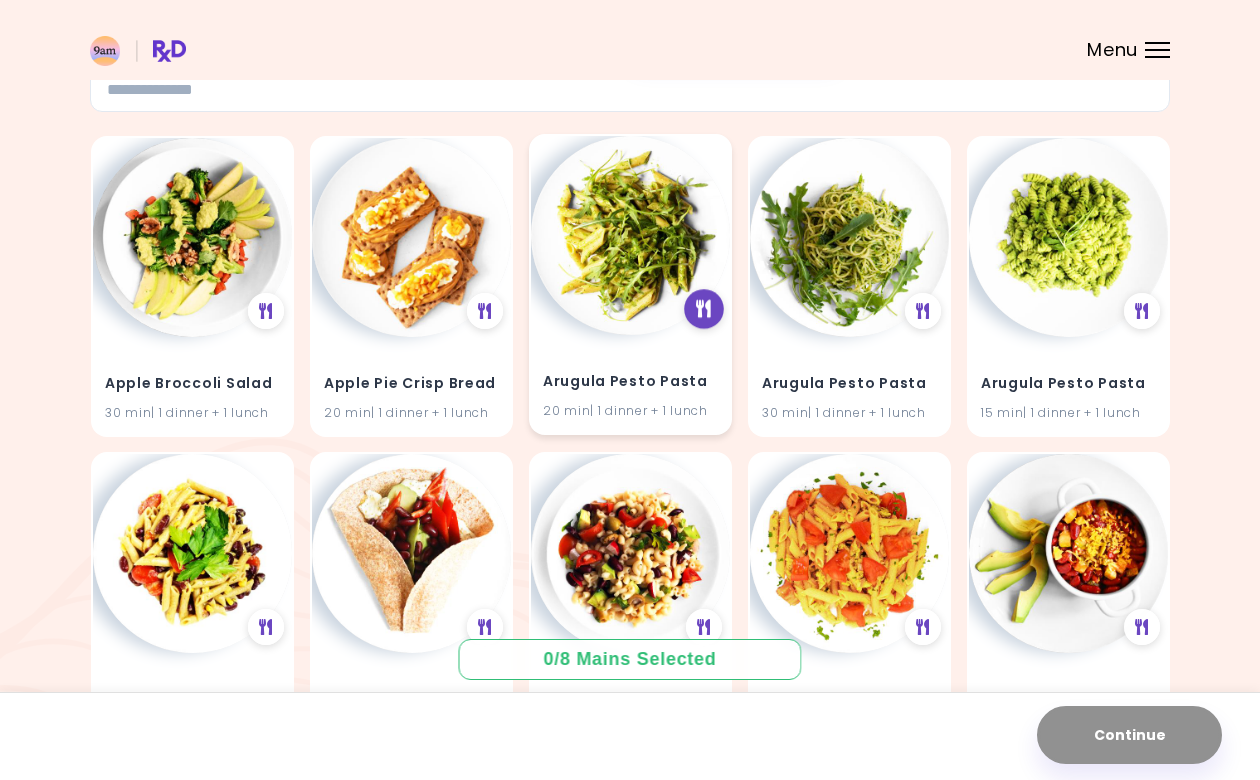 click at bounding box center [703, 309] 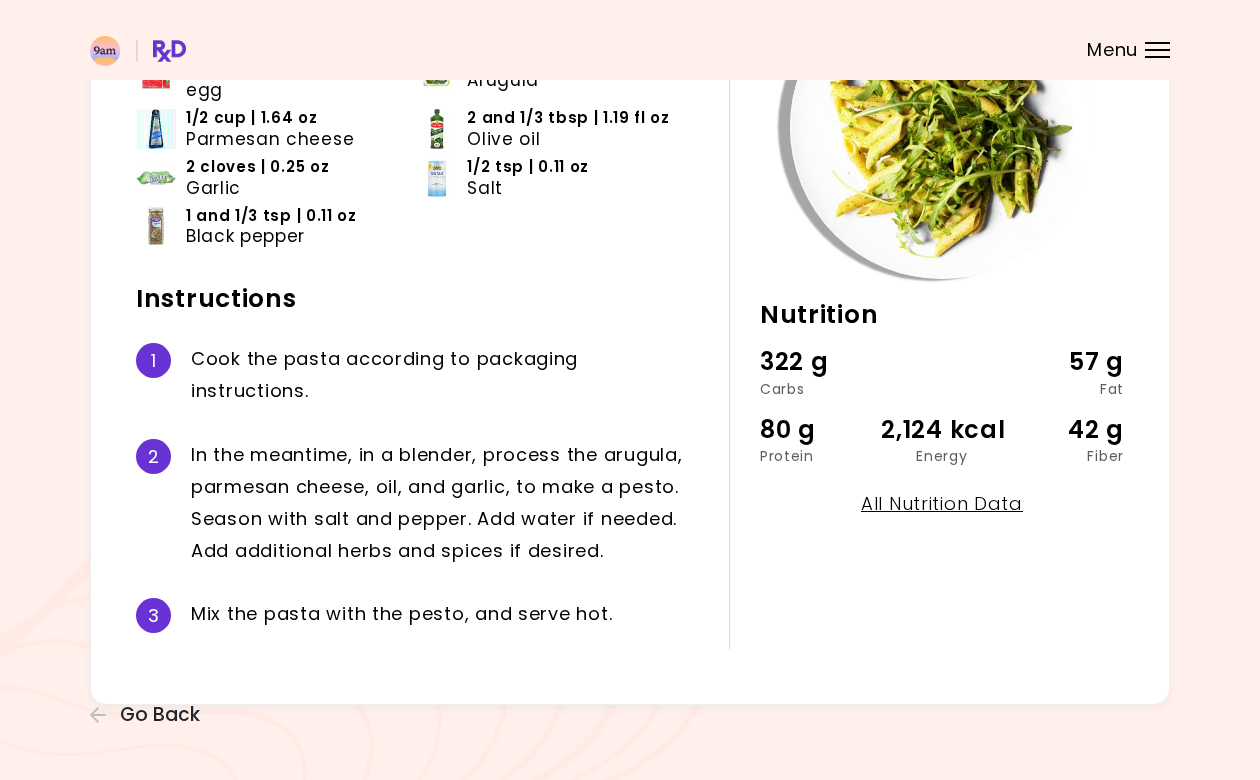 scroll, scrollTop: 227, scrollLeft: 0, axis: vertical 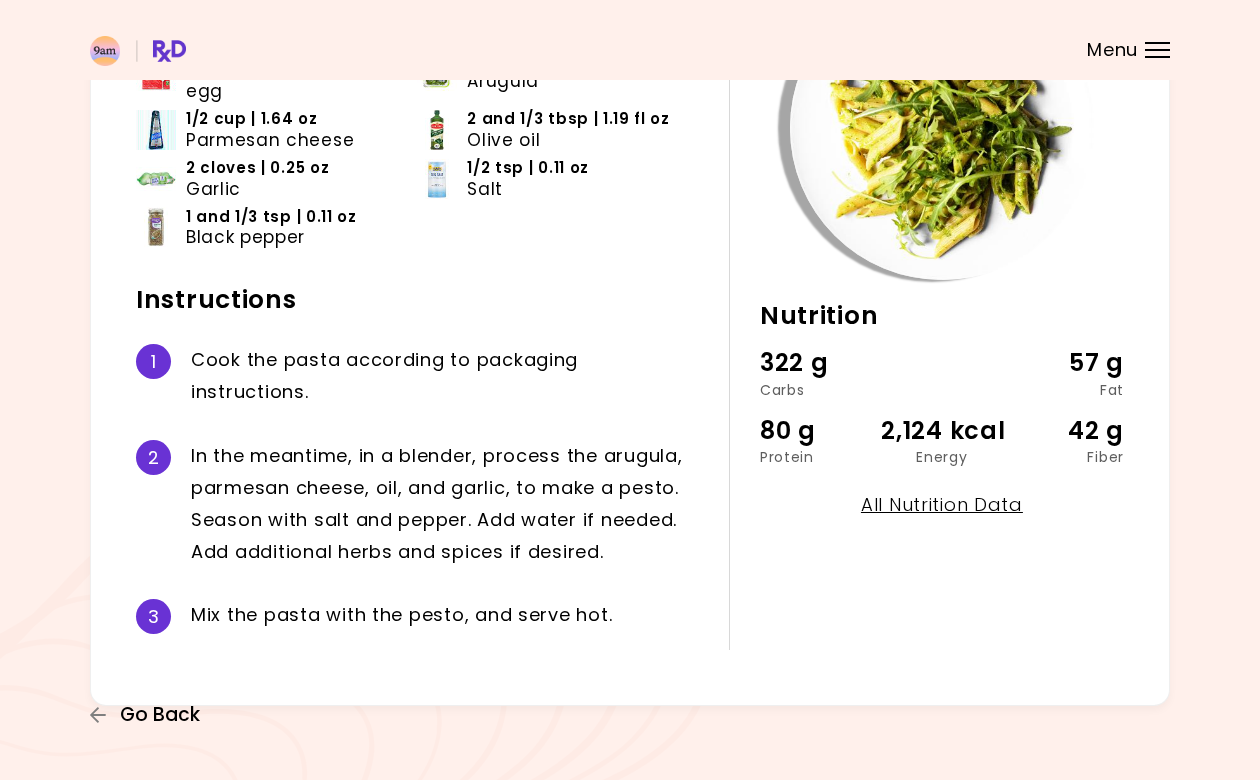 click on "Go Back" at bounding box center (160, 715) 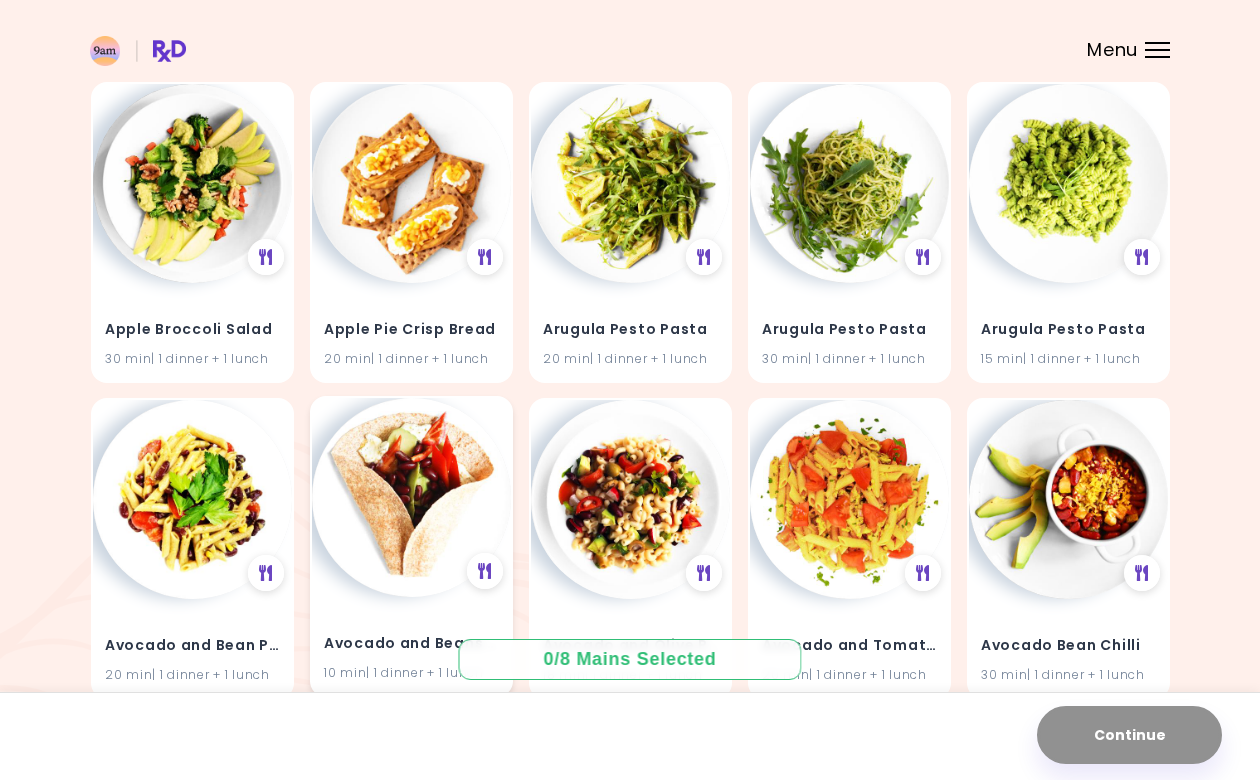 scroll, scrollTop: 220, scrollLeft: 0, axis: vertical 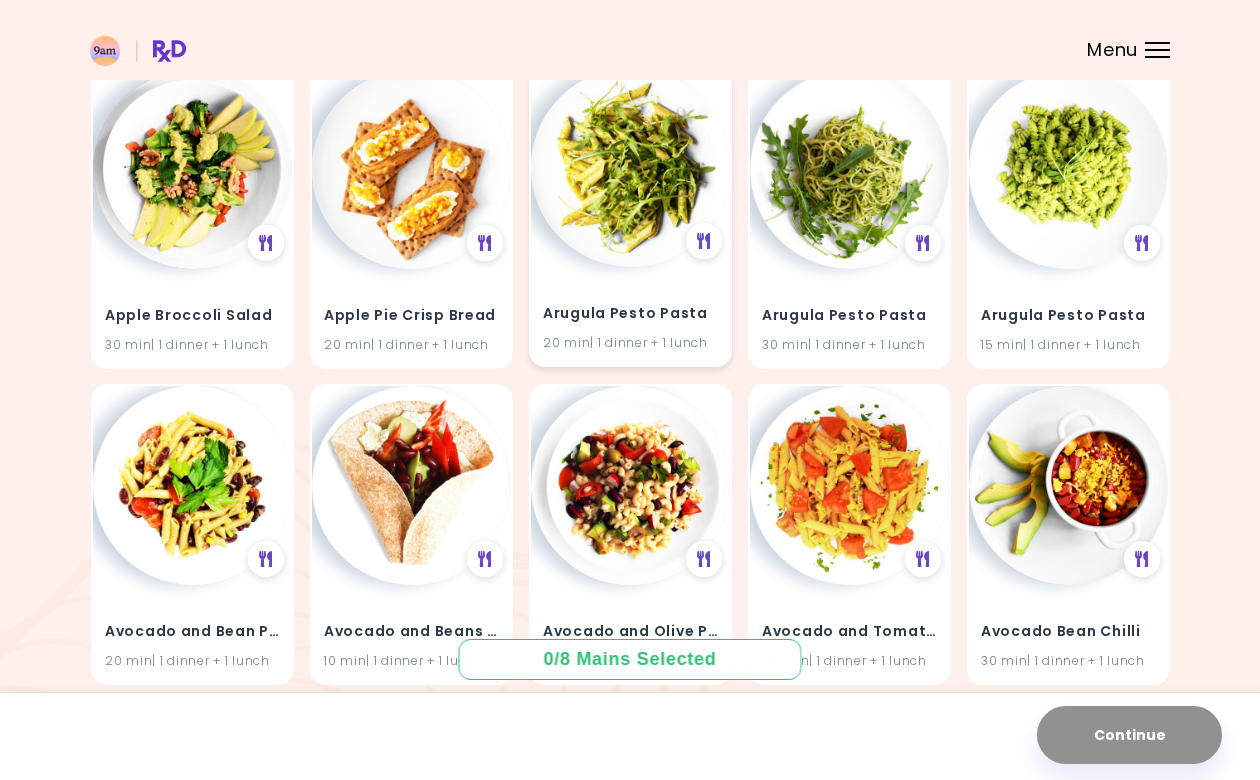click at bounding box center (630, 167) 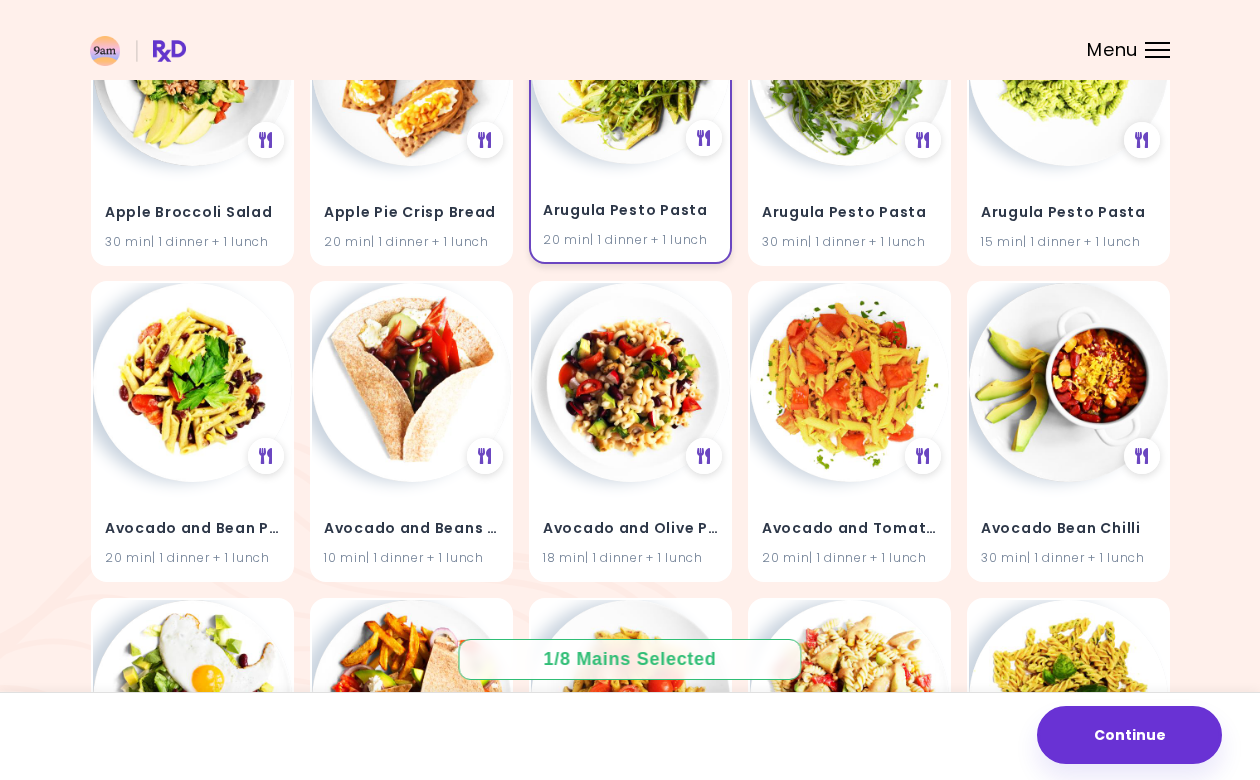 scroll, scrollTop: 326, scrollLeft: 0, axis: vertical 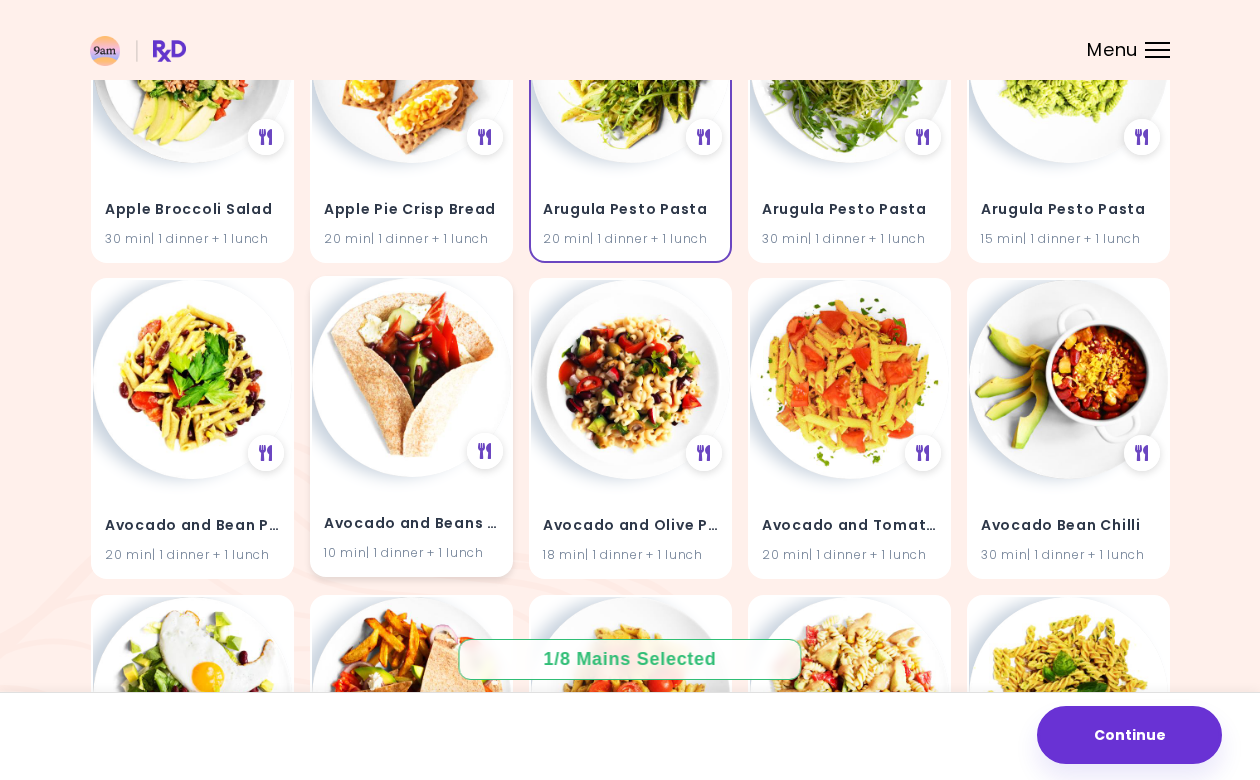 click at bounding box center [411, 377] 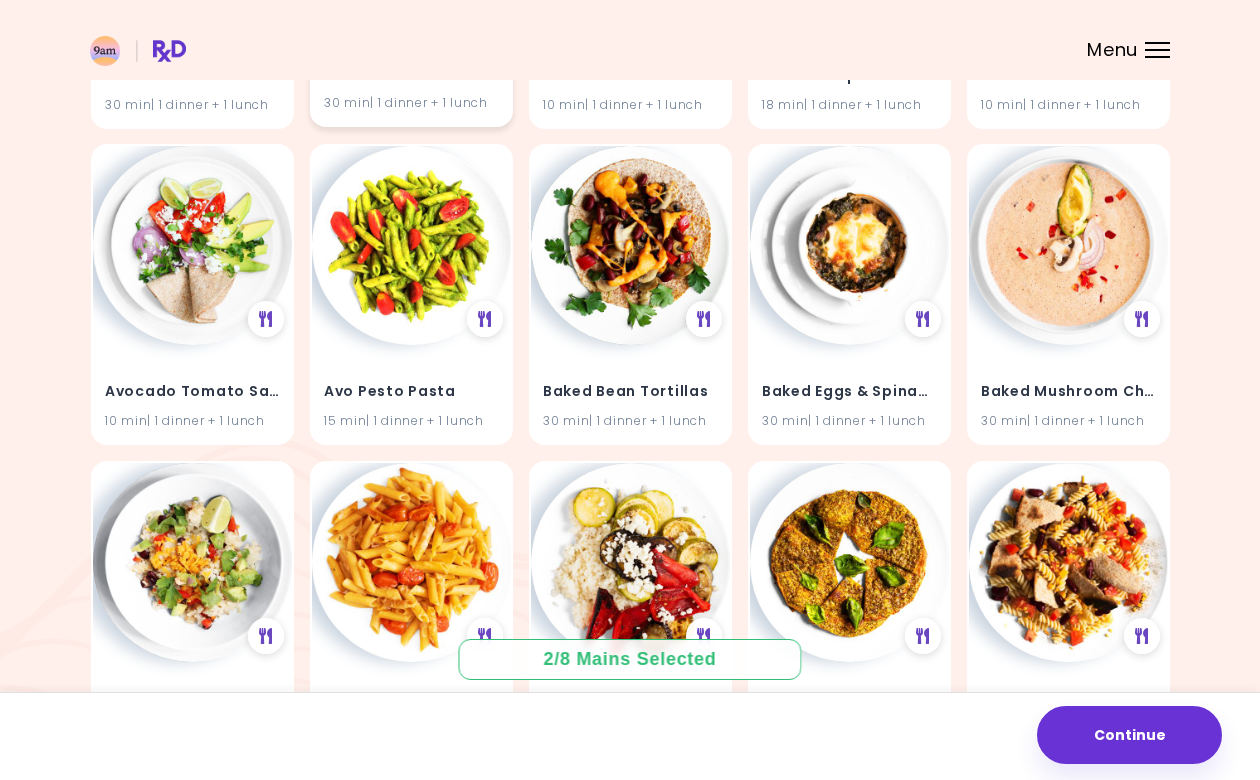 scroll, scrollTop: 1411, scrollLeft: 0, axis: vertical 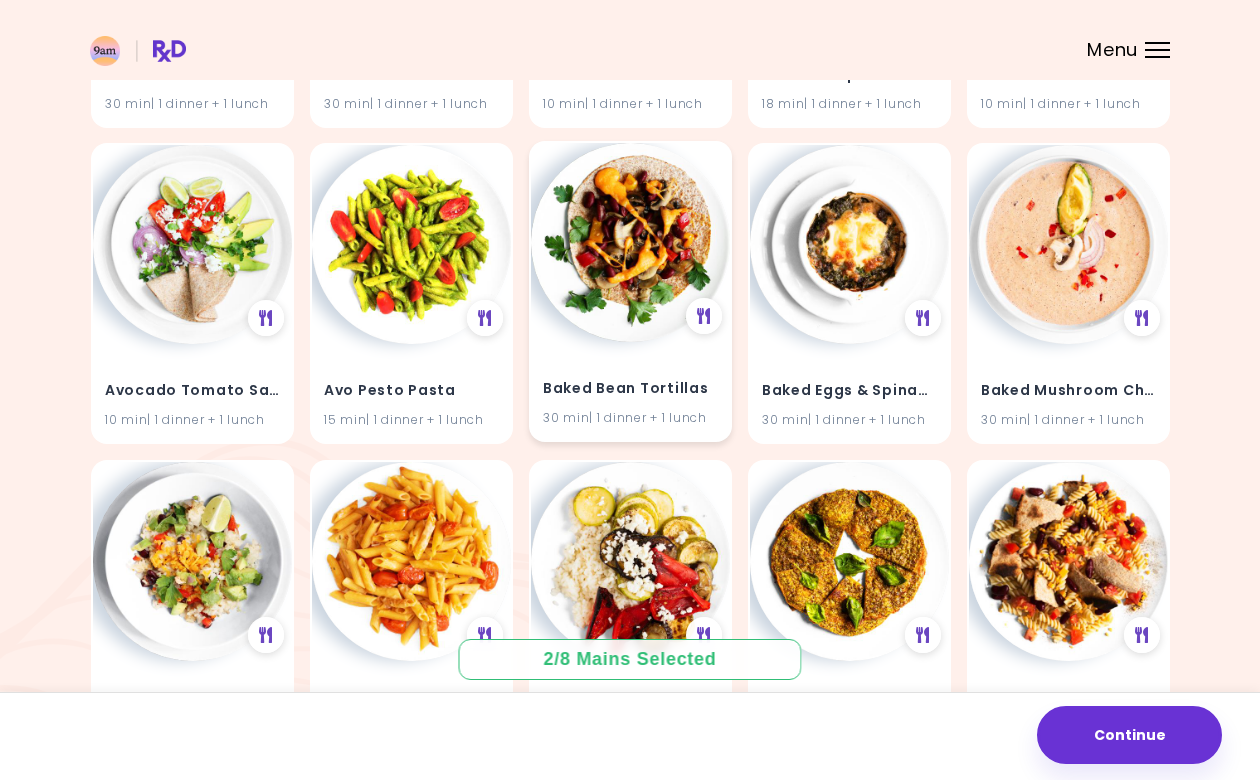 click at bounding box center [630, 242] 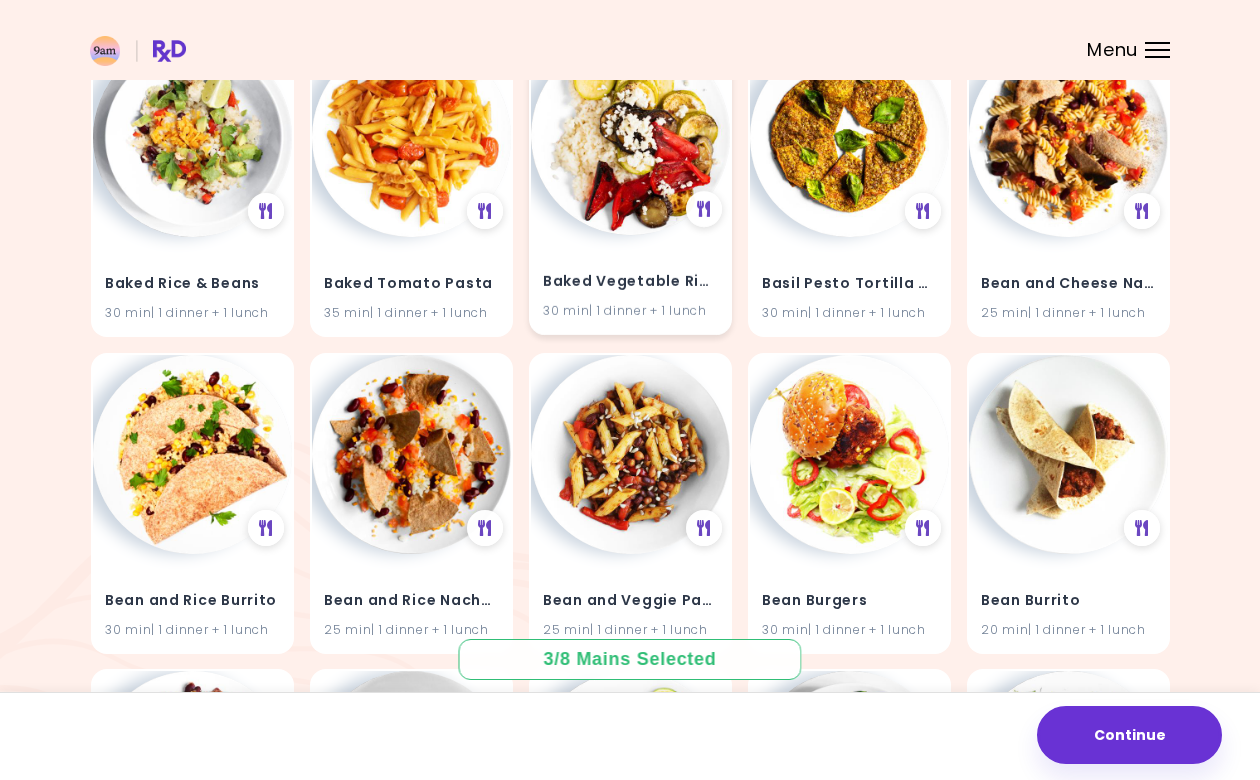 scroll, scrollTop: 1836, scrollLeft: 0, axis: vertical 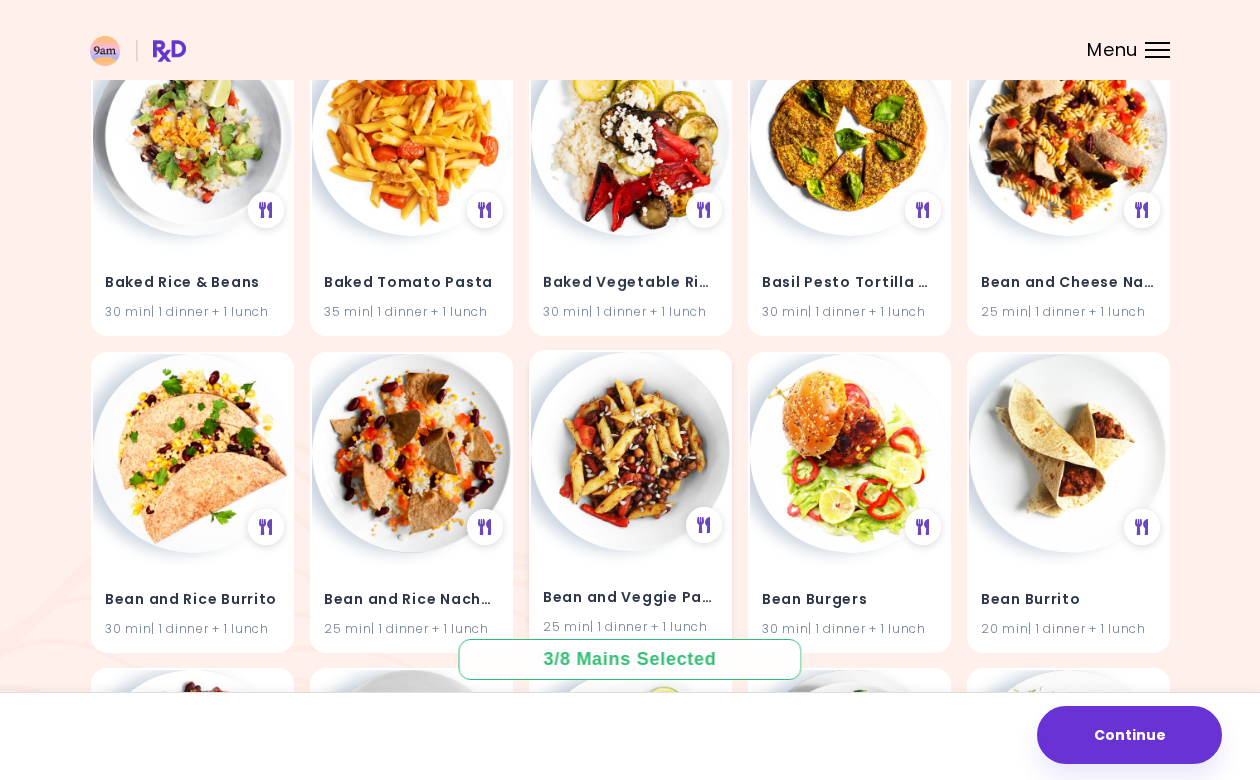 click at bounding box center (630, 451) 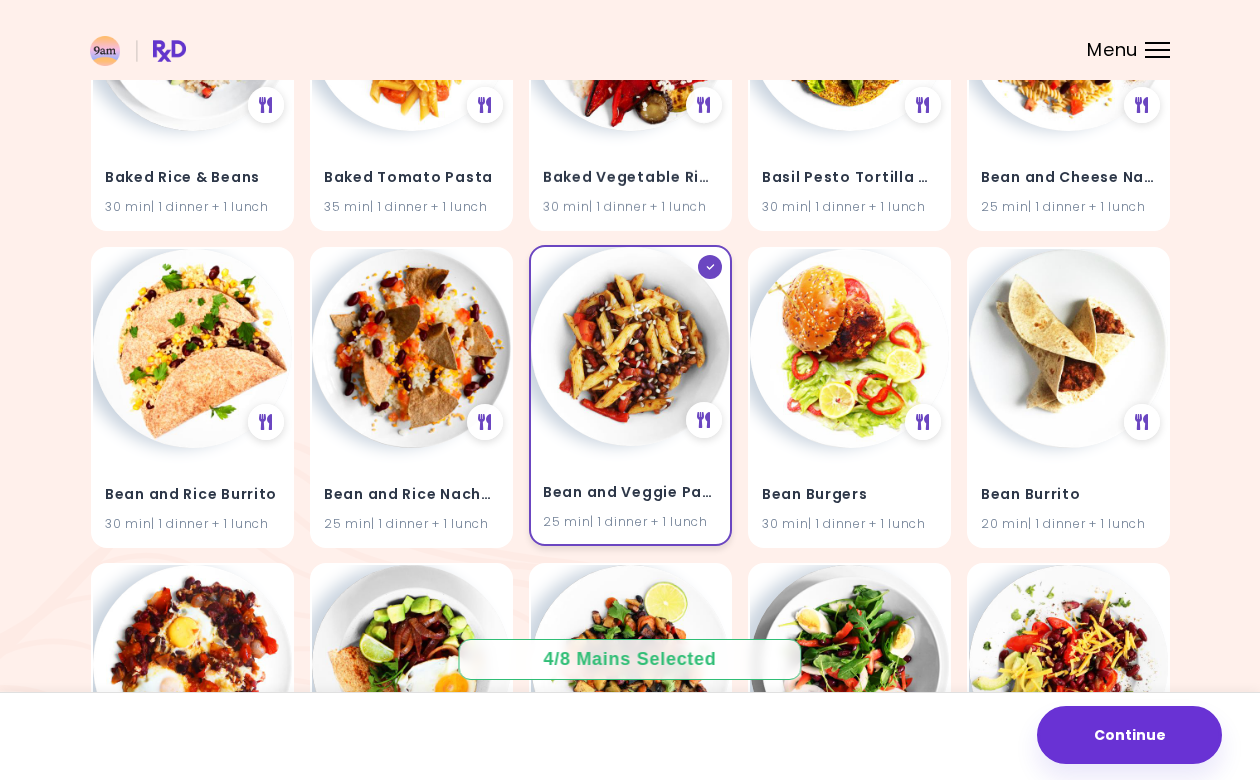 scroll, scrollTop: 1945, scrollLeft: 0, axis: vertical 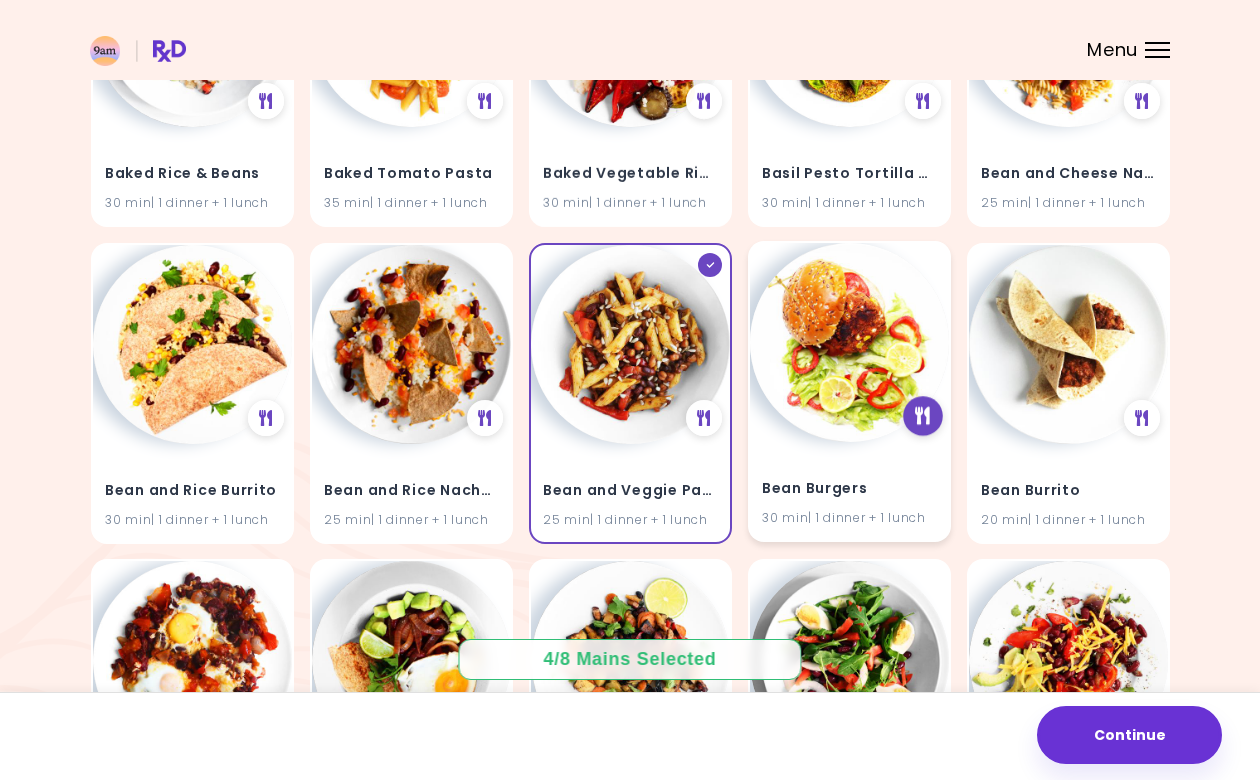 click at bounding box center (922, 416) 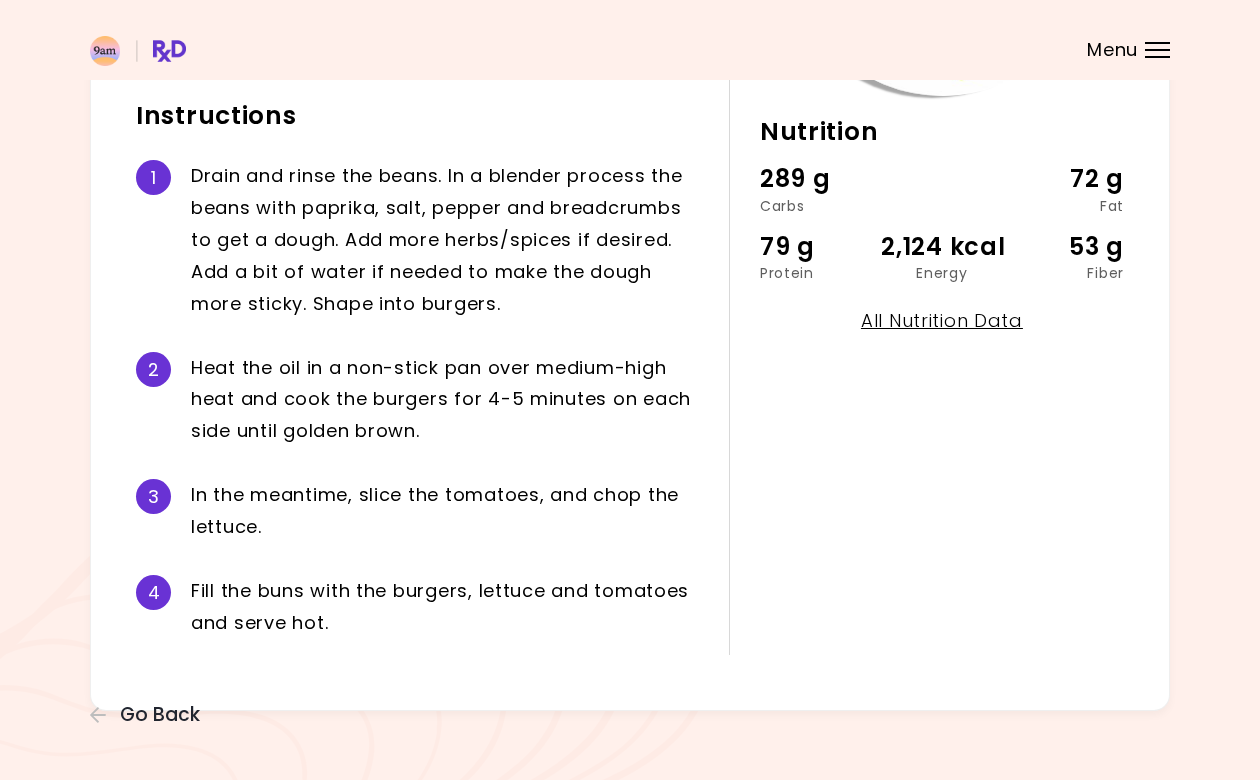 scroll, scrollTop: 410, scrollLeft: 0, axis: vertical 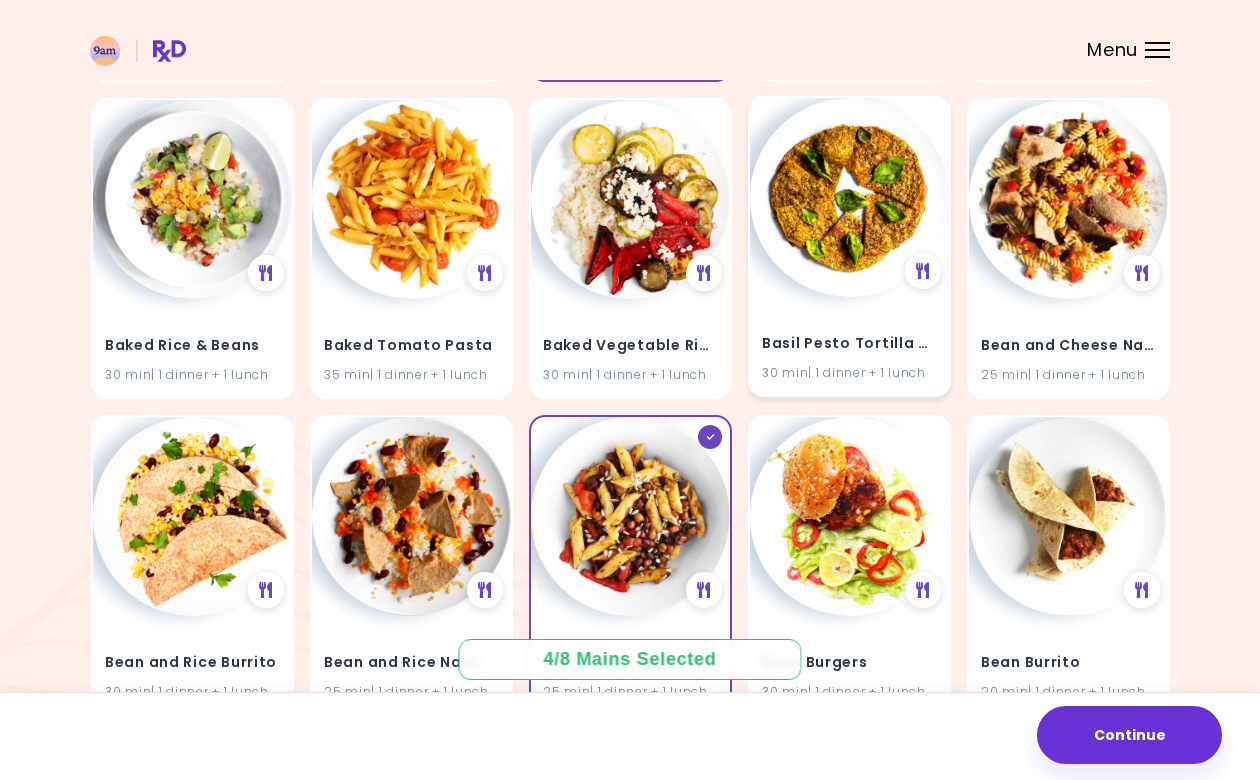 click on "Basil Pesto Tortilla Pizza 30   min  |   1 dinner +
1 lunch" at bounding box center [849, 346] 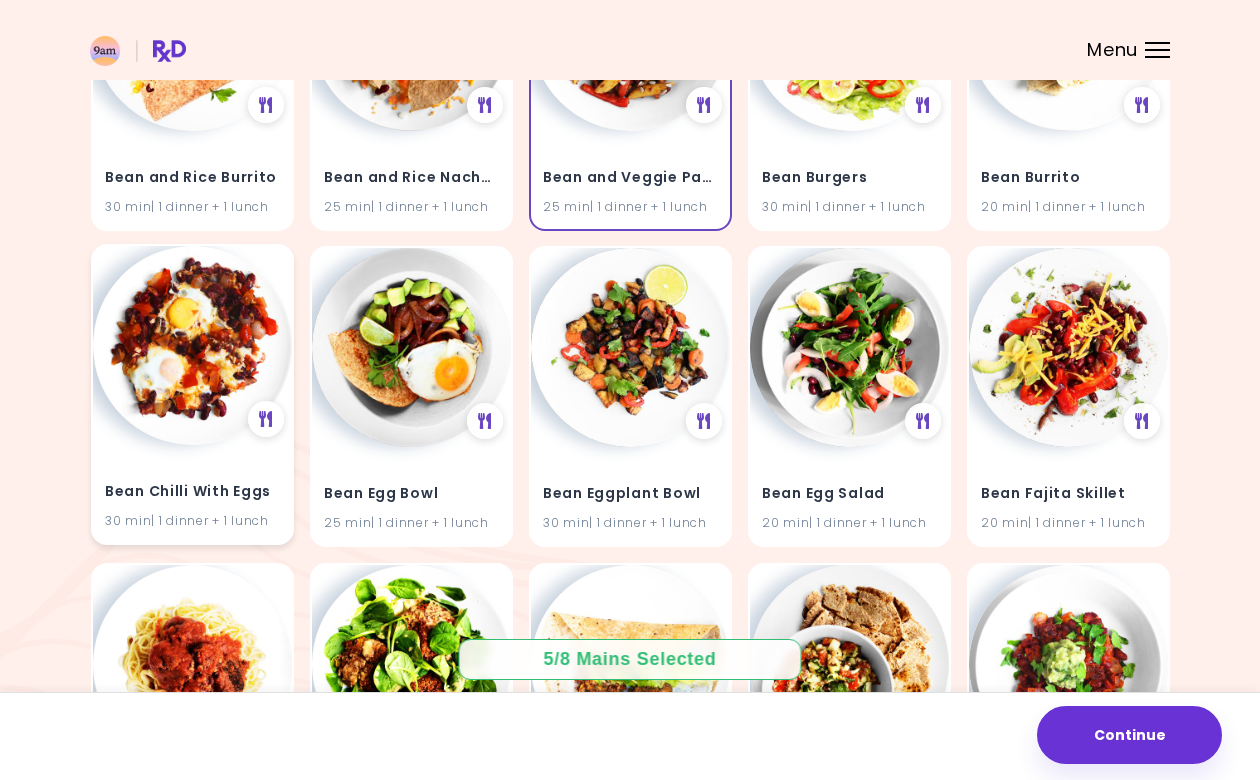 scroll, scrollTop: 2273, scrollLeft: 0, axis: vertical 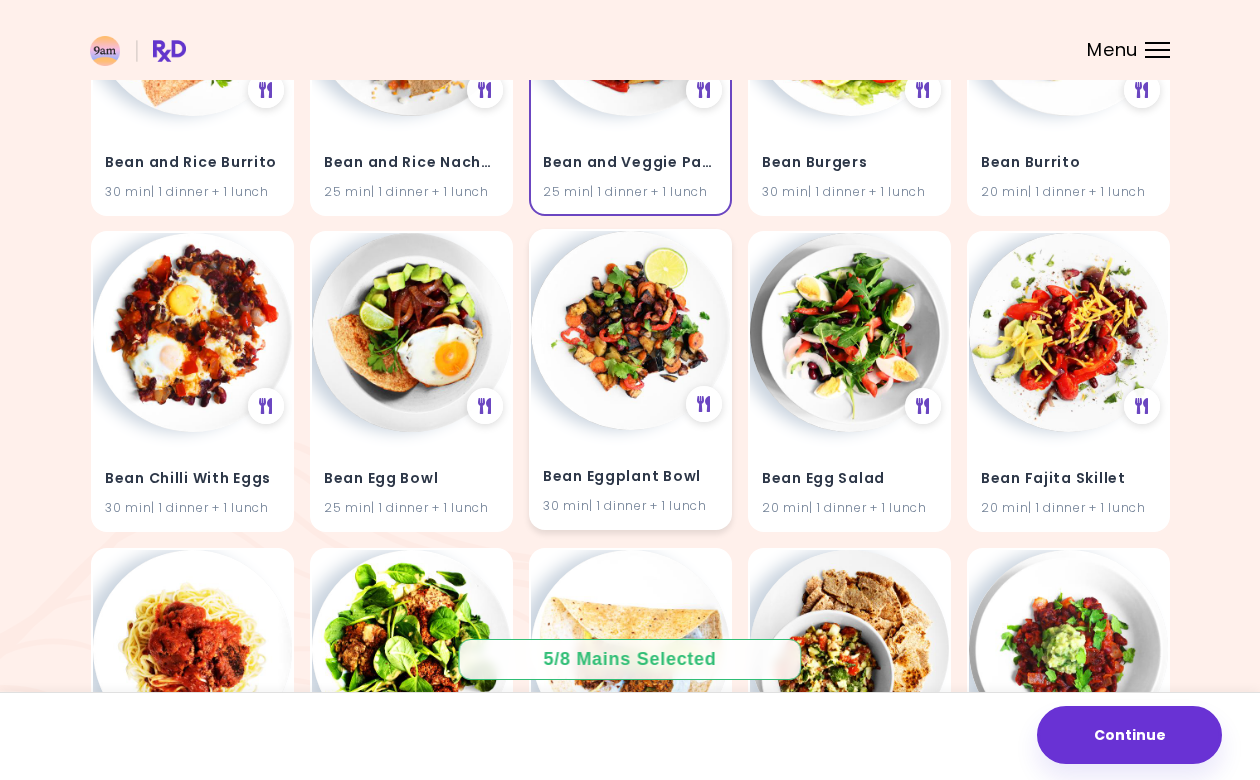 click at bounding box center [630, 330] 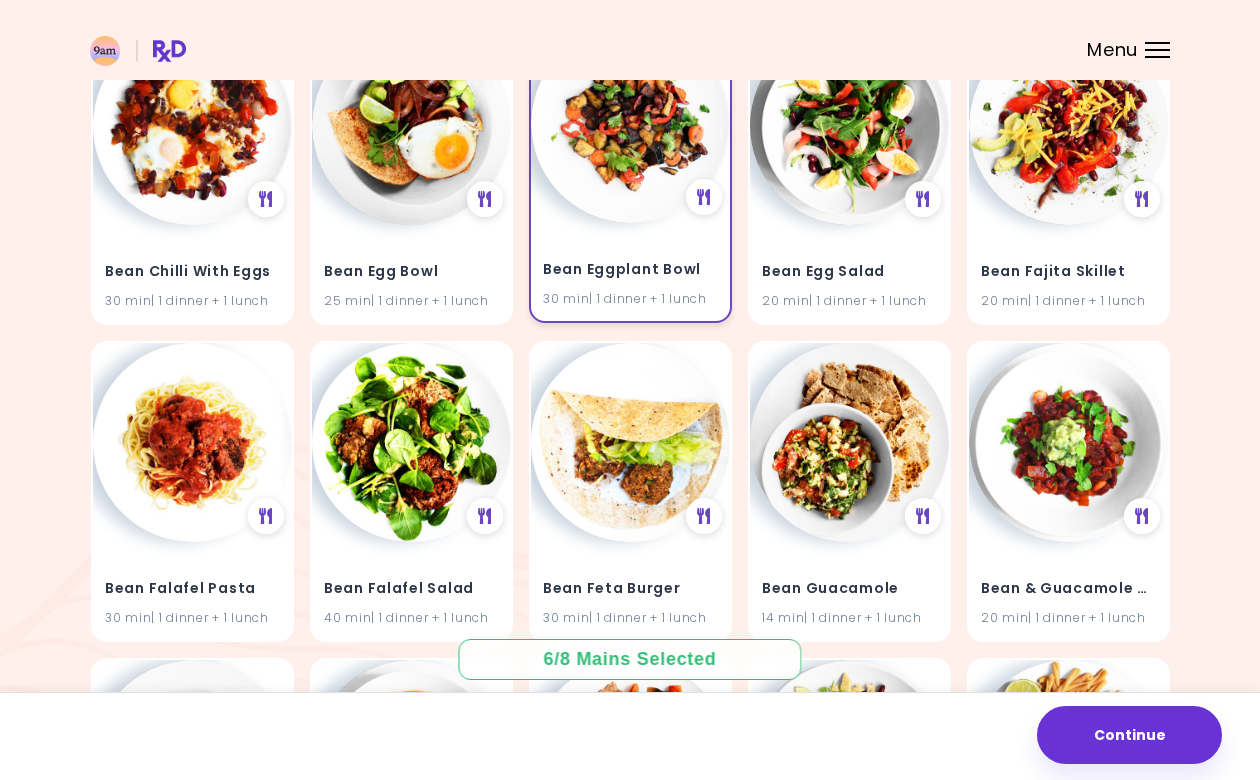 scroll, scrollTop: 2483, scrollLeft: 0, axis: vertical 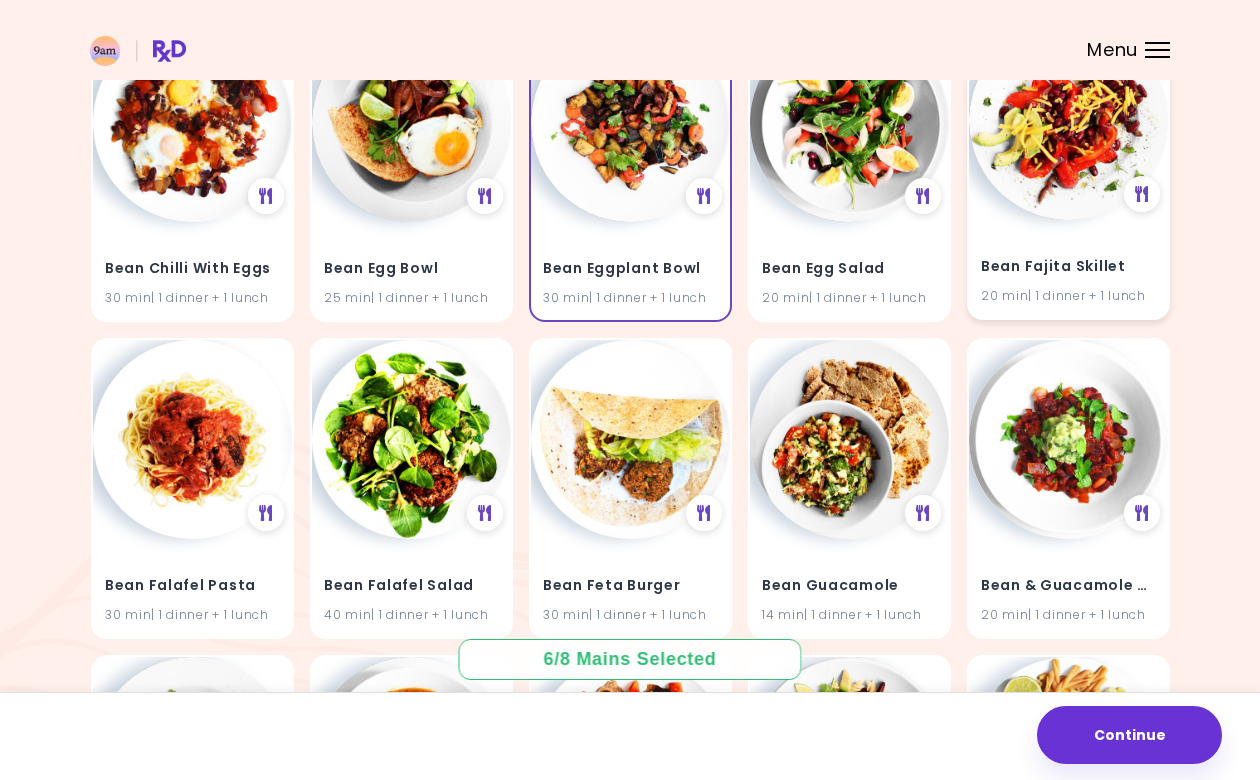 click at bounding box center (1068, 120) 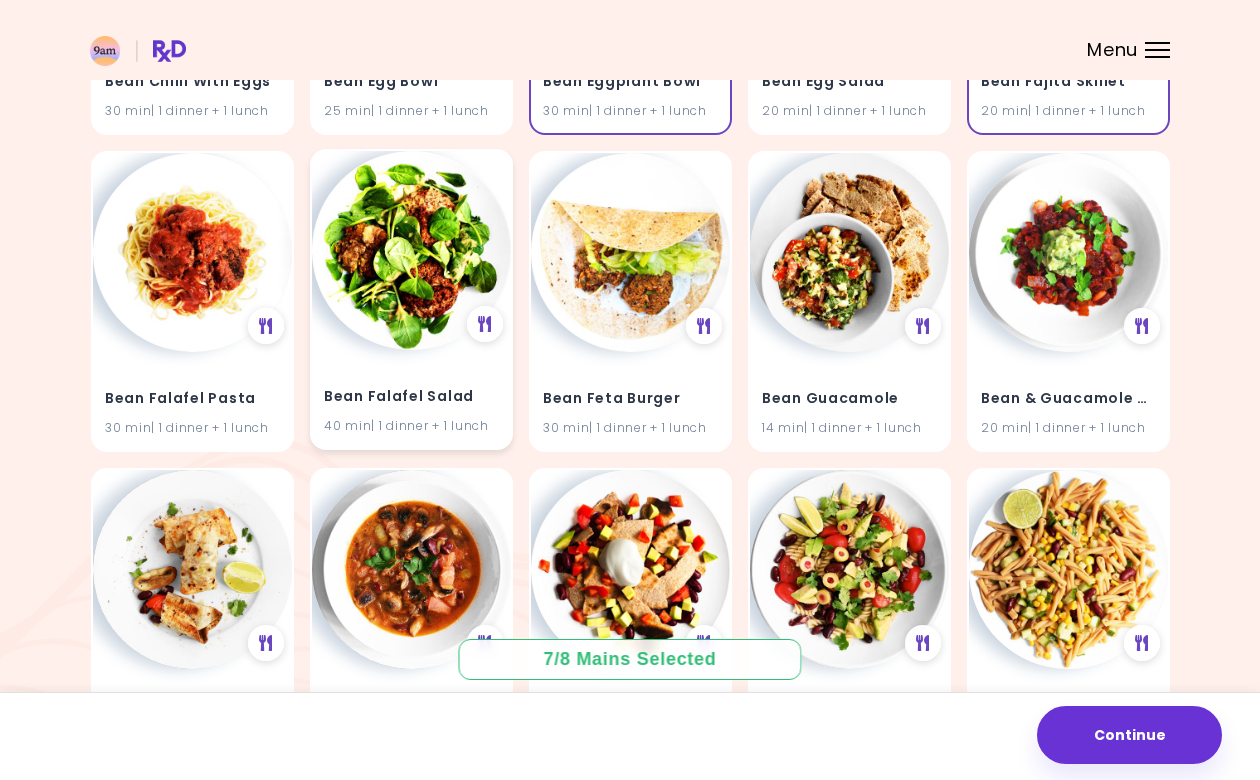 scroll, scrollTop: 2684, scrollLeft: 0, axis: vertical 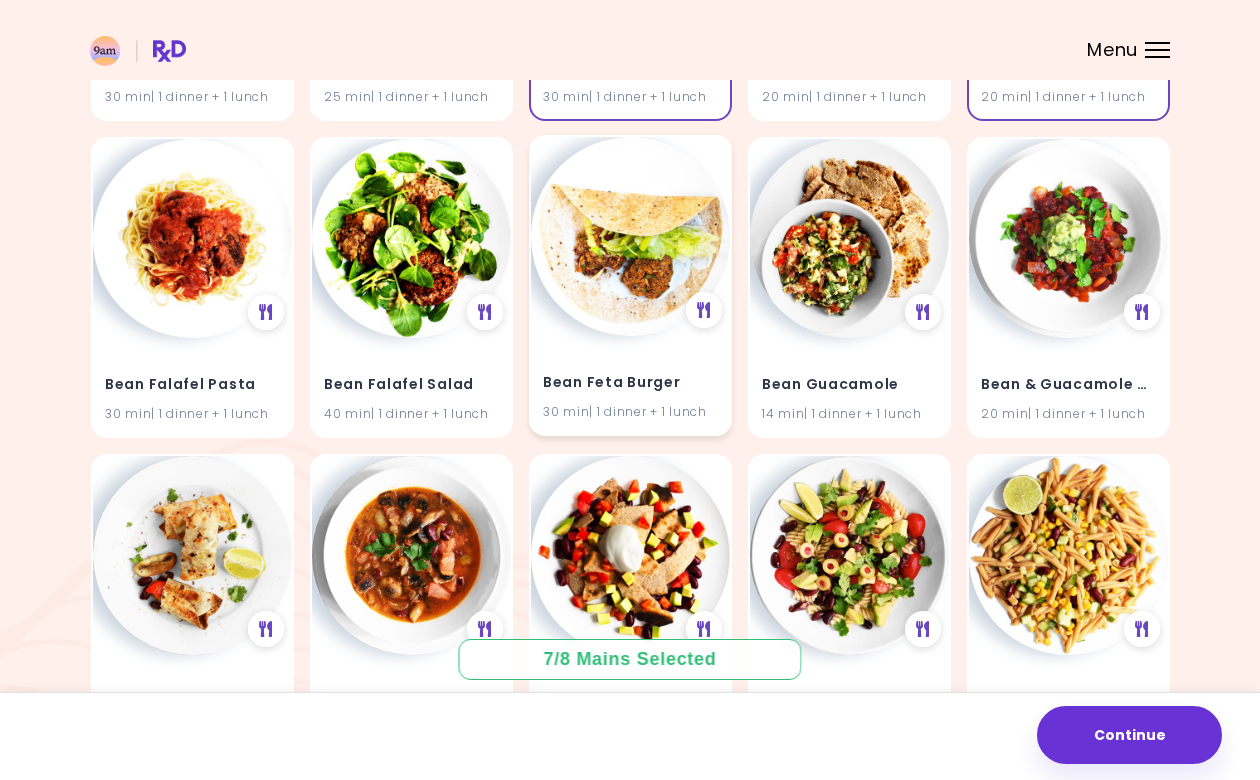 click at bounding box center [630, 236] 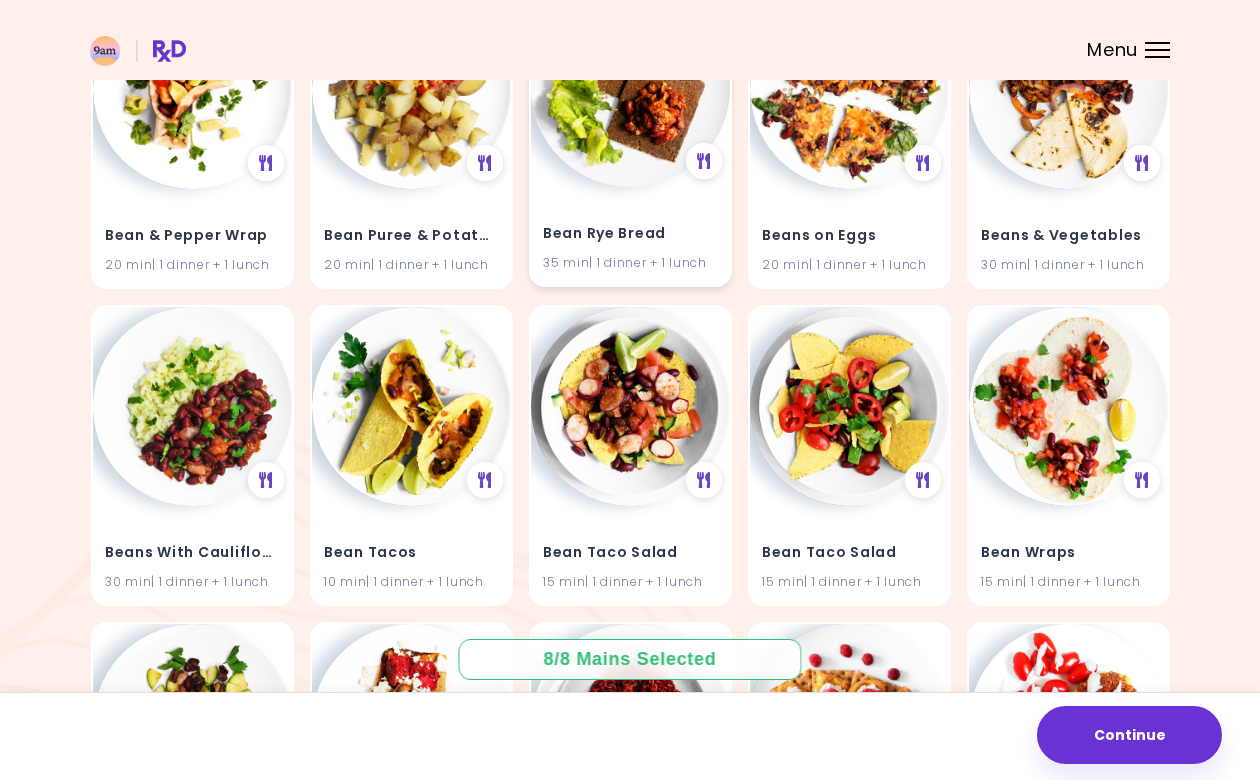scroll, scrollTop: 3467, scrollLeft: 0, axis: vertical 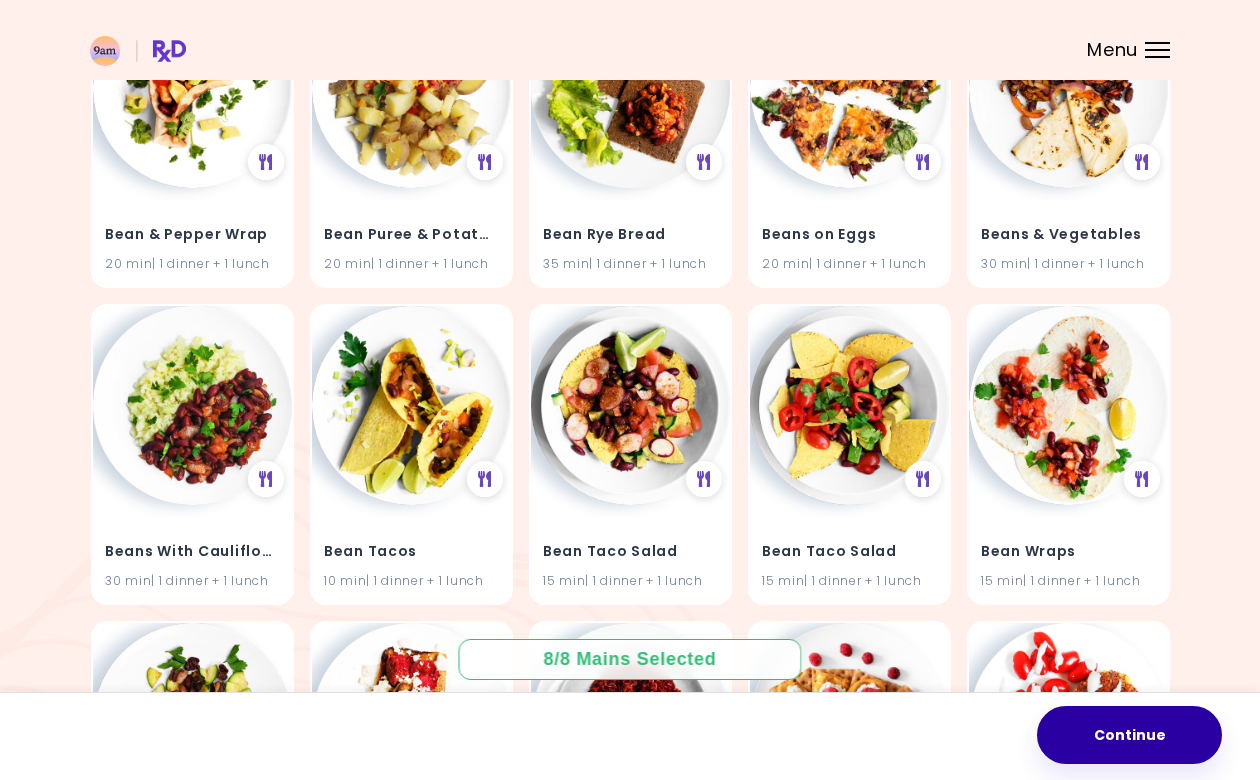 click on "Continue" at bounding box center [1129, 735] 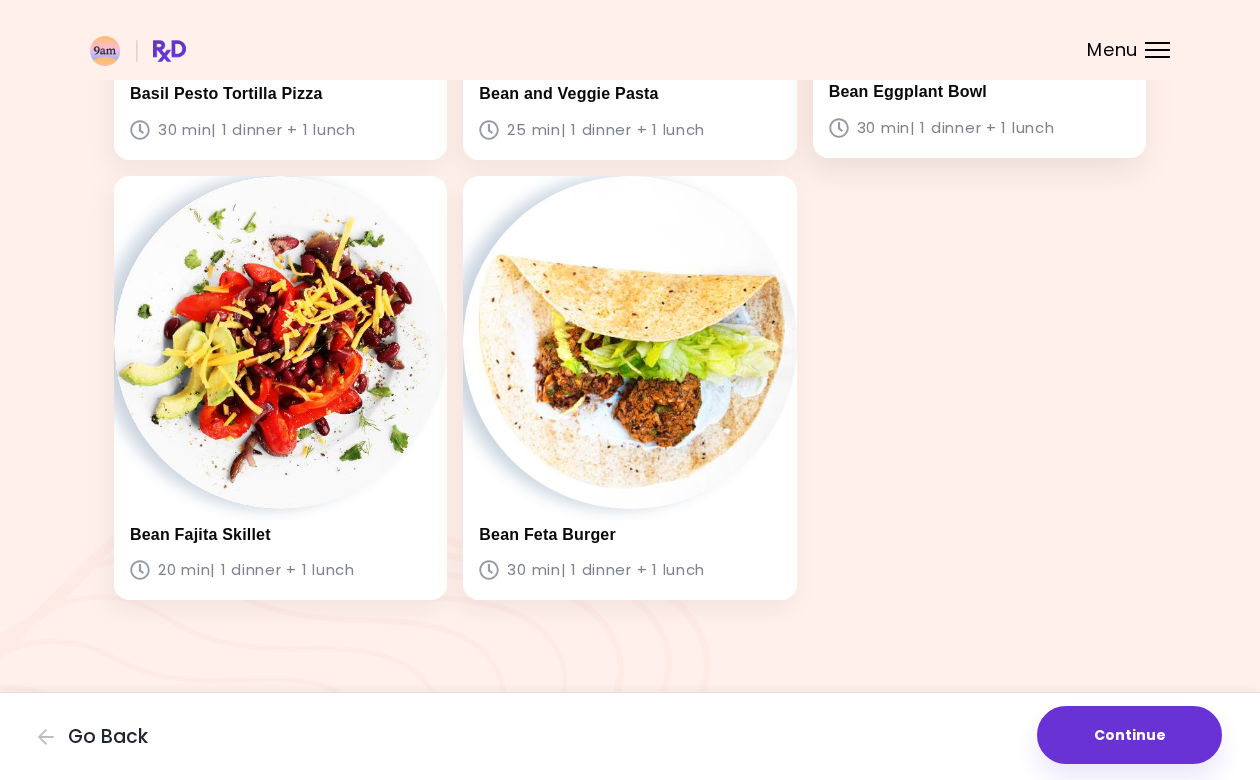 scroll, scrollTop: 895, scrollLeft: 0, axis: vertical 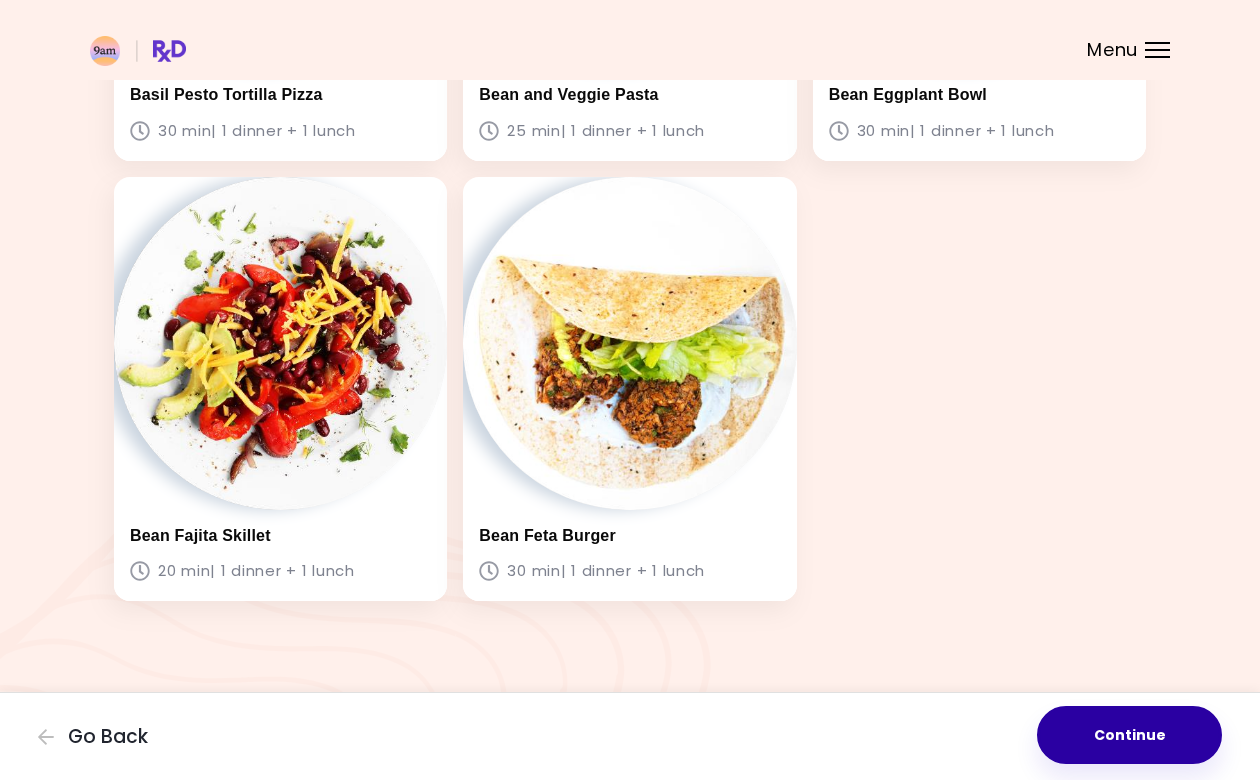 click on "Continue" at bounding box center (1129, 735) 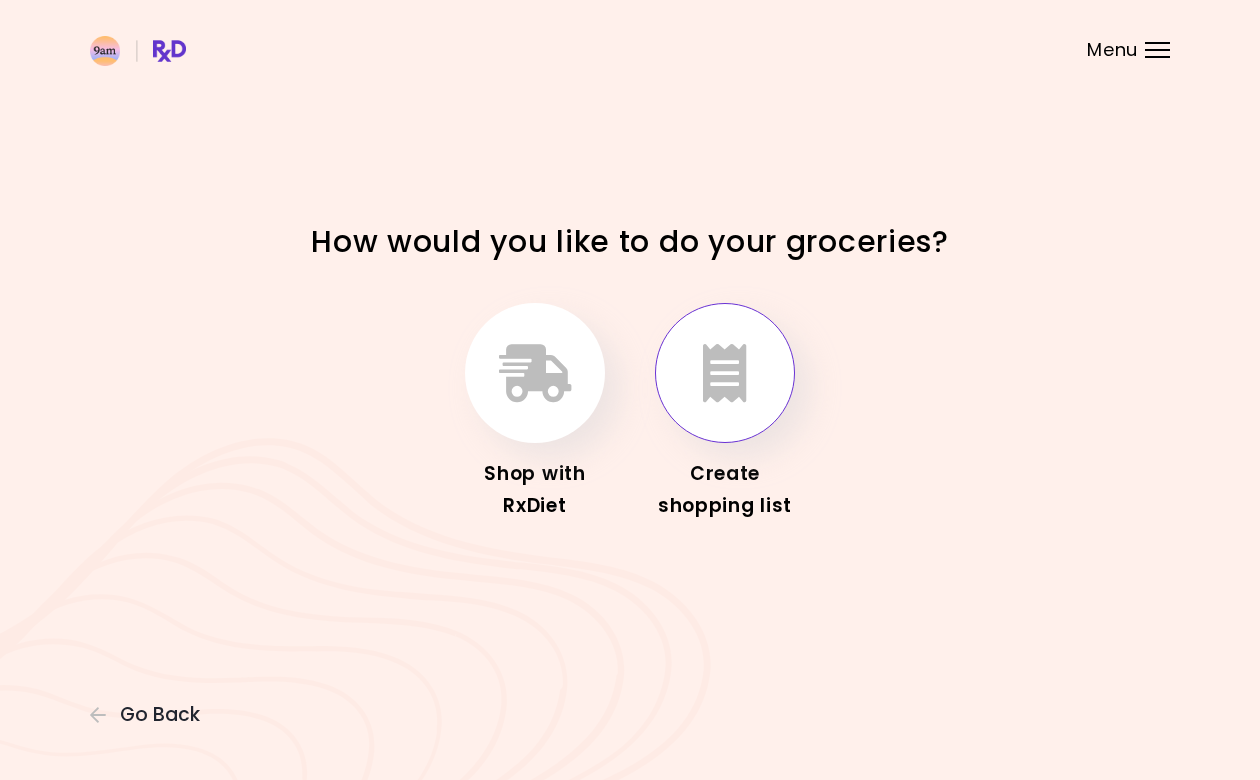 click at bounding box center (725, 373) 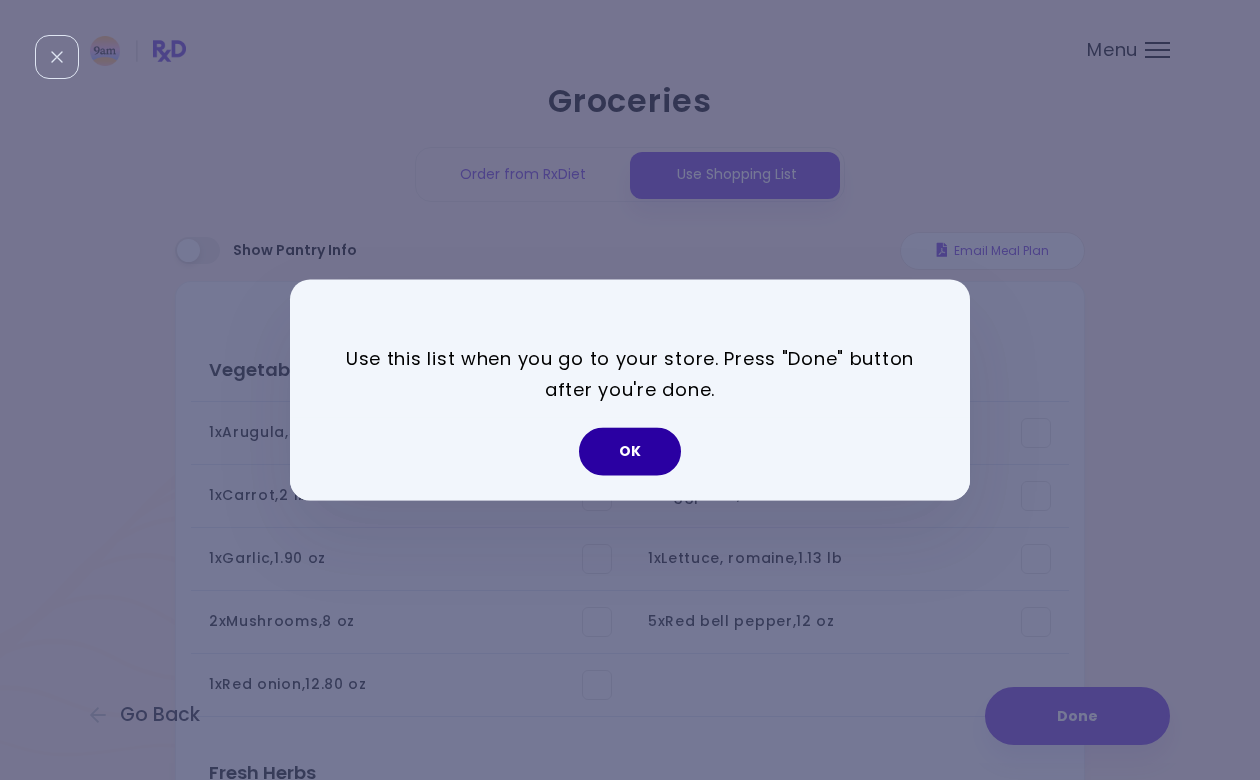 click on "OK" at bounding box center [630, 452] 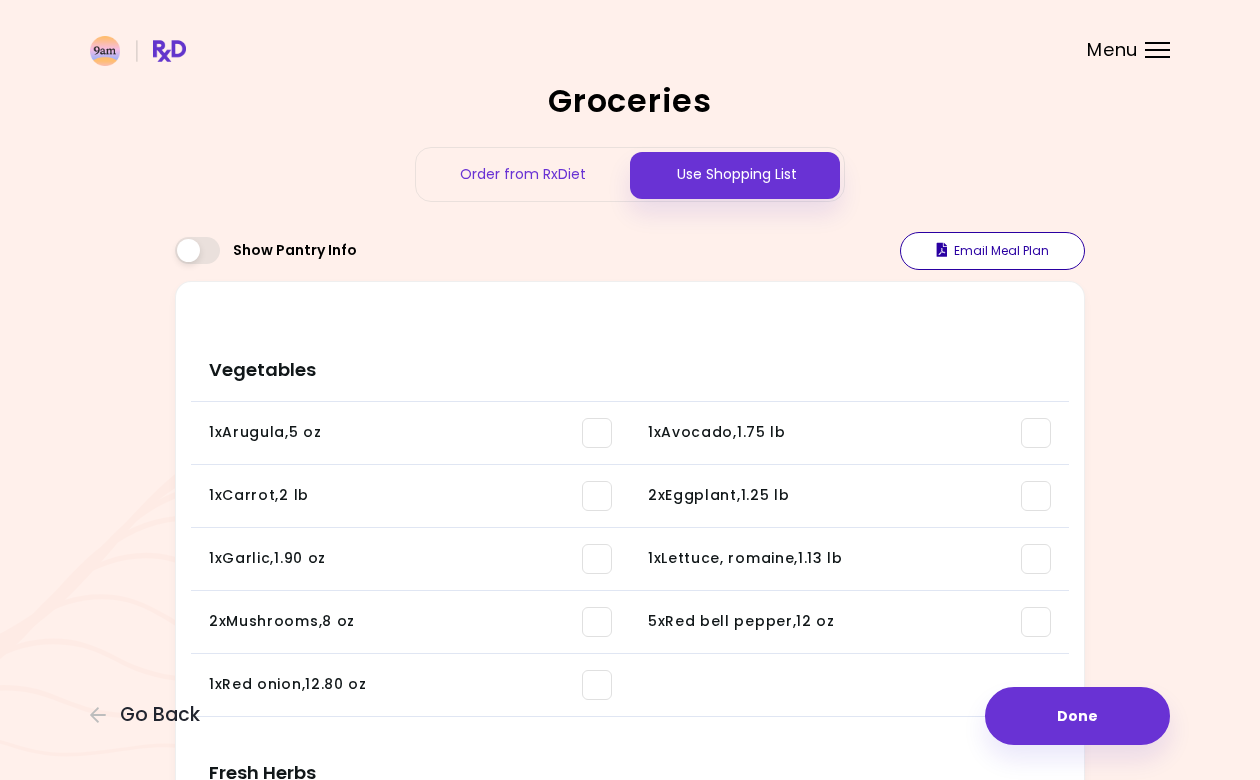 scroll, scrollTop: 0, scrollLeft: 0, axis: both 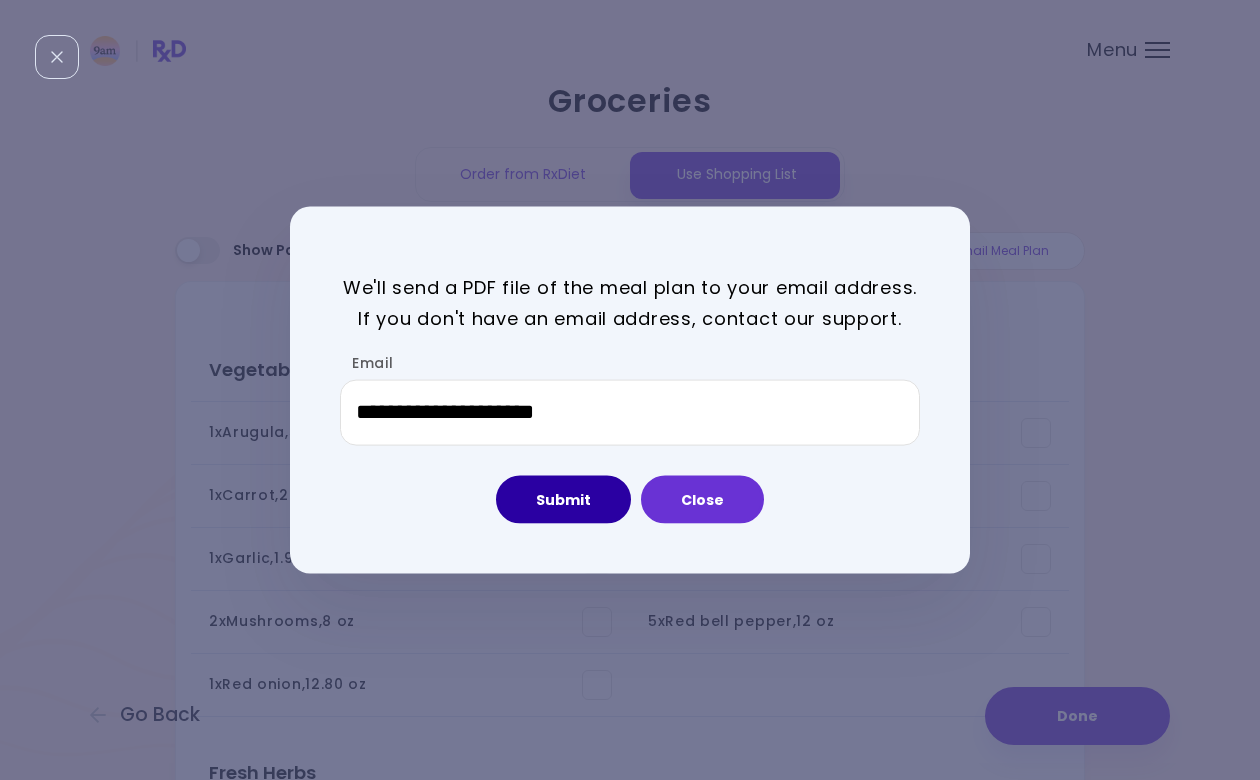 click on "Submit" at bounding box center (563, 499) 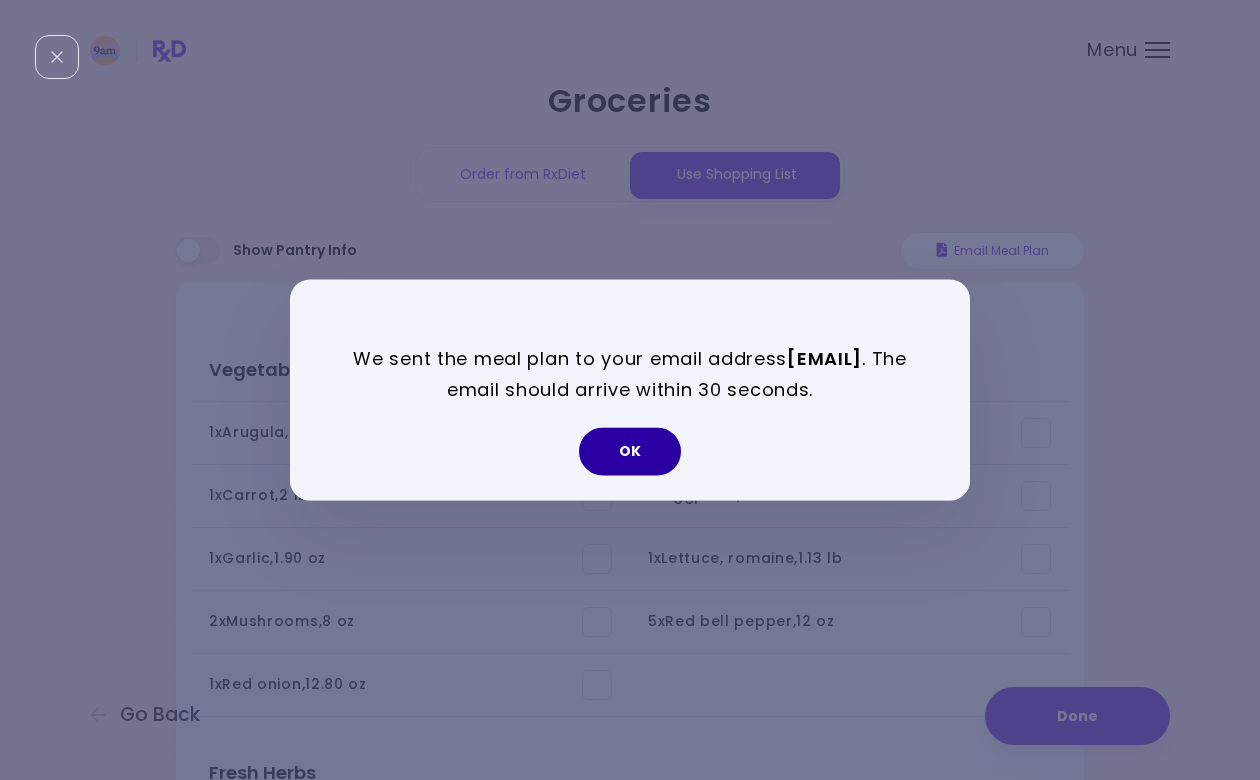 click on "OK" at bounding box center (630, 452) 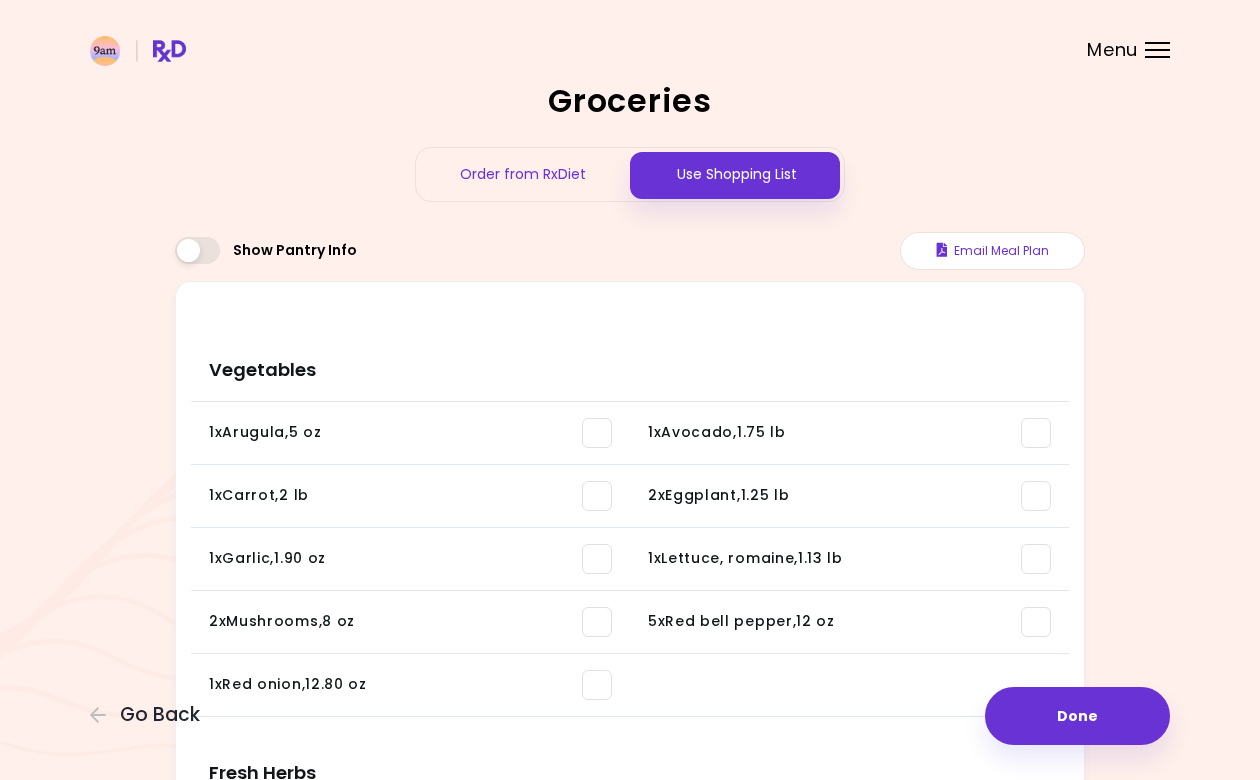 scroll, scrollTop: 39, scrollLeft: 0, axis: vertical 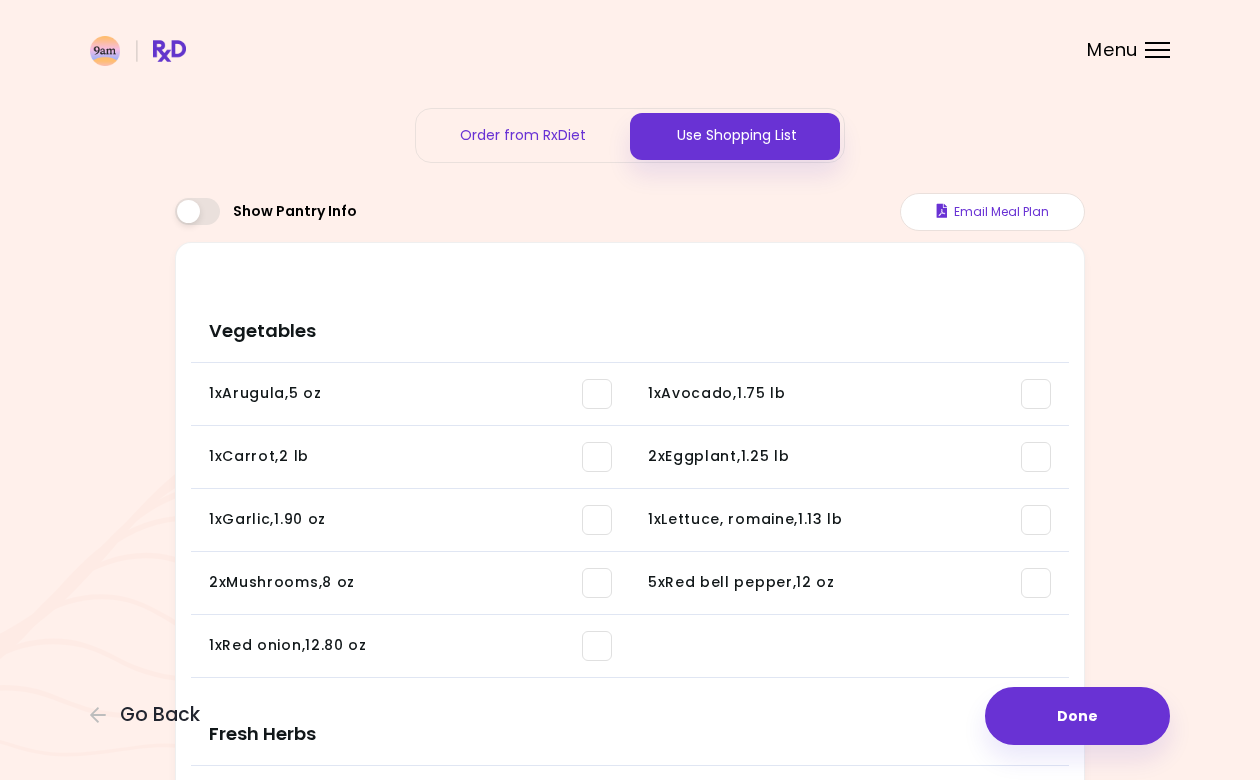 click at bounding box center (197, 211) 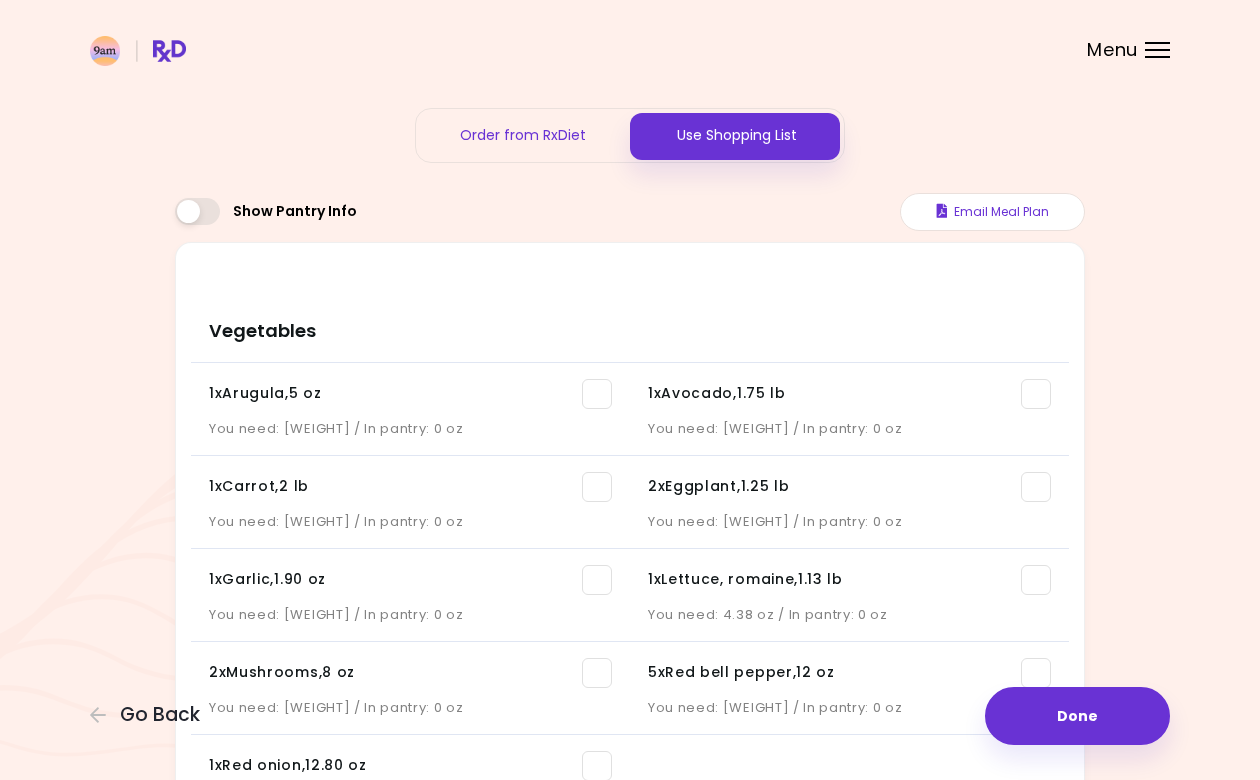 click at bounding box center (197, 211) 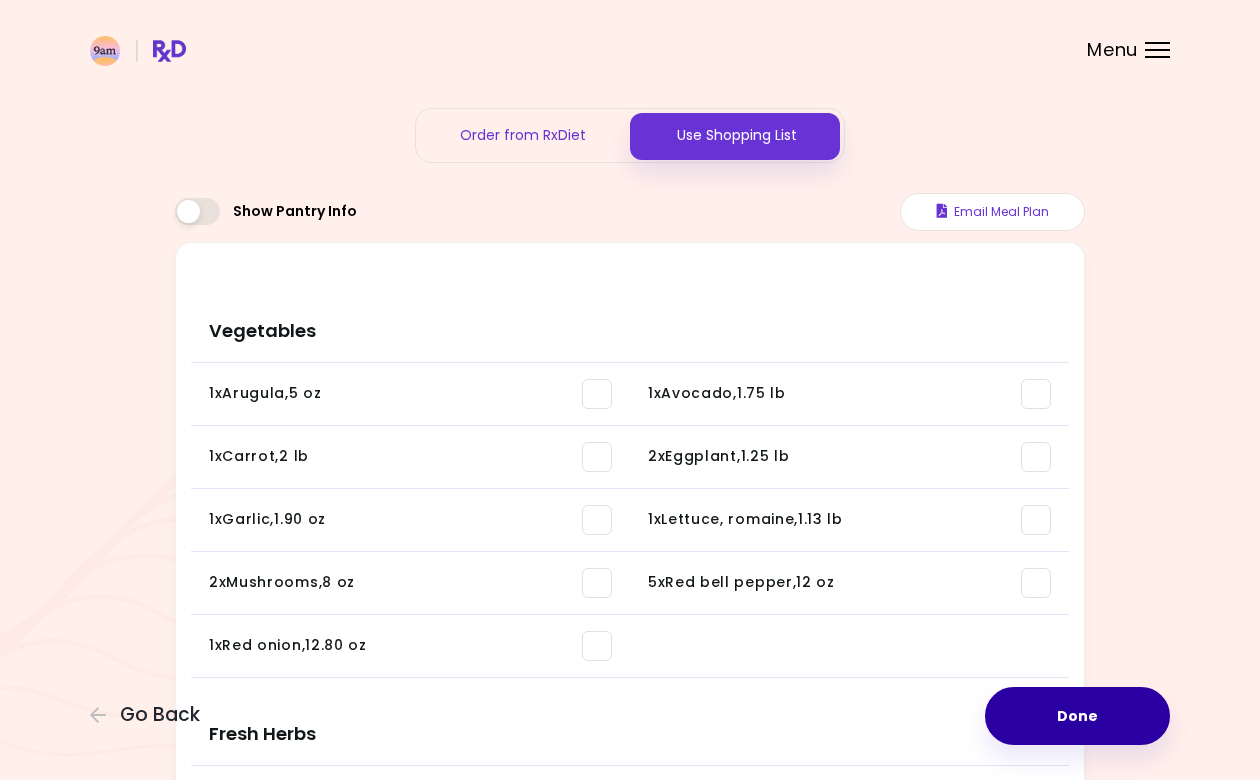 click on "Done" at bounding box center (1077, 716) 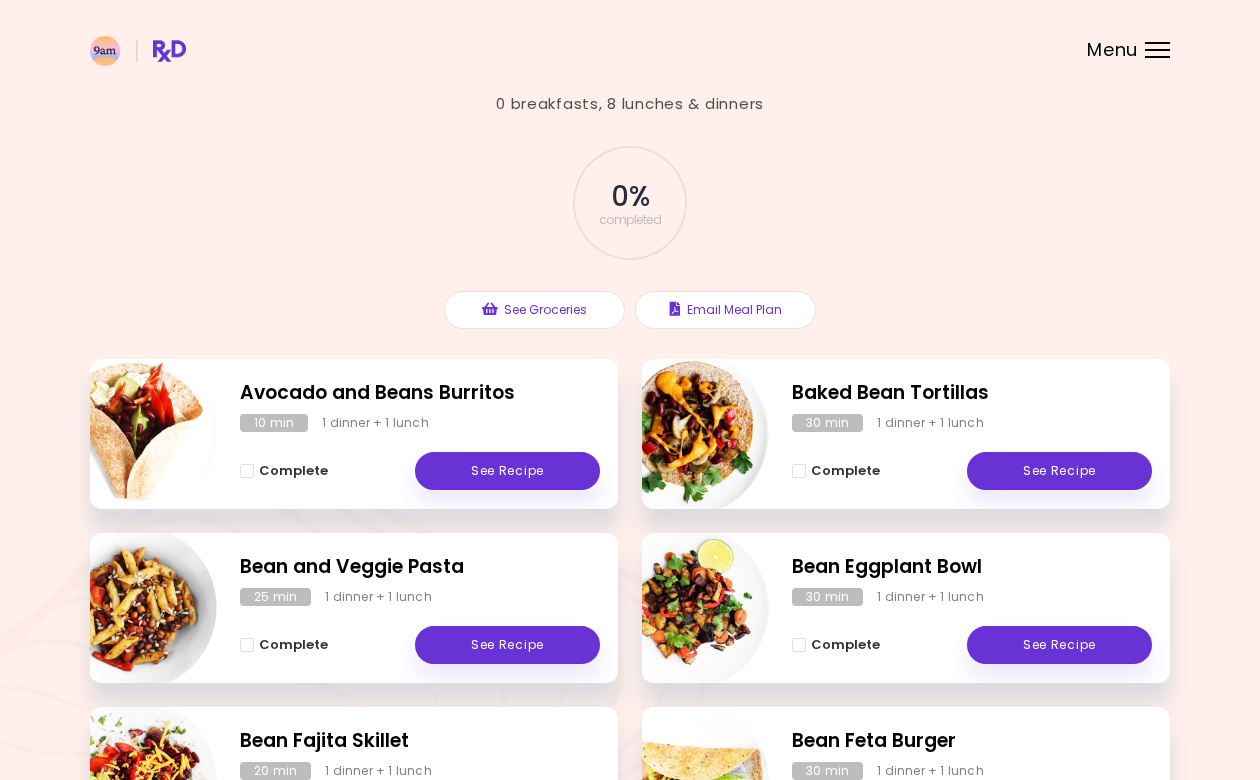 scroll, scrollTop: 0, scrollLeft: 0, axis: both 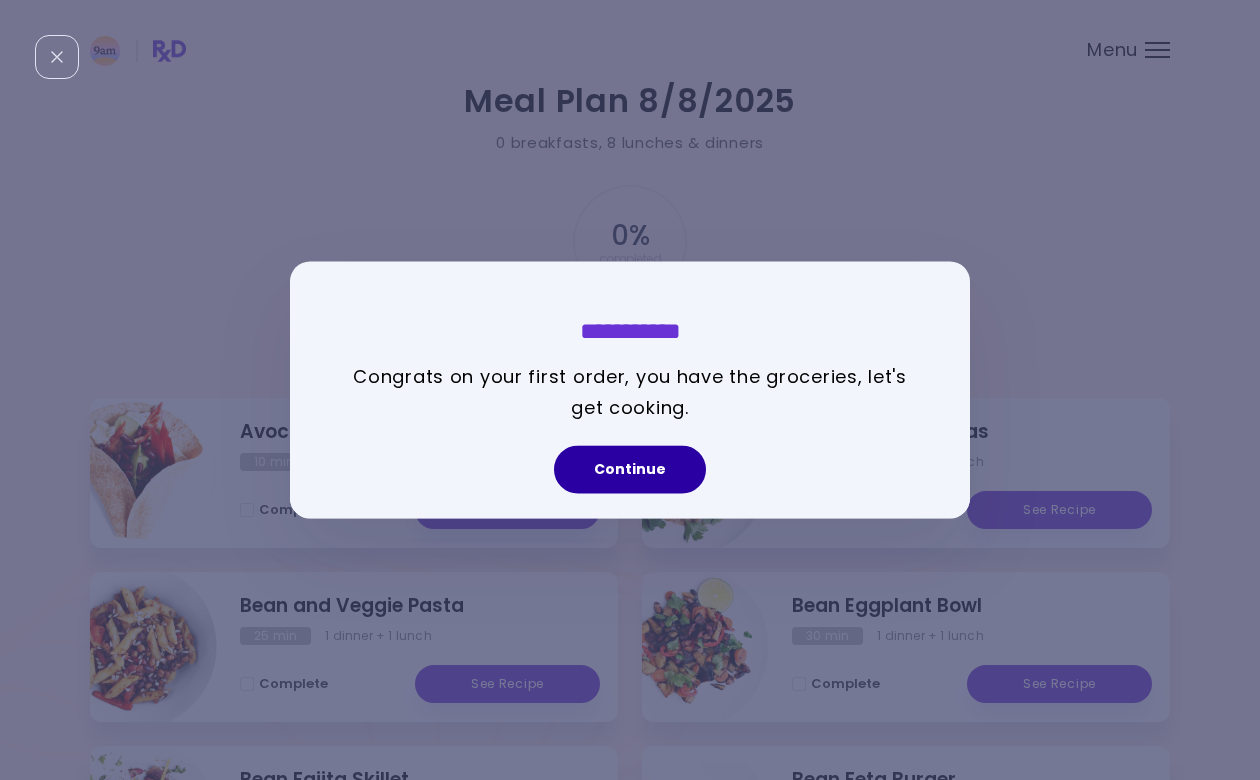 click on "Continue" at bounding box center (630, 470) 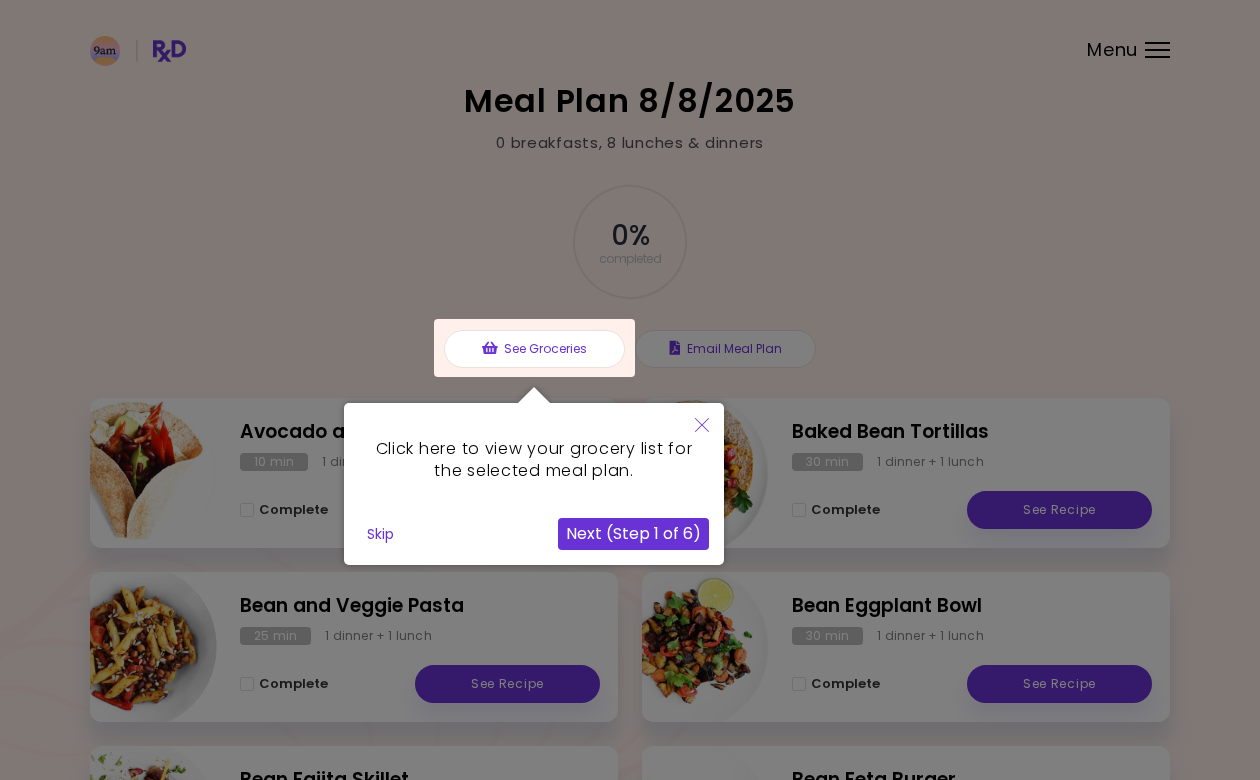 click on "Next (Step 1 of 6)" at bounding box center [633, 534] 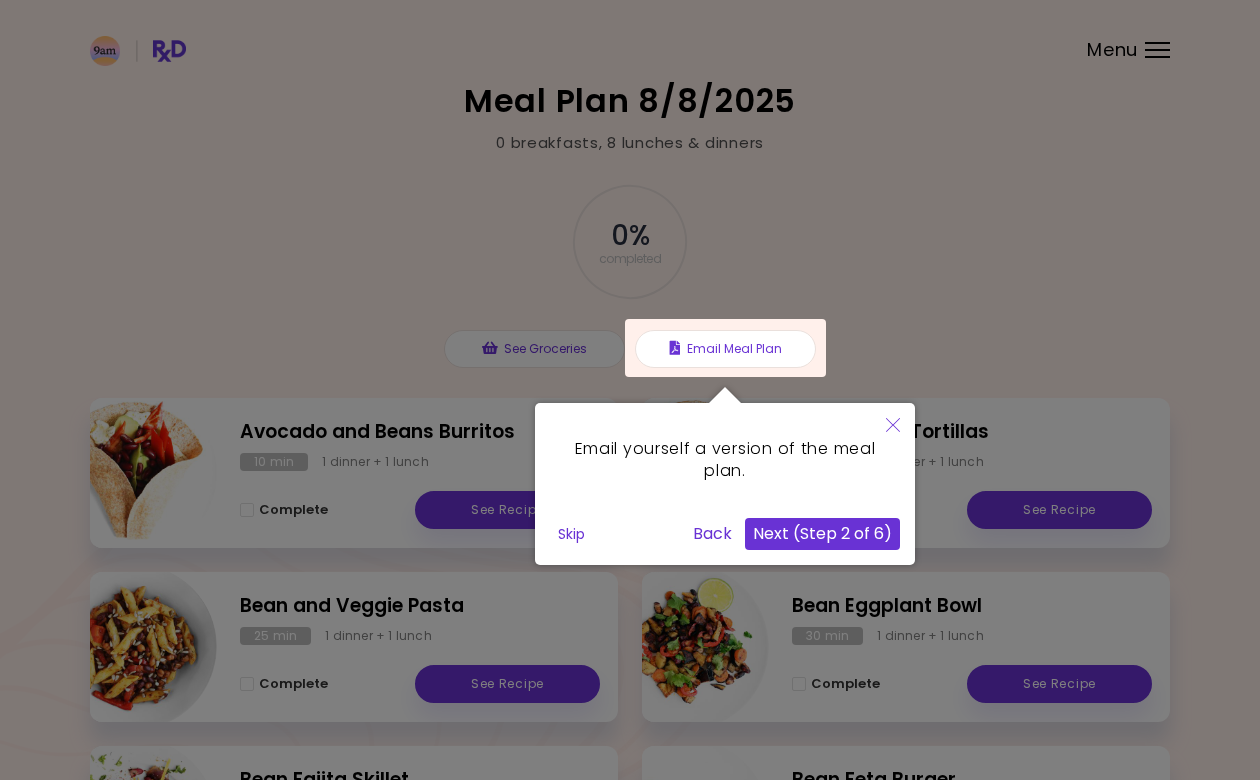 click on "Next (Step 2 of 6)" at bounding box center (822, 534) 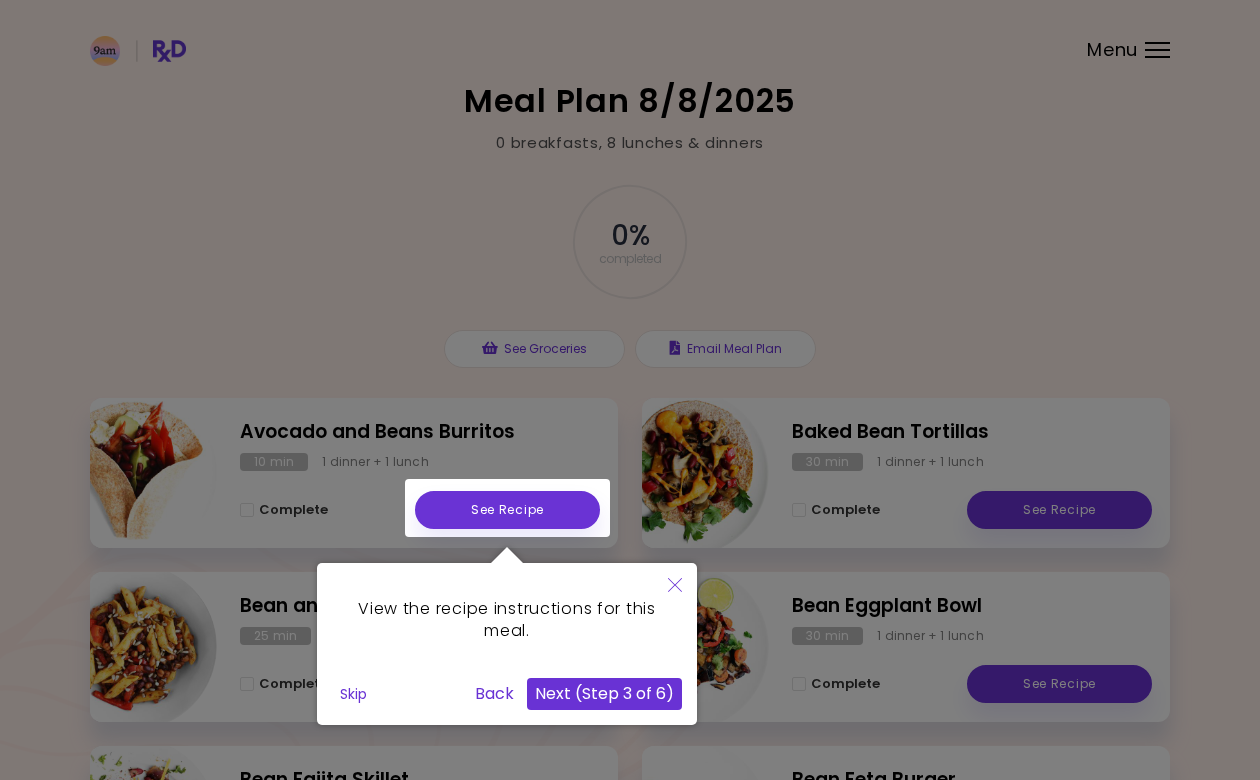 click on "Next (Step 3 of 6)" at bounding box center [604, 694] 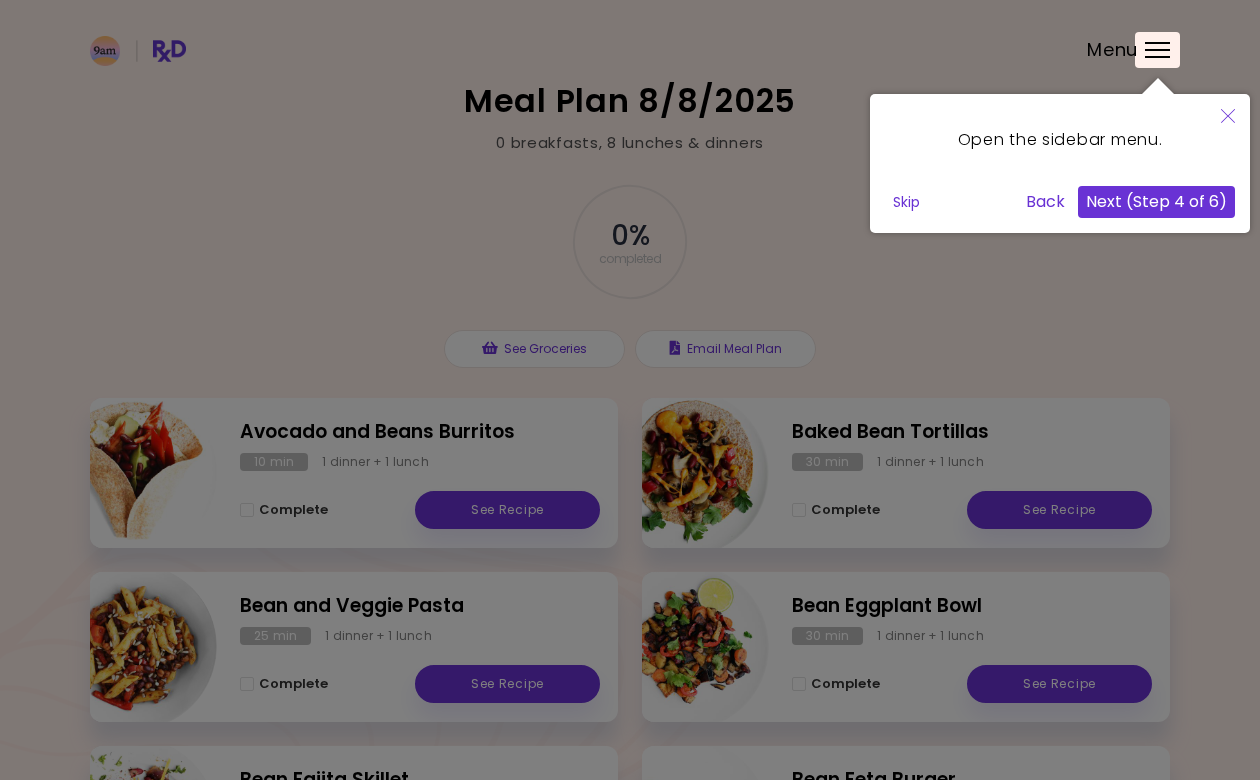 click on "Next (Step 4 of 6)" at bounding box center [1156, 202] 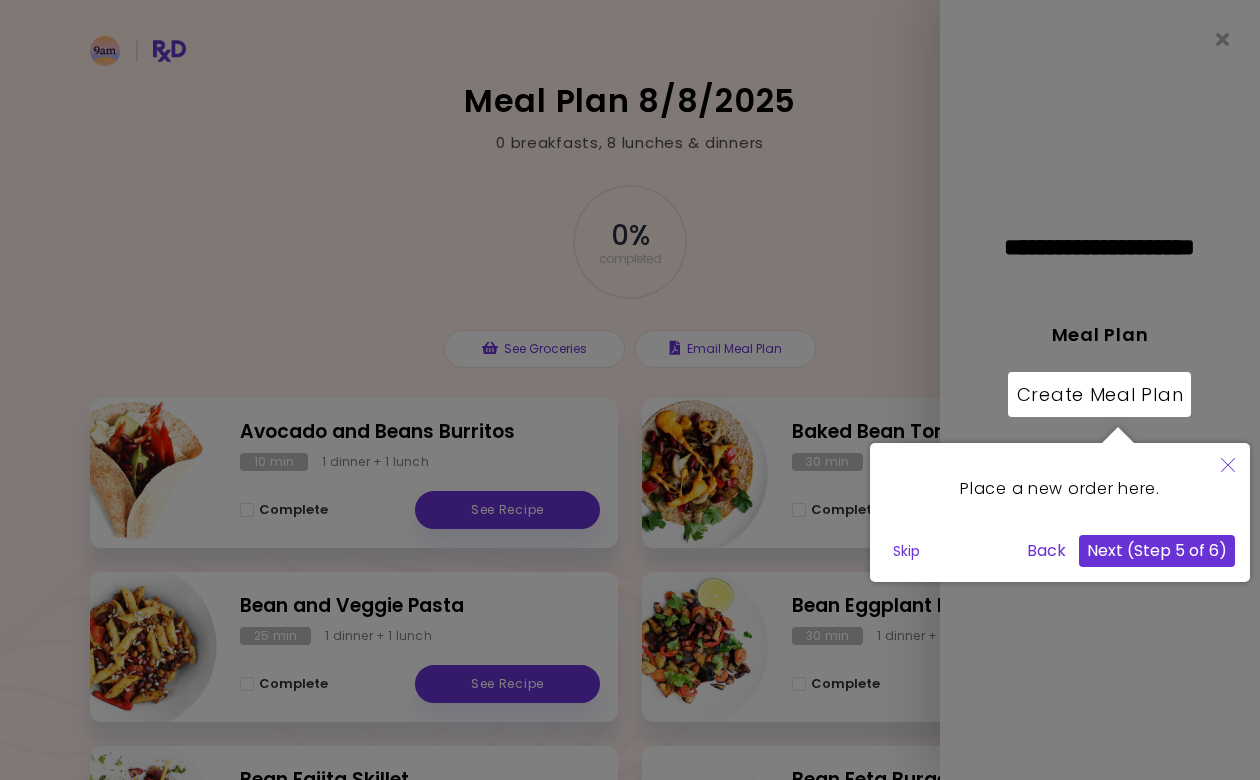click on "Next (Step 5 of 6)" at bounding box center [1157, 551] 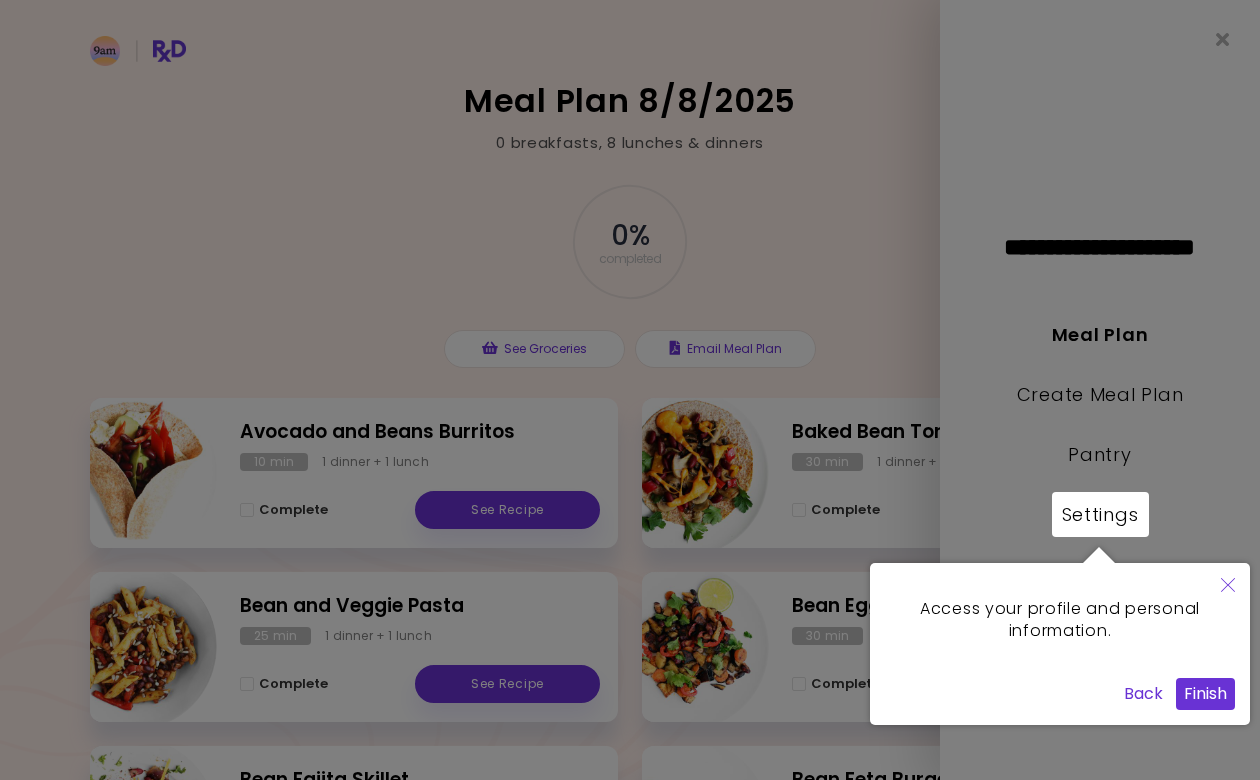 click on "Finish" at bounding box center (1205, 694) 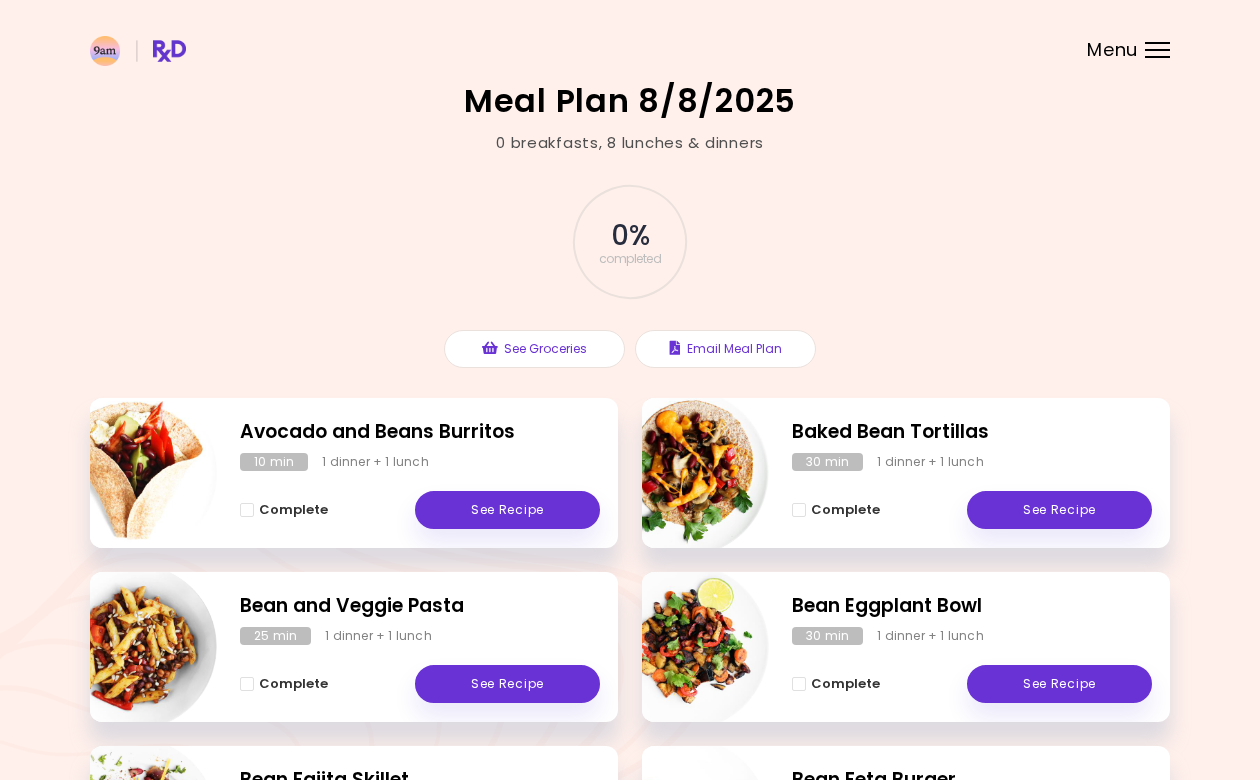 click on "0 % completed   See Groceries   [EMAIL]" at bounding box center [630, 276] 